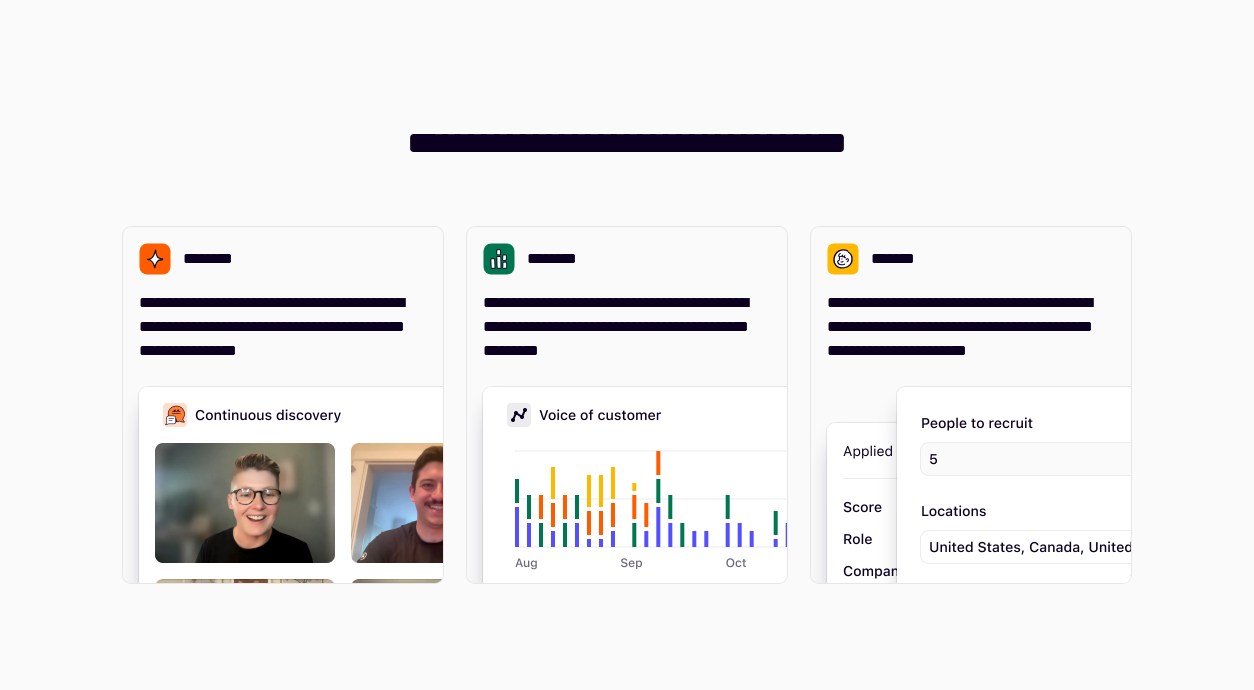 scroll, scrollTop: 0, scrollLeft: 0, axis: both 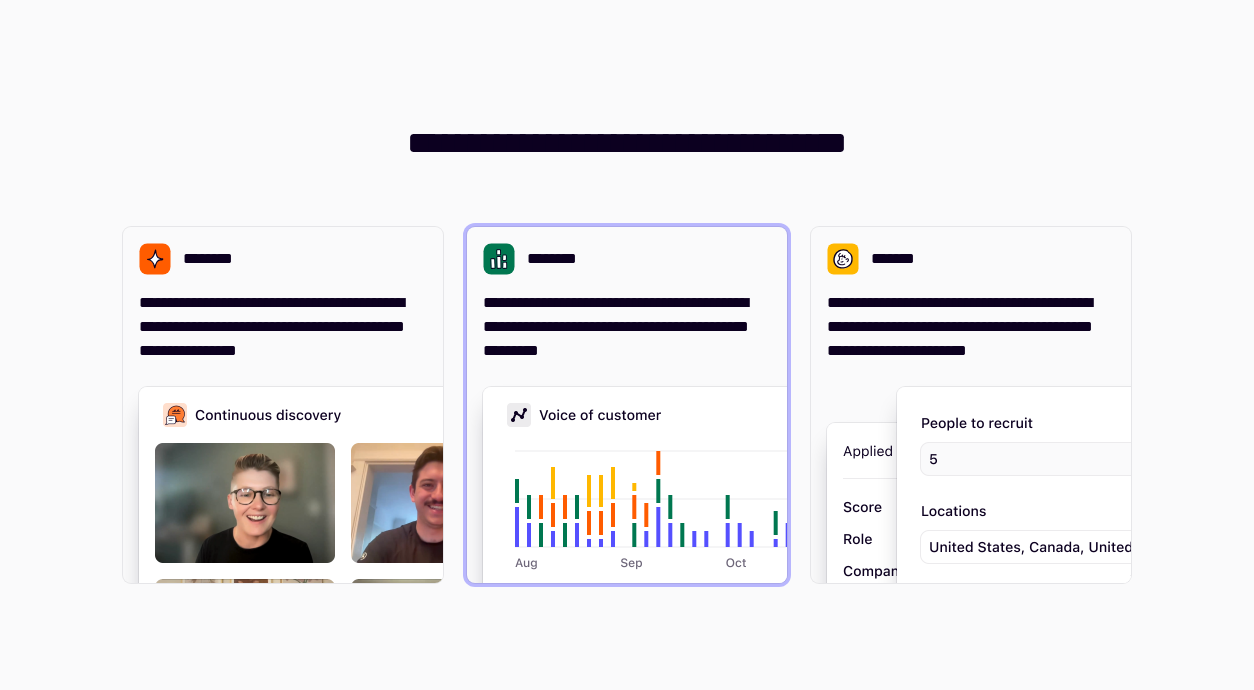 click at bounding box center [783, 587] 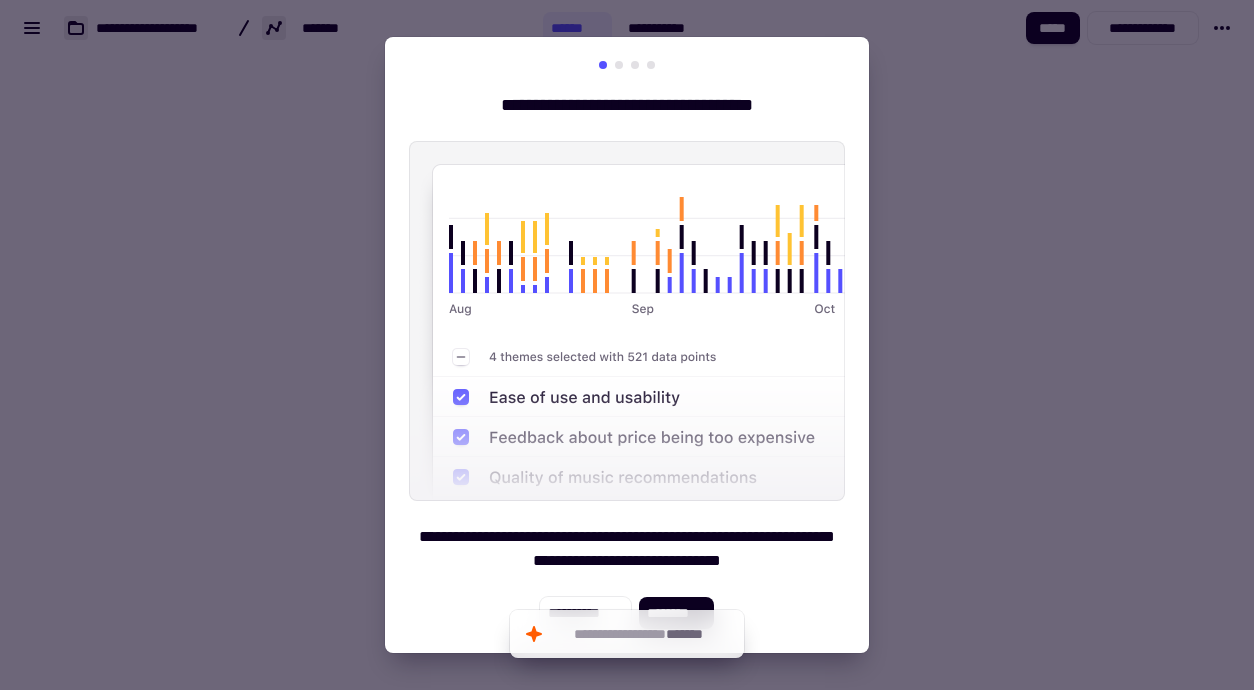 click at bounding box center (627, 345) 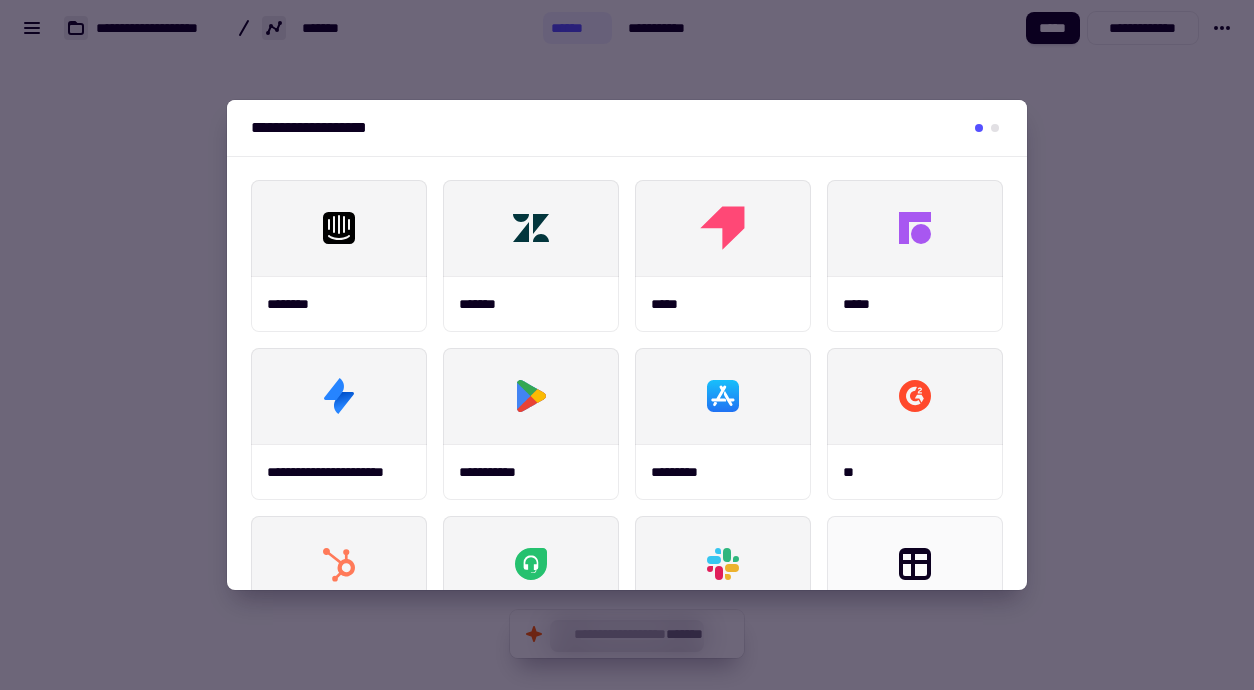 click at bounding box center [627, 345] 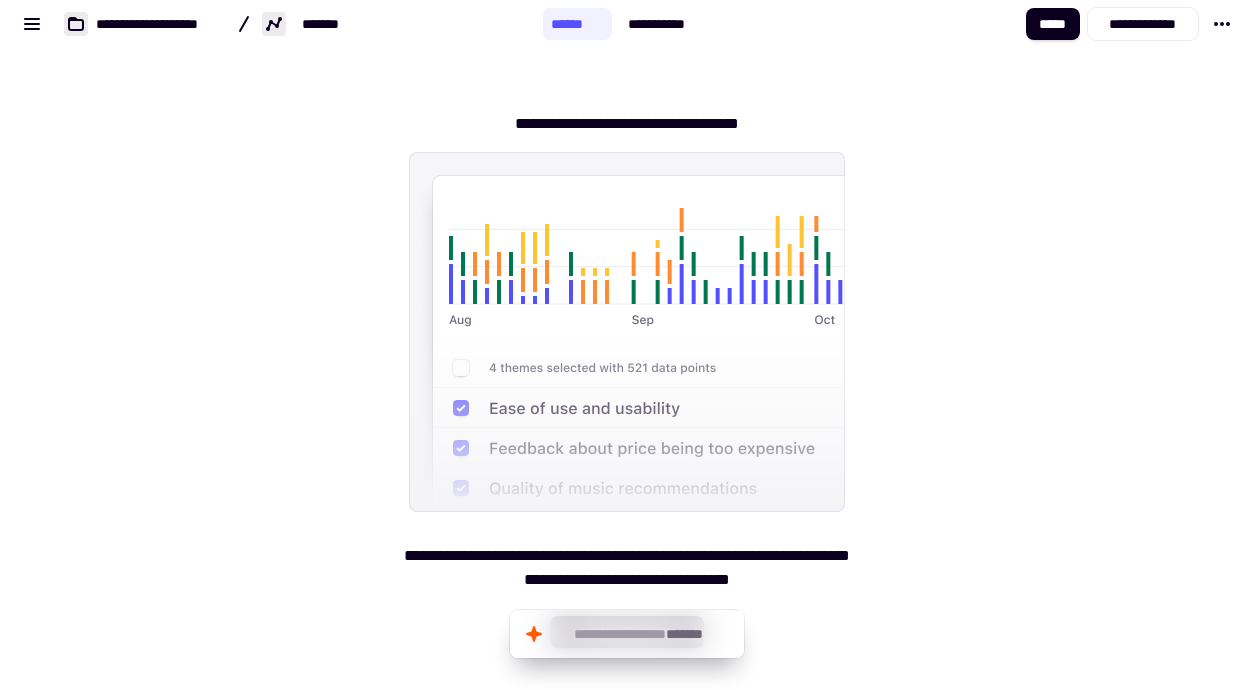 scroll, scrollTop: 0, scrollLeft: 0, axis: both 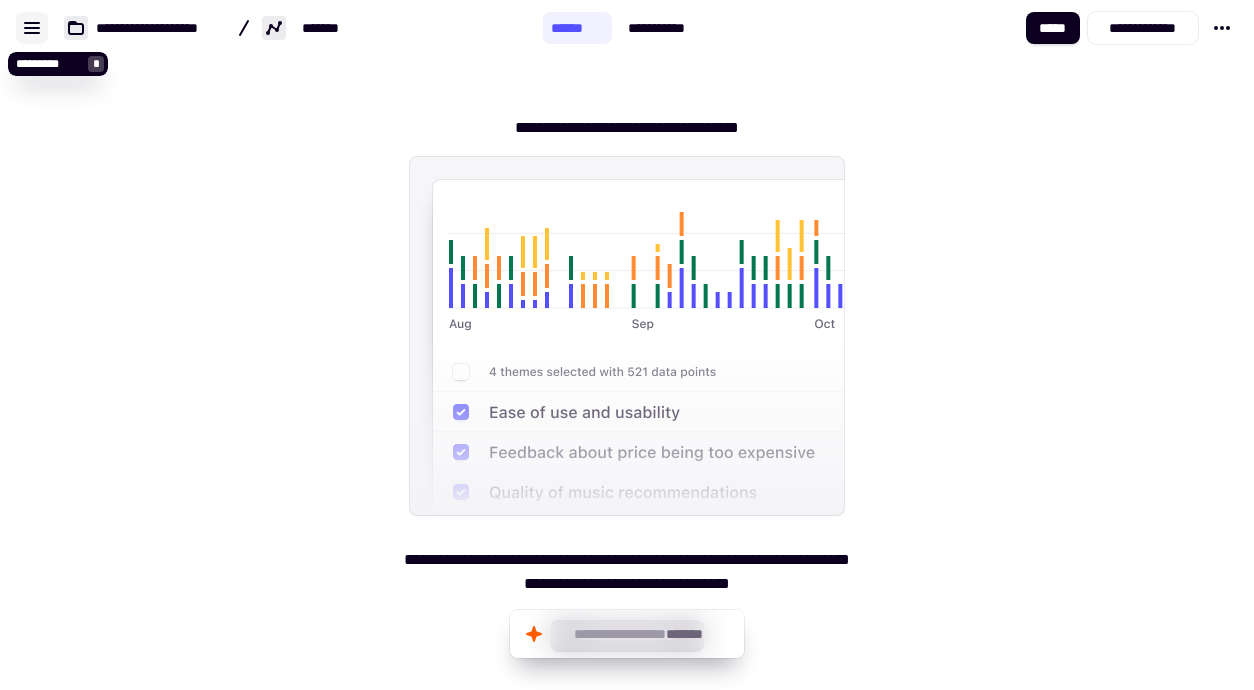 click 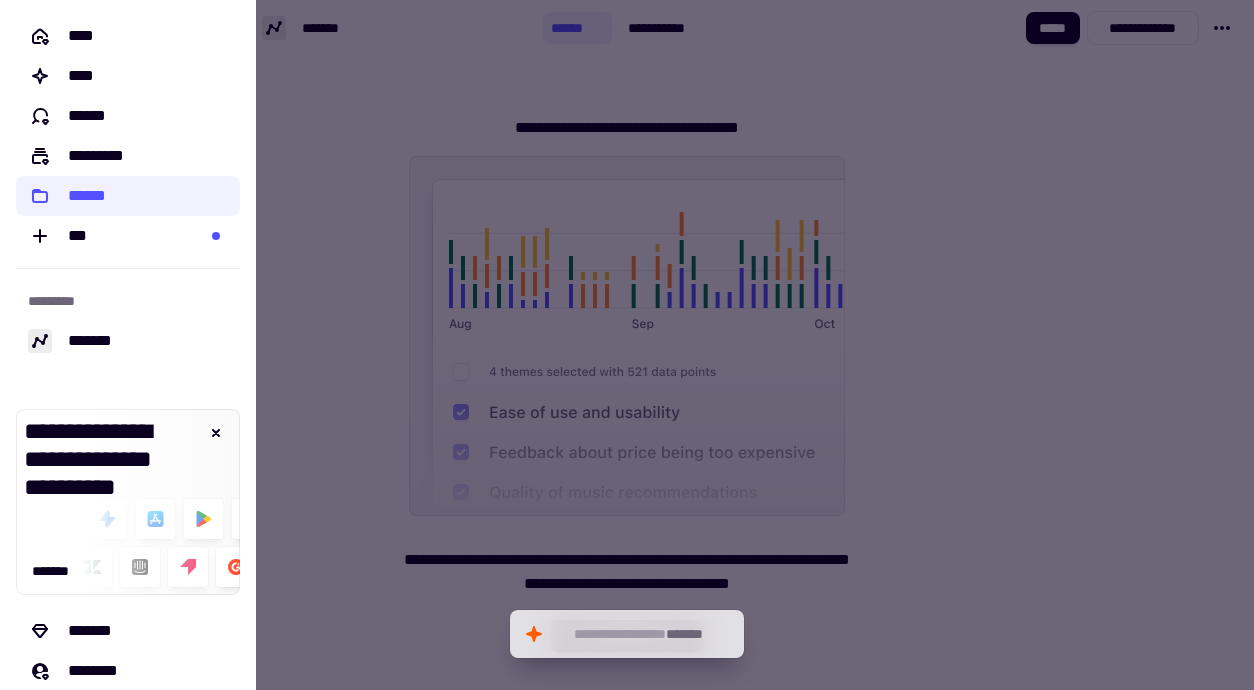 scroll, scrollTop: 97, scrollLeft: 0, axis: vertical 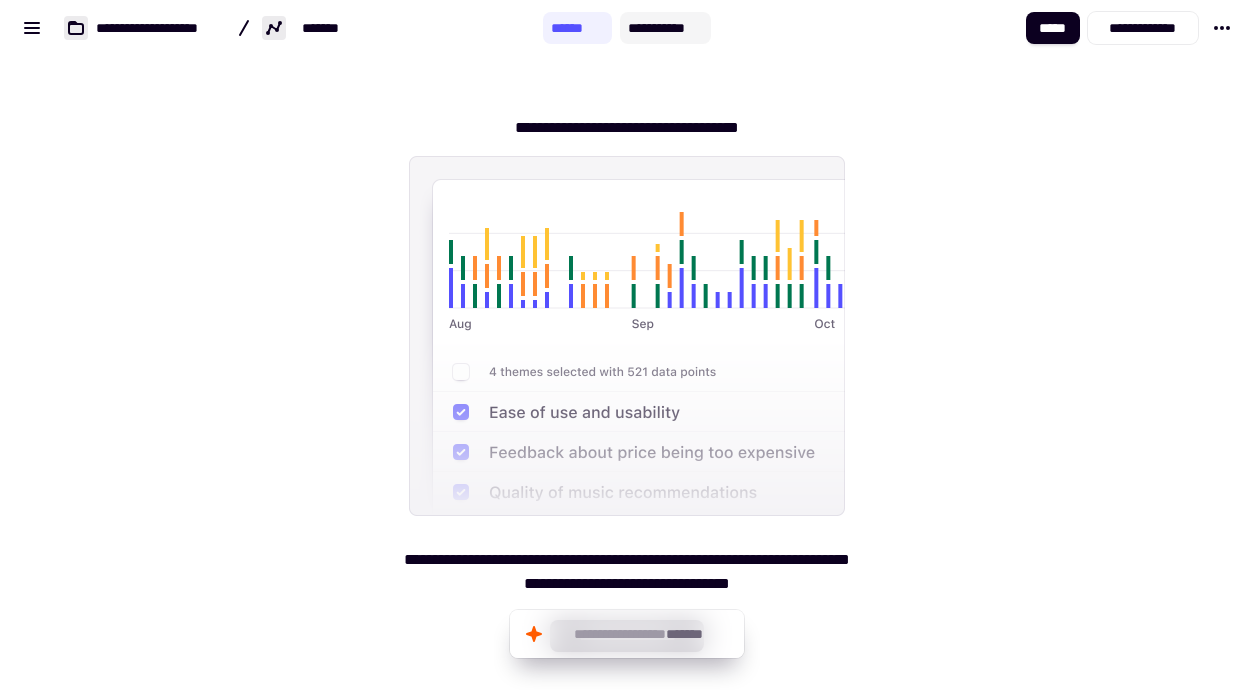 click on "**********" 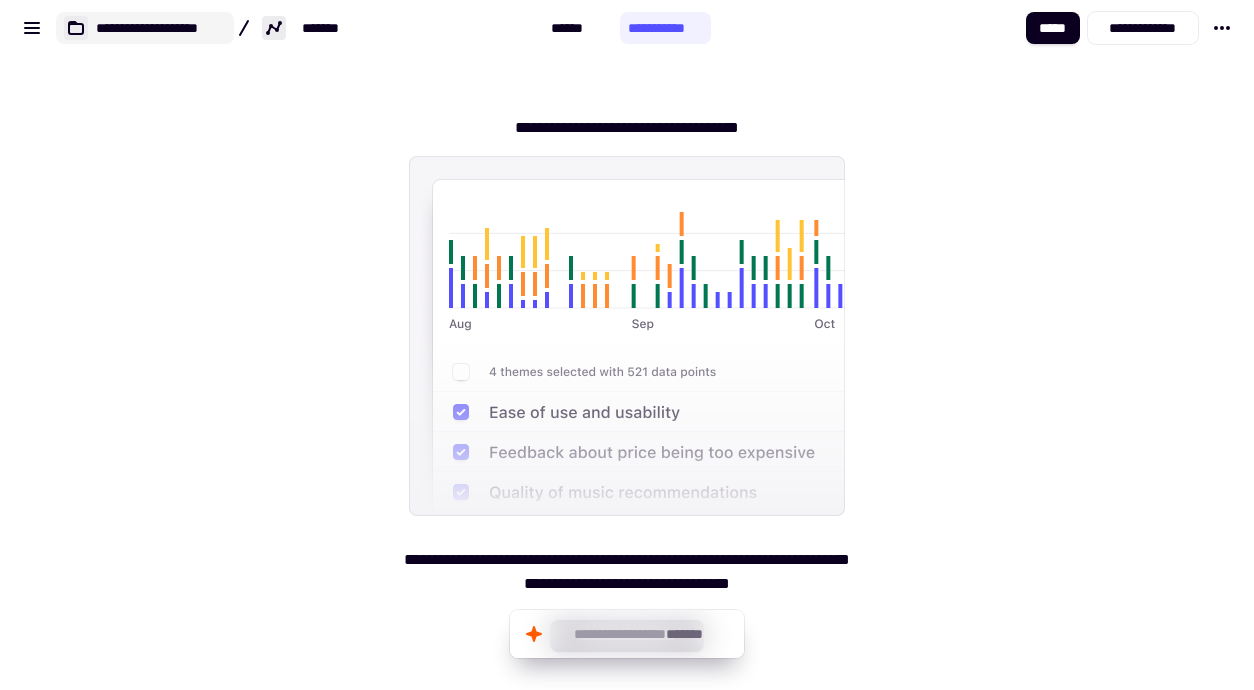 click on "**********" 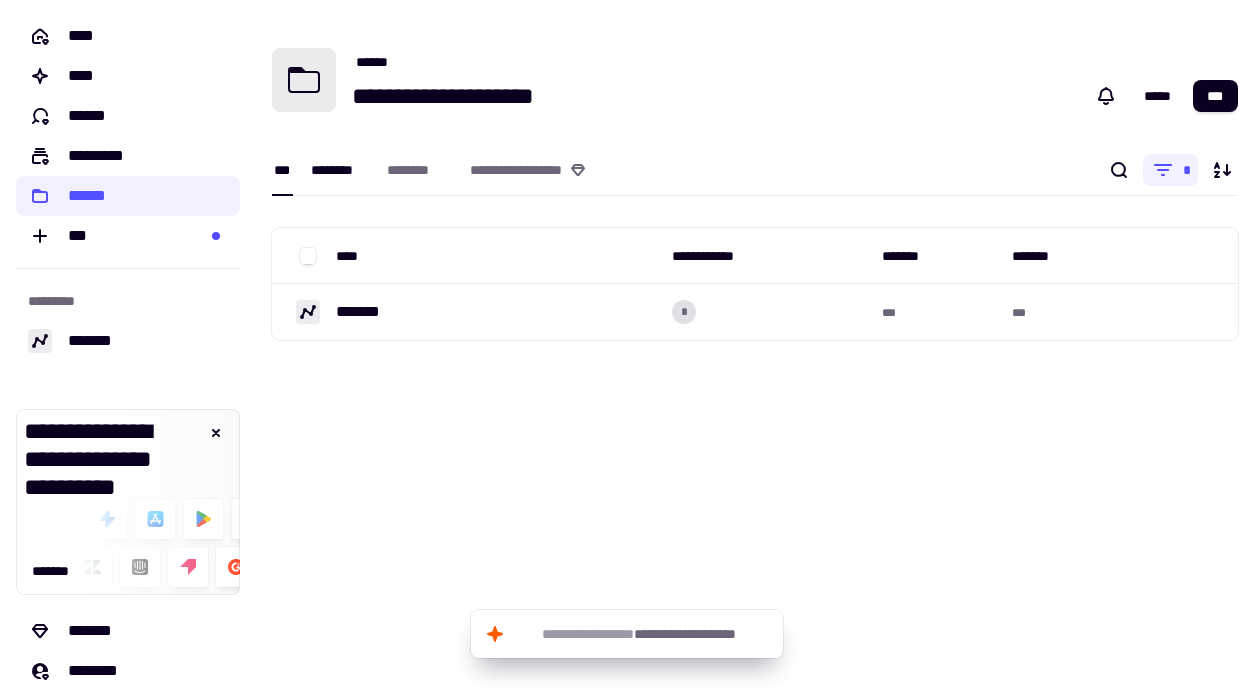 click on "********" at bounding box center (339, 170) 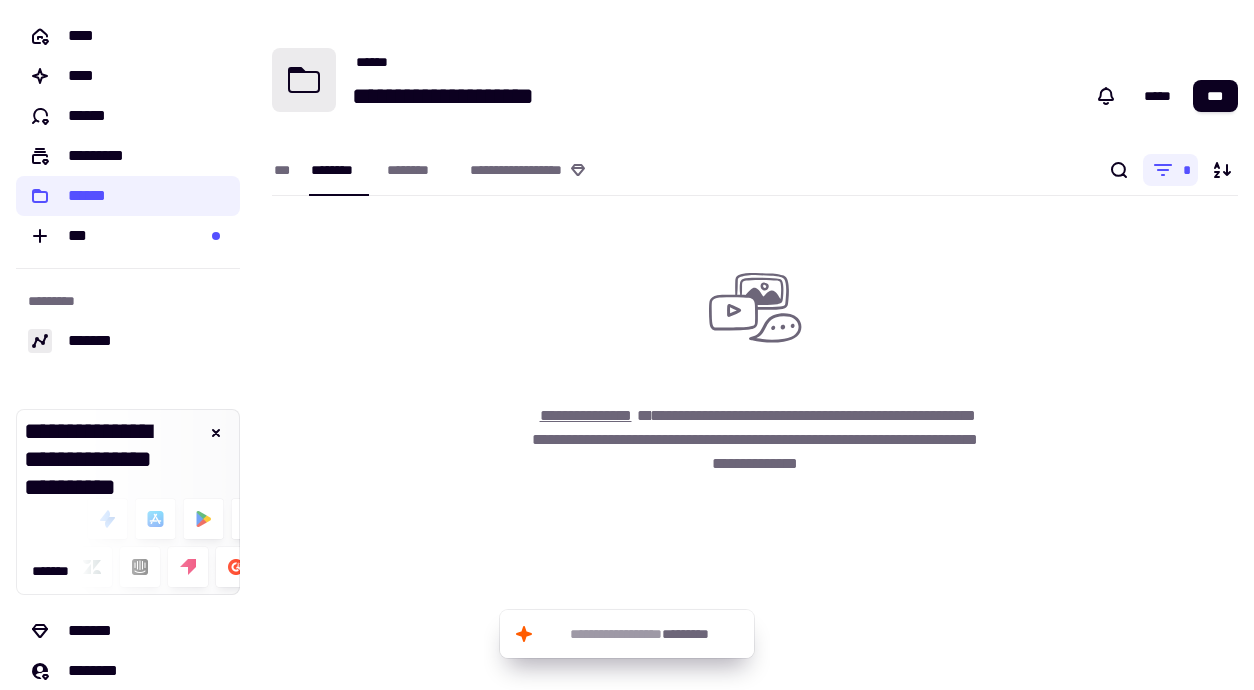 click on "**********" 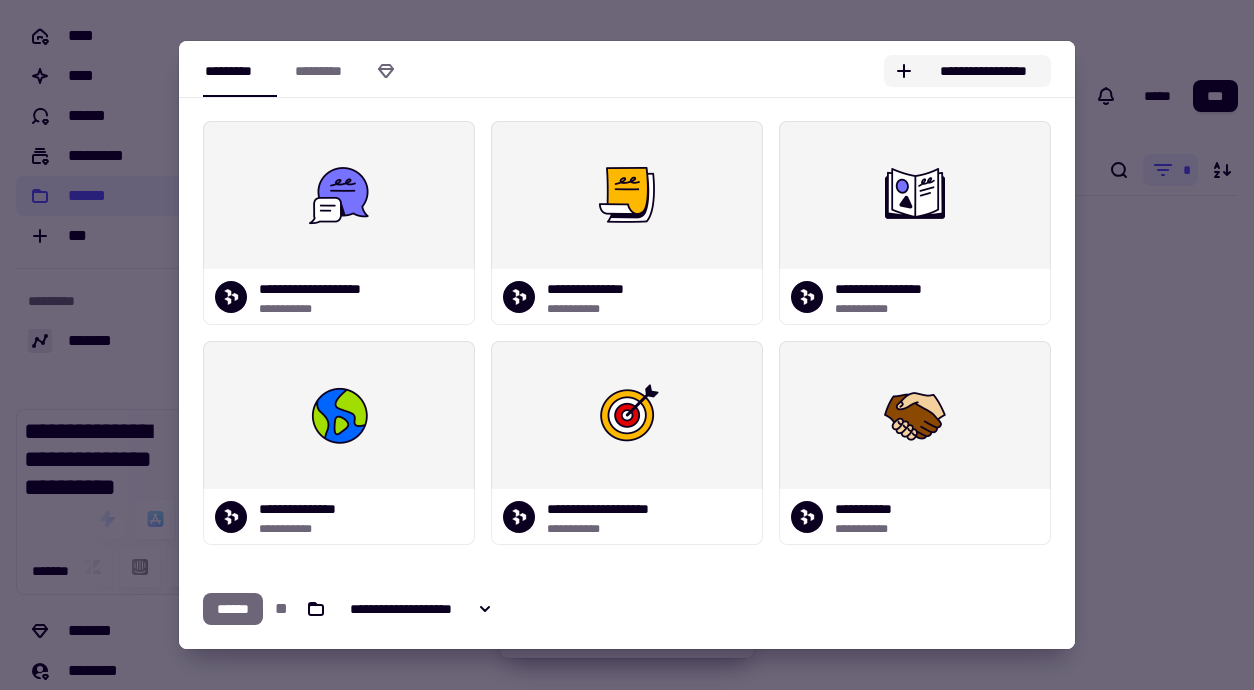 click on "**********" 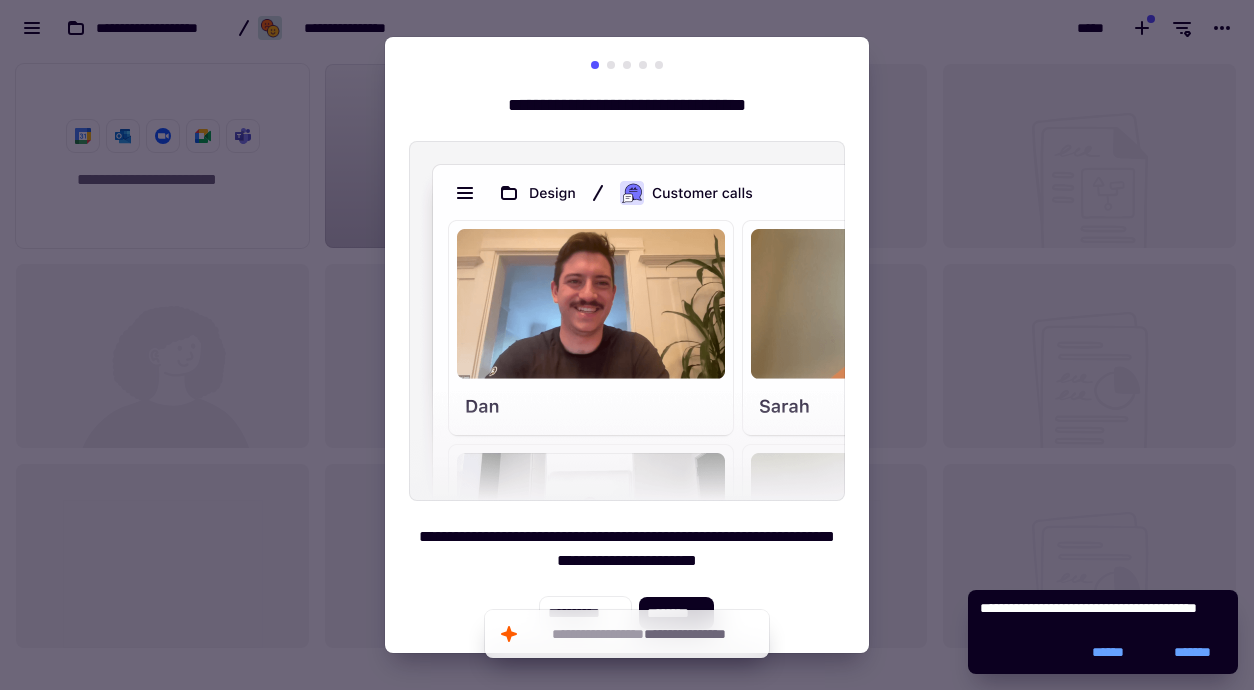 scroll, scrollTop: 1, scrollLeft: 1, axis: both 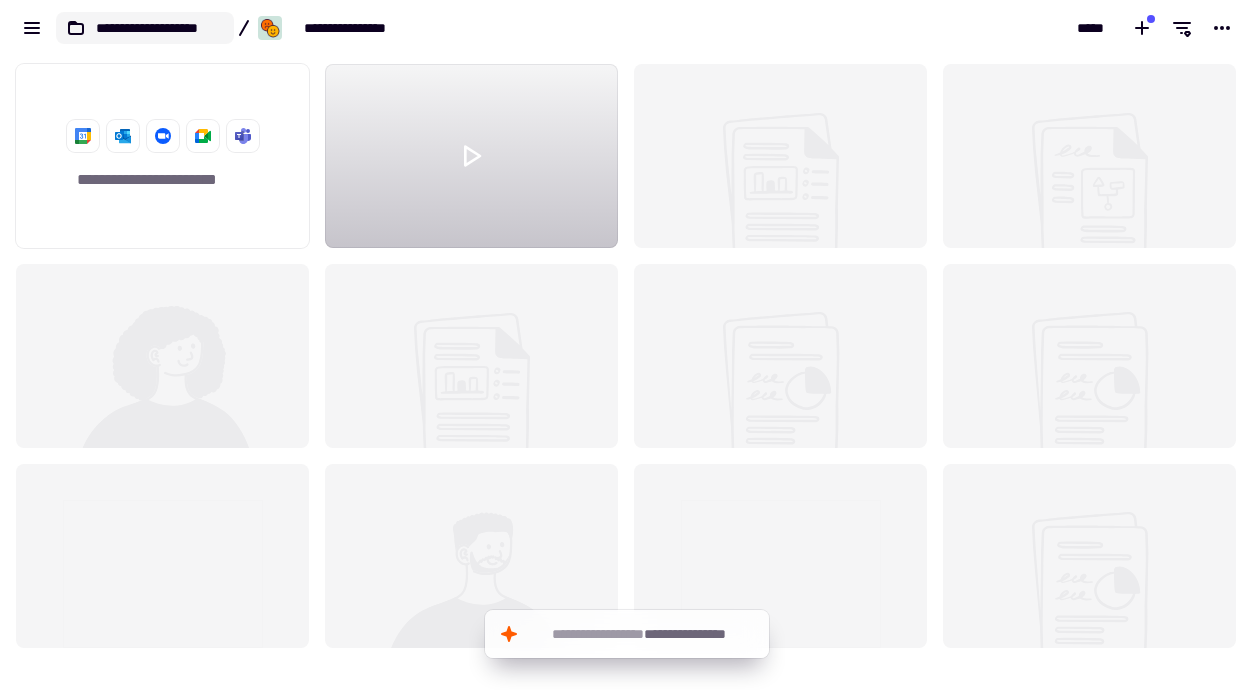click 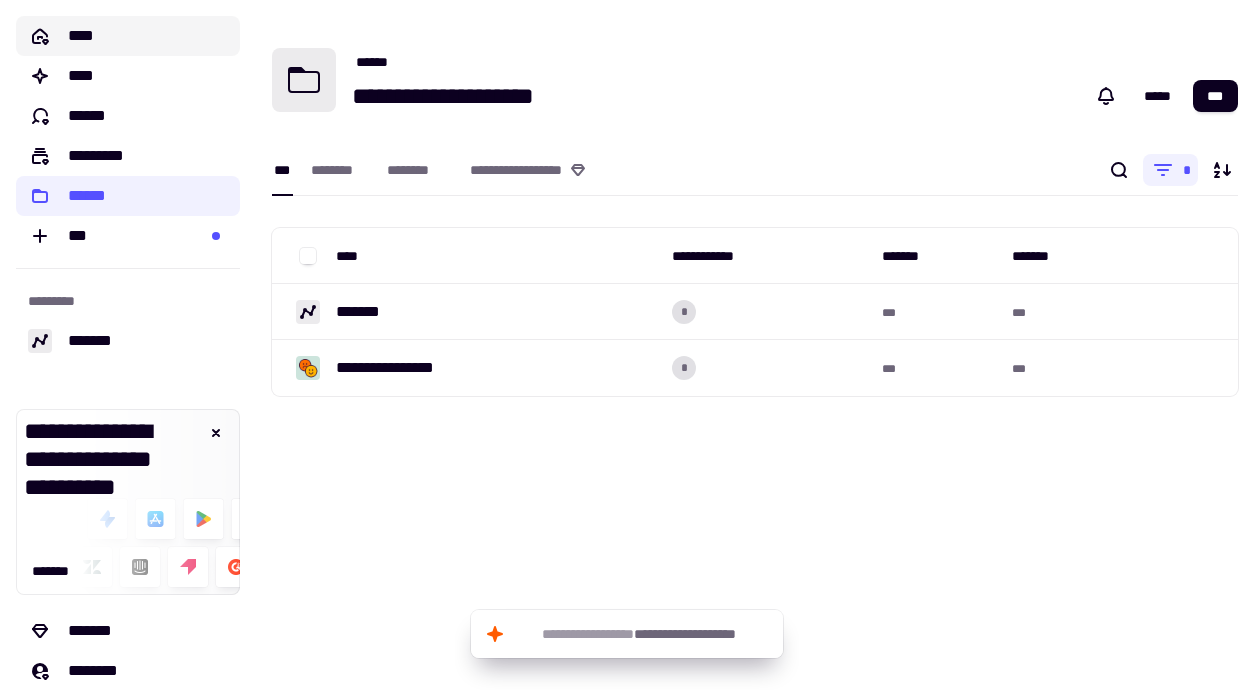click on "****" 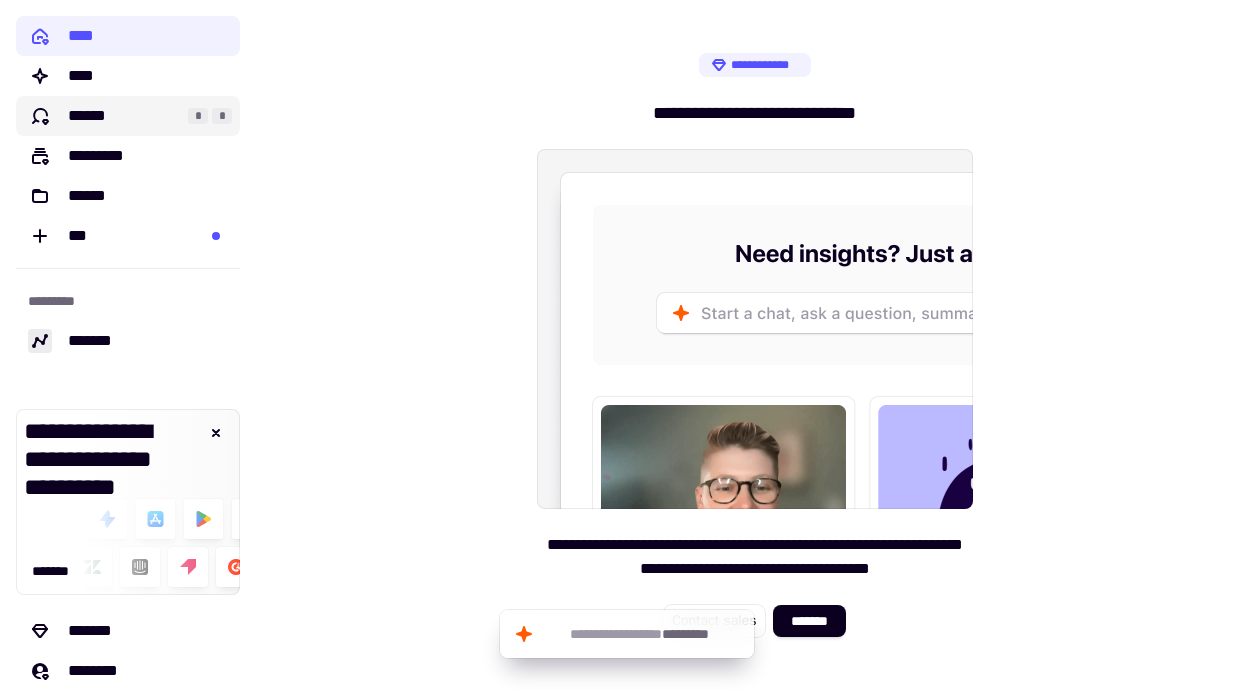 click on "******" 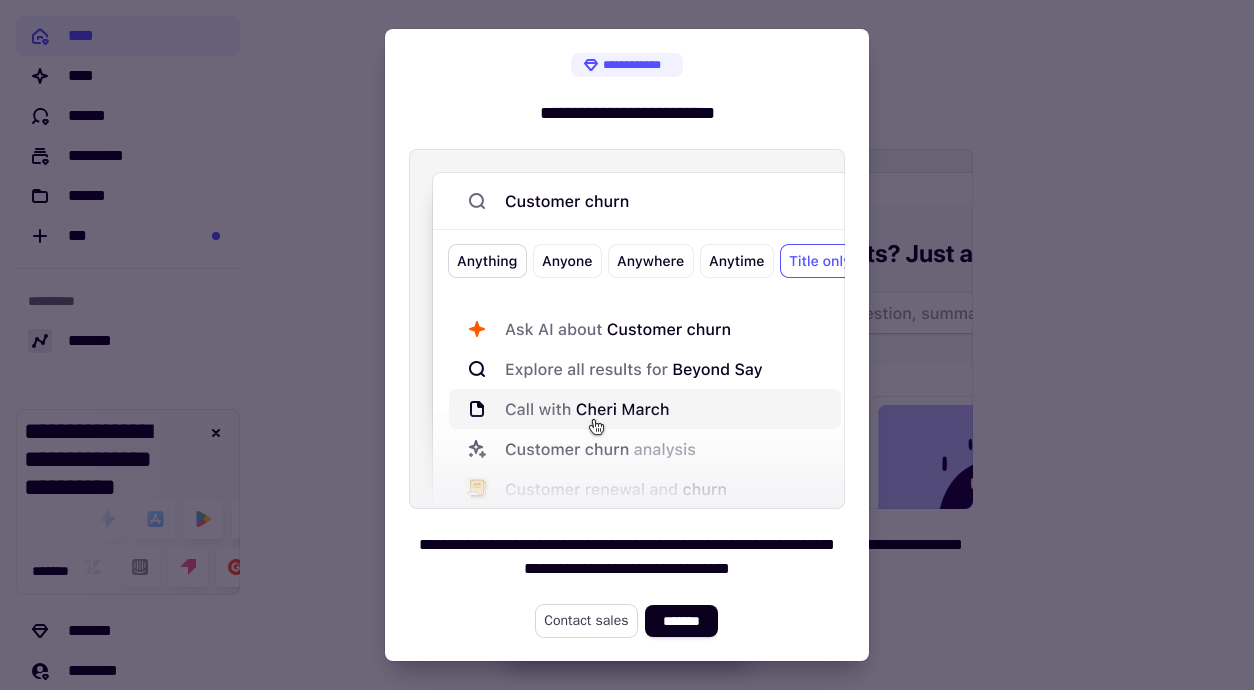 click on "Contact sales" 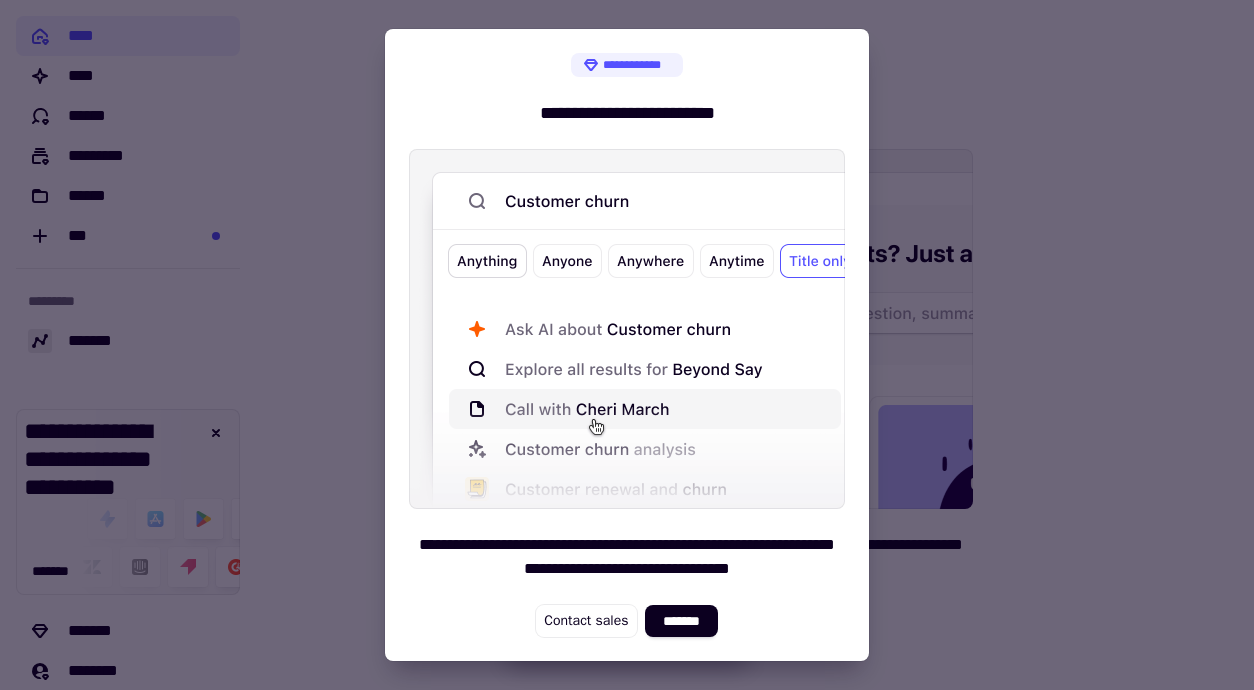 click at bounding box center (627, 345) 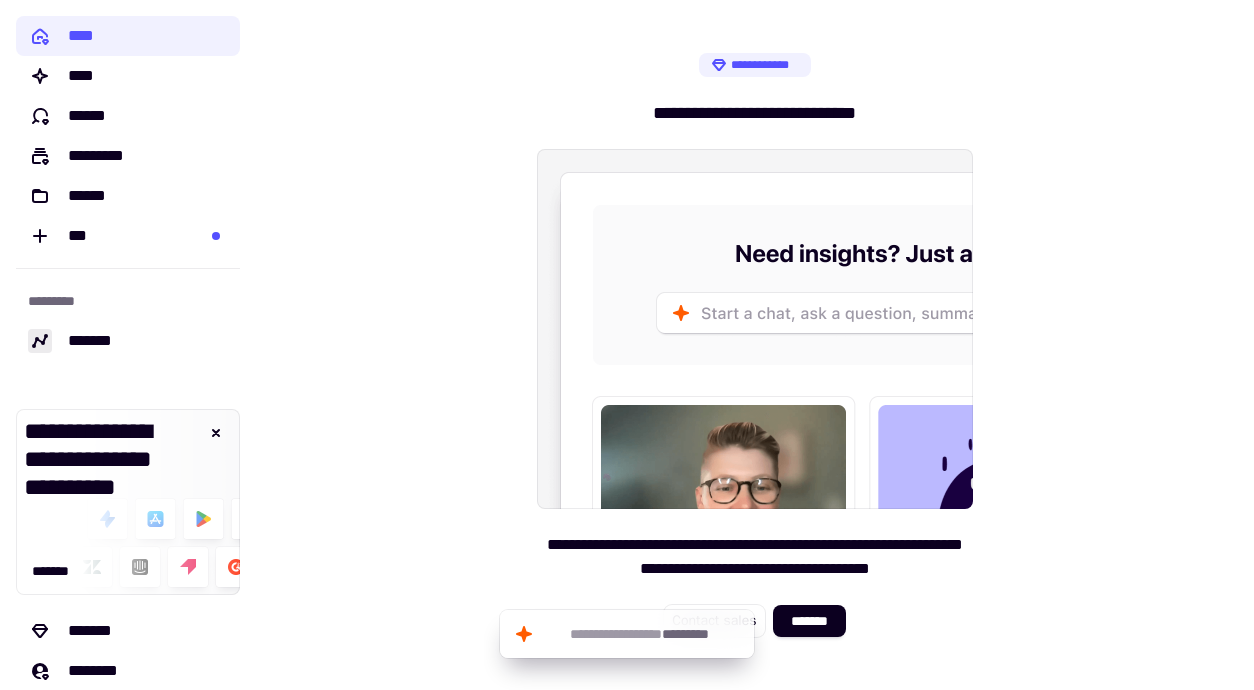 scroll, scrollTop: 97, scrollLeft: 0, axis: vertical 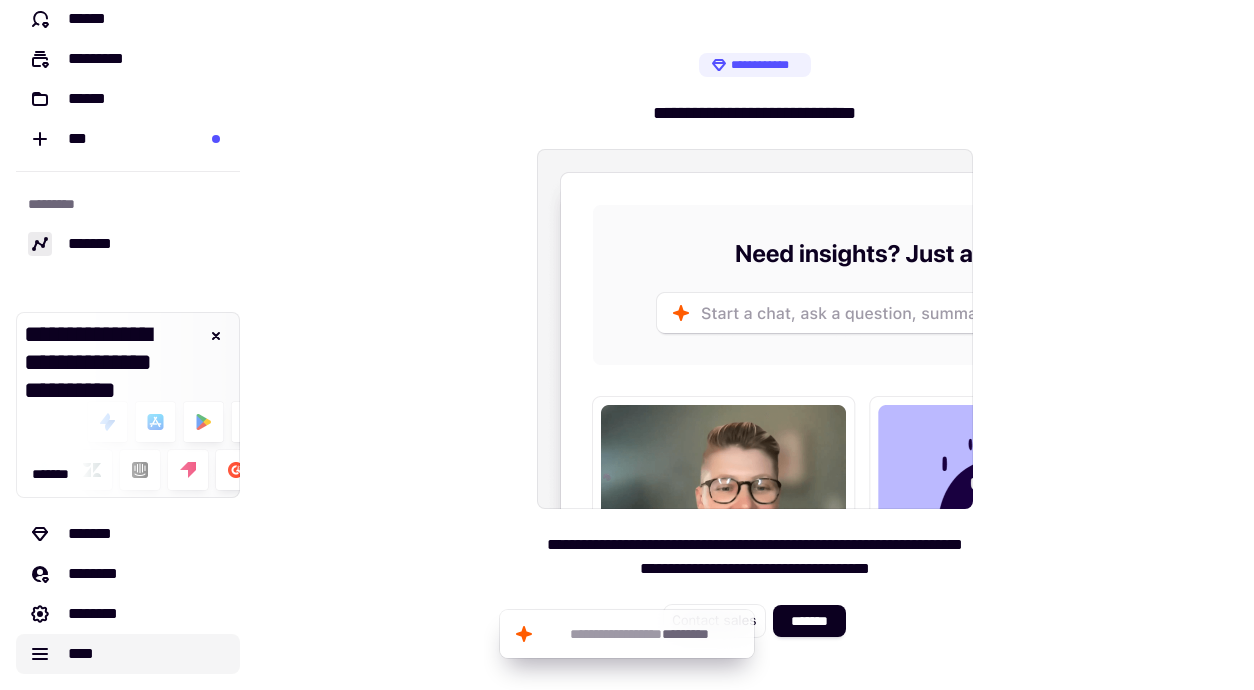 click on "****" 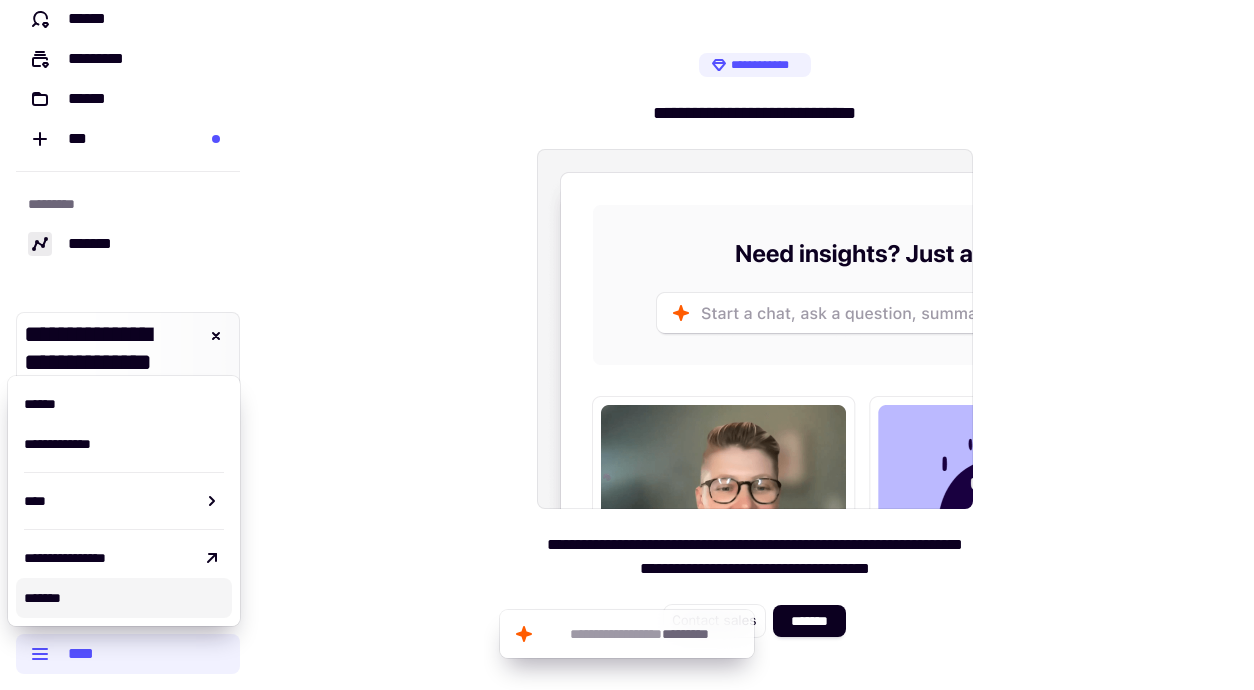 click on "**********" at bounding box center (755, 345) 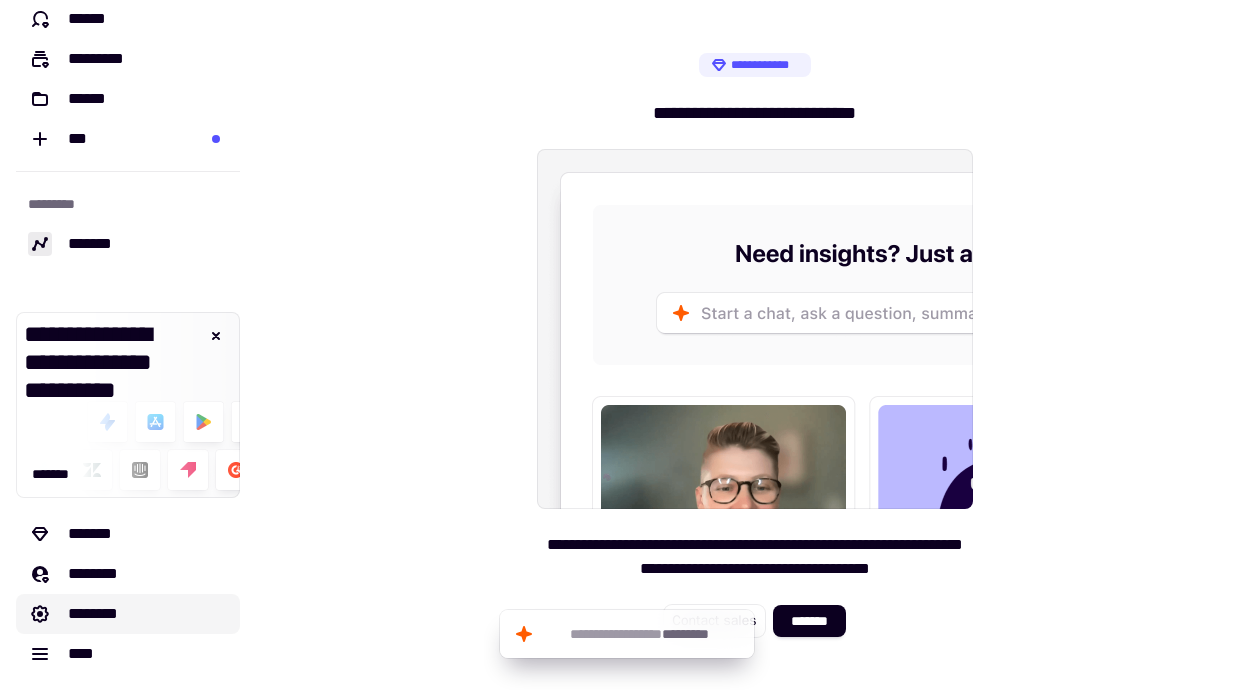 click on "********" 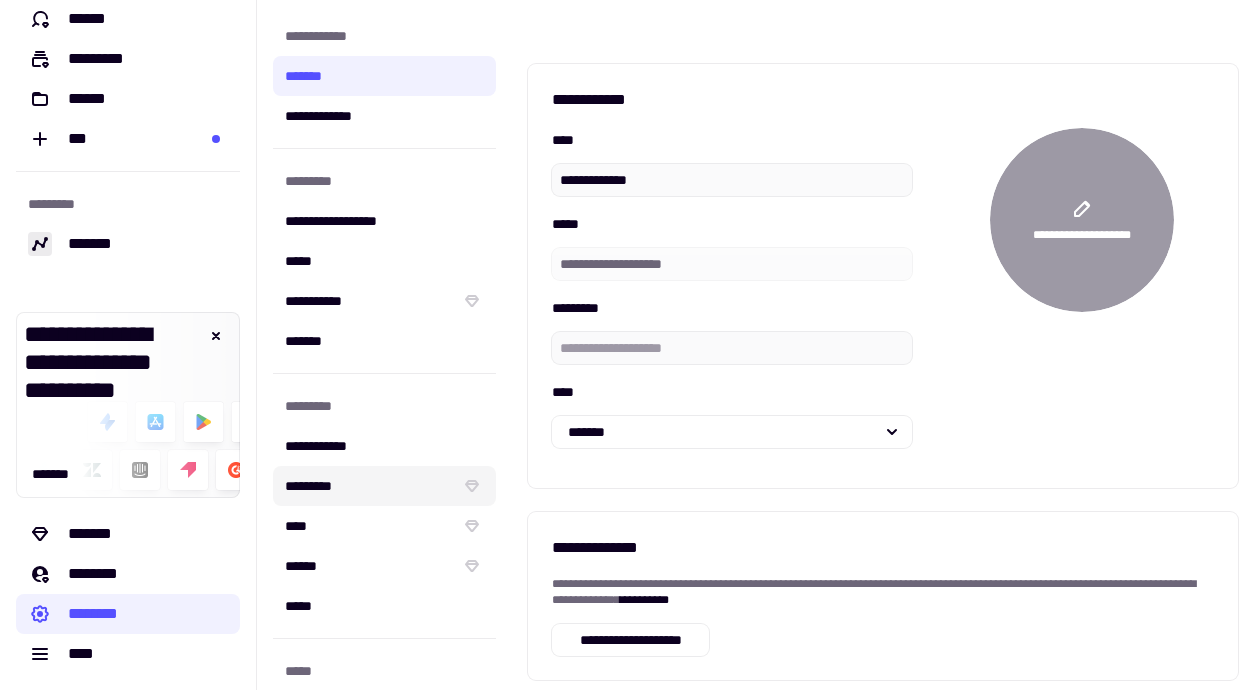 scroll, scrollTop: 282, scrollLeft: 0, axis: vertical 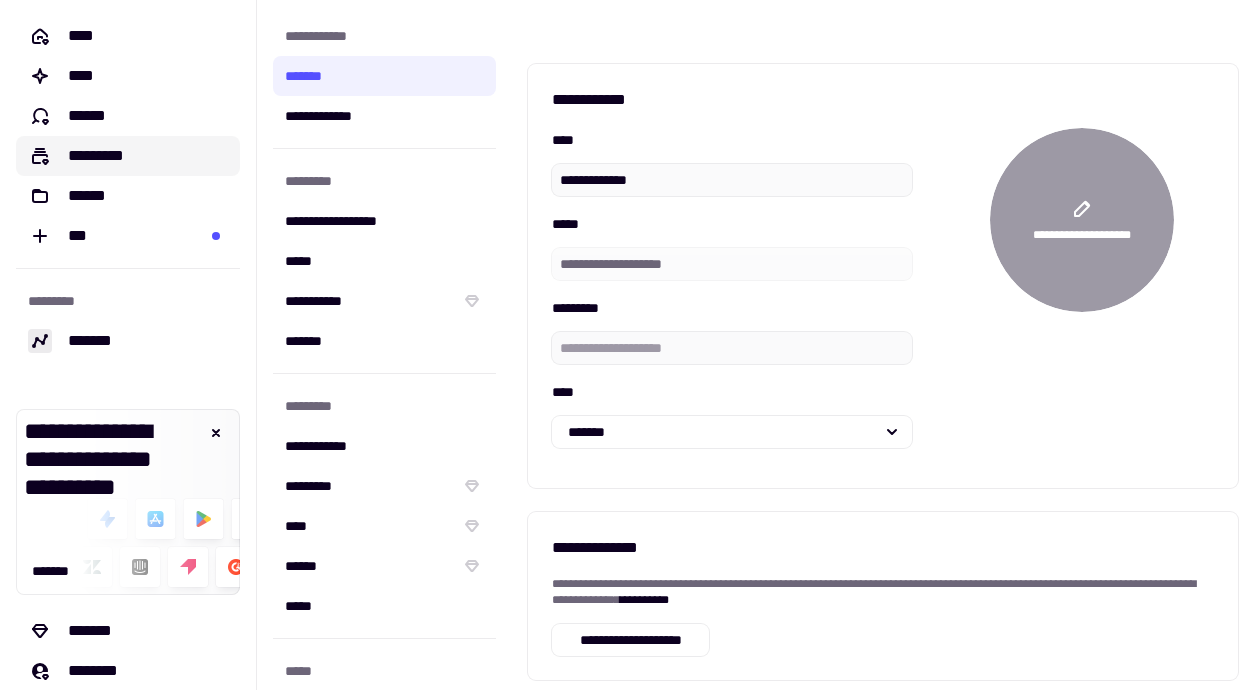click on "****" 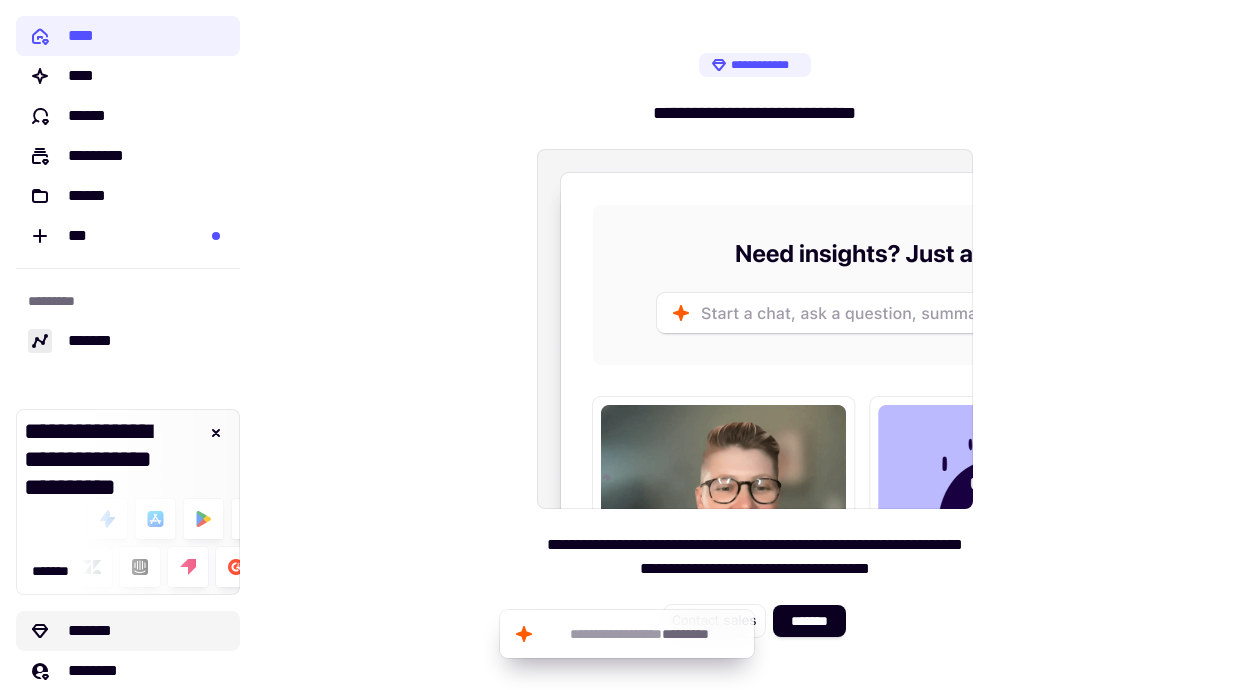 scroll, scrollTop: 97, scrollLeft: 0, axis: vertical 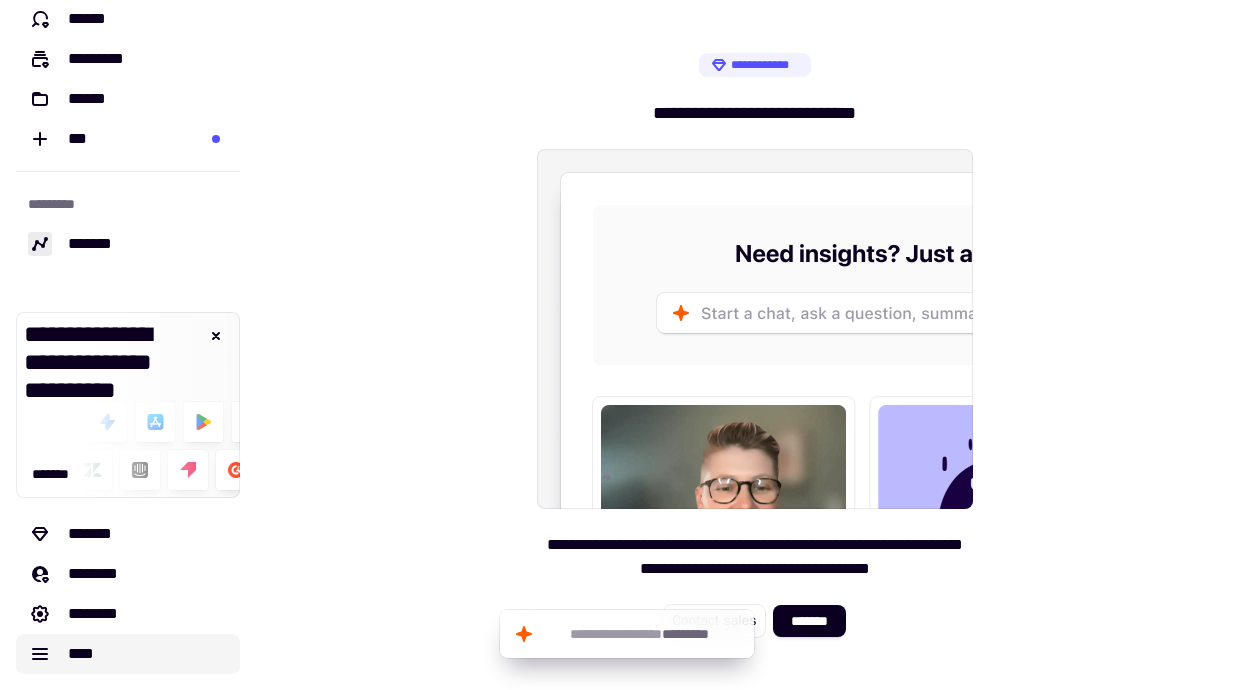click on "****" 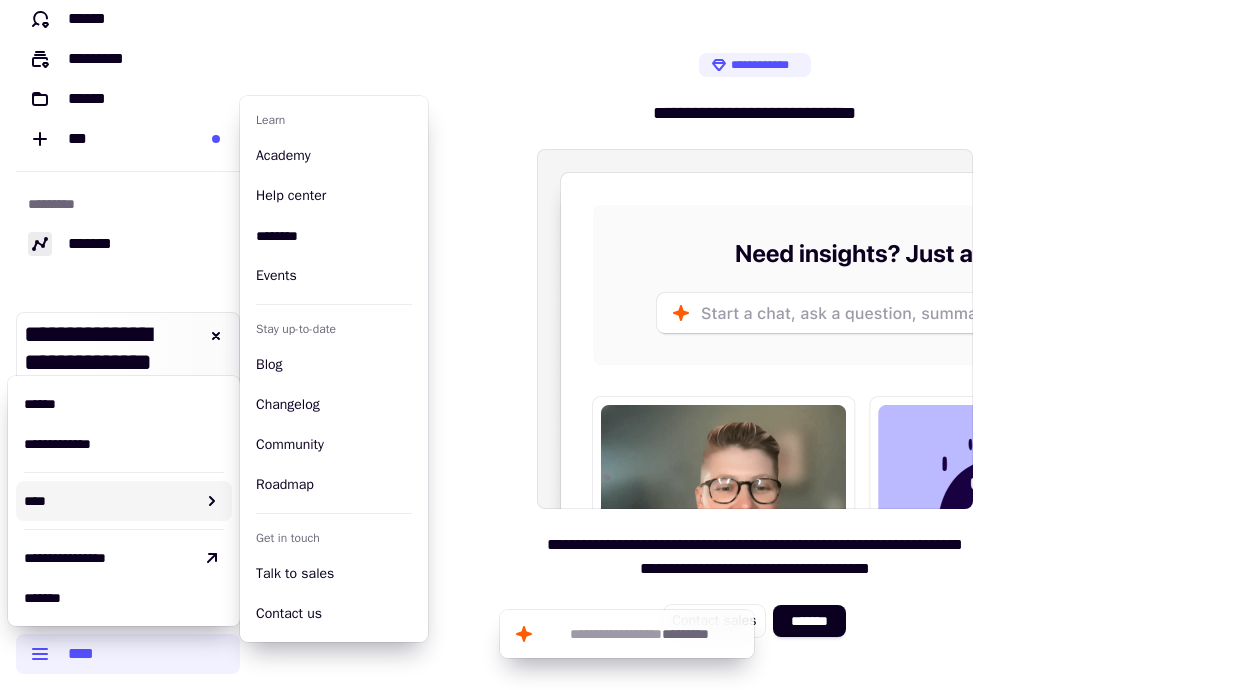 click on "****" at bounding box center [110, 501] 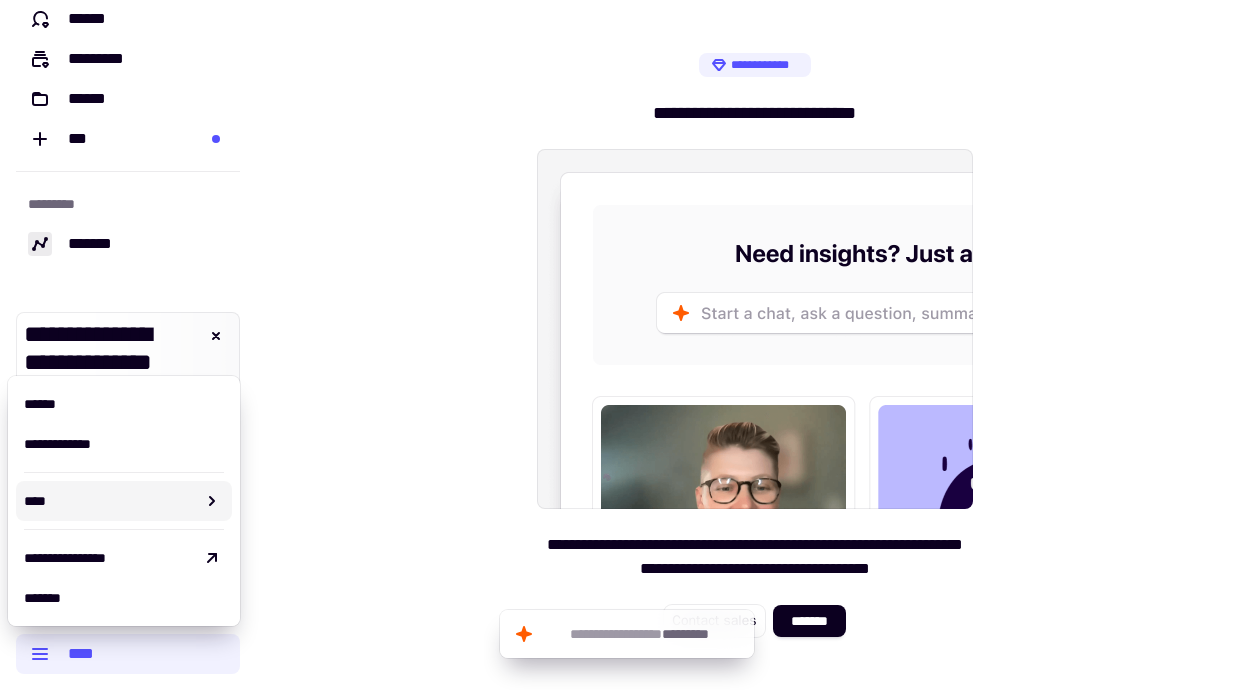 click 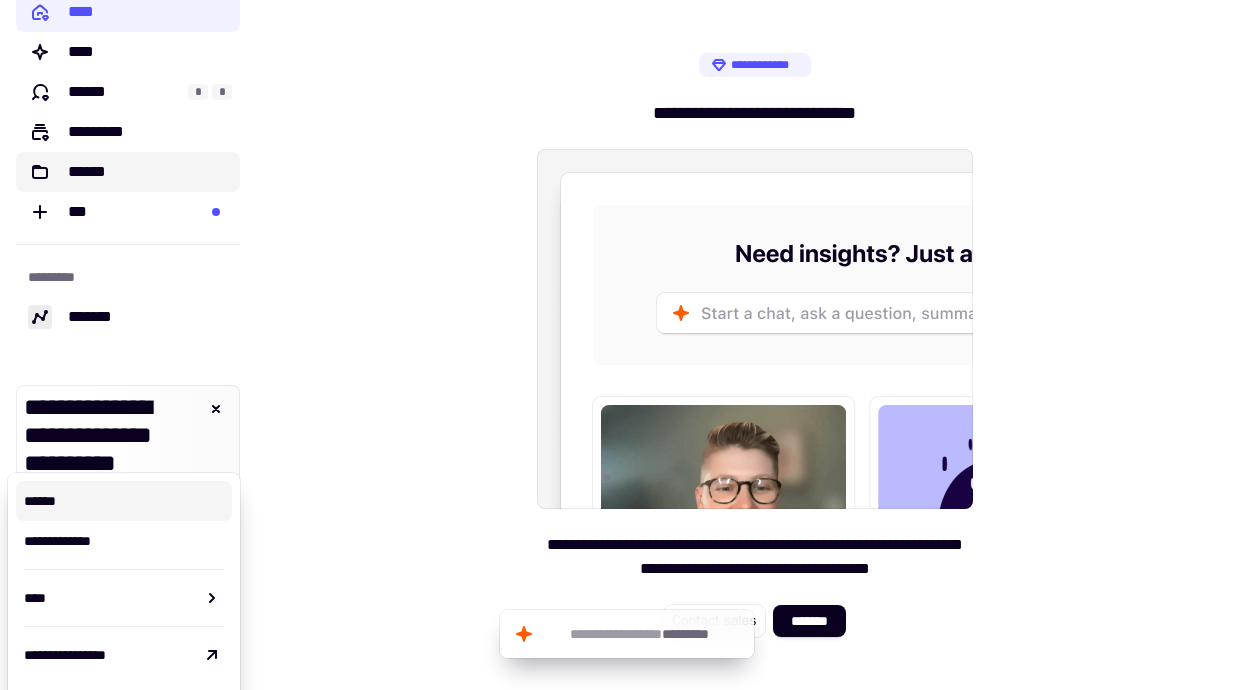 scroll, scrollTop: 0, scrollLeft: 0, axis: both 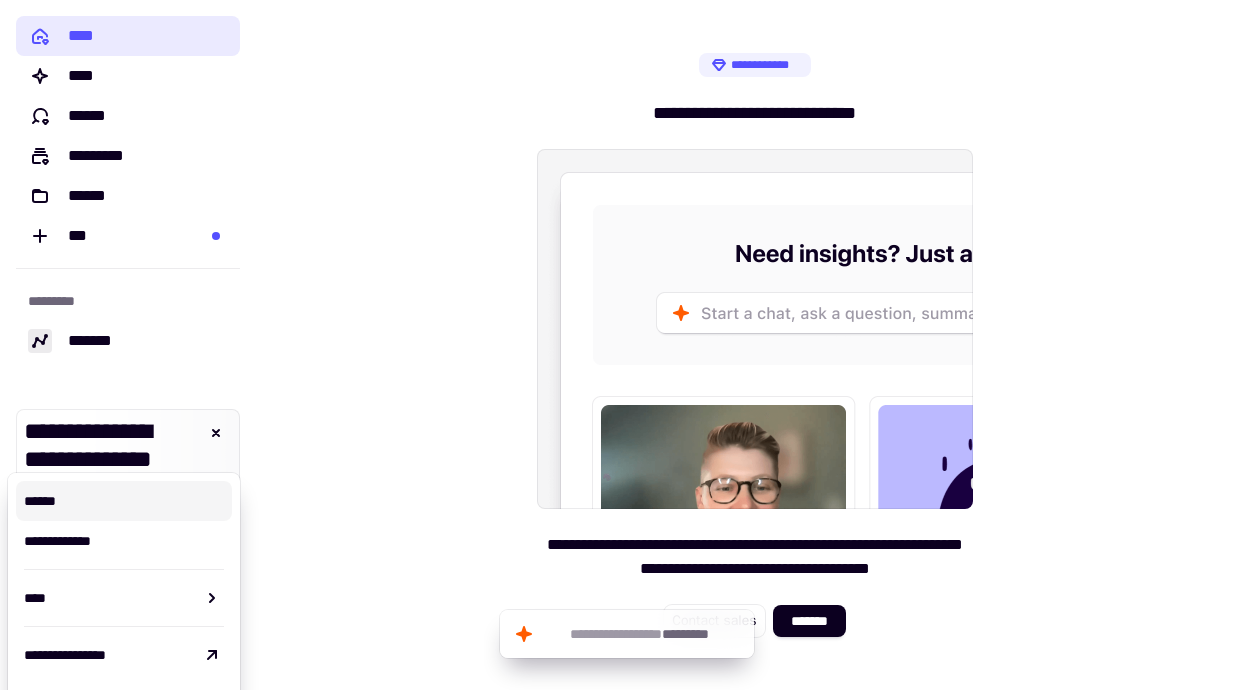 click on "****" 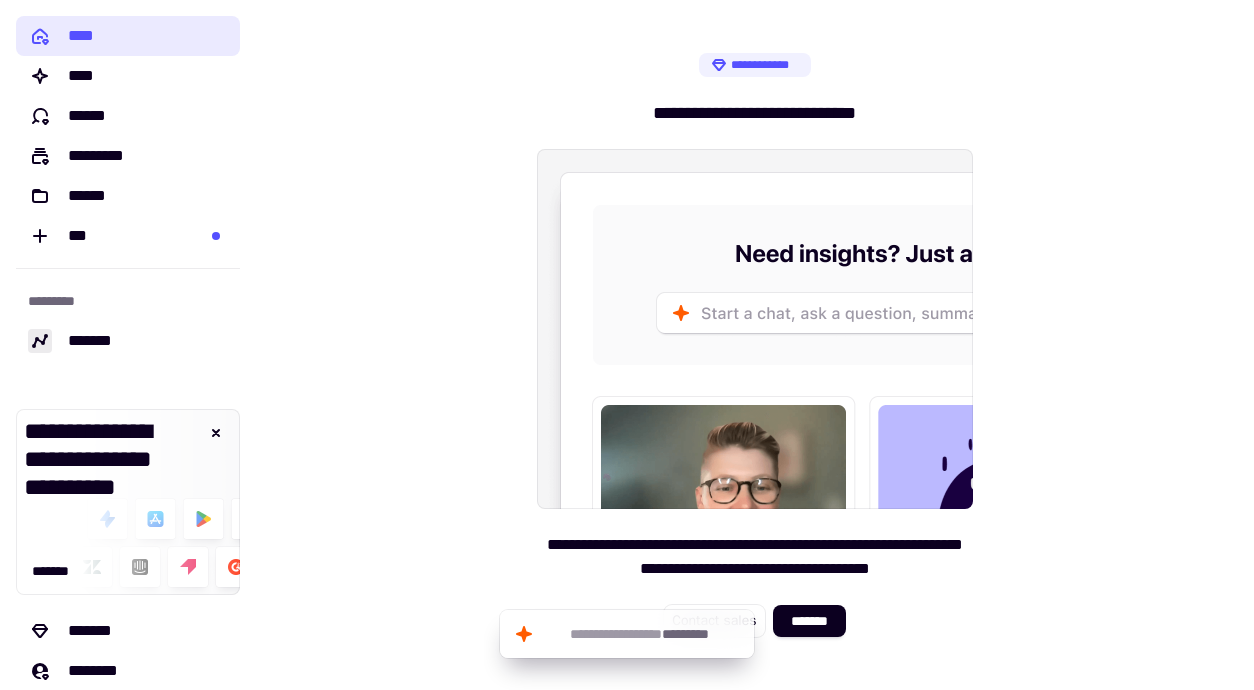 click on "****" 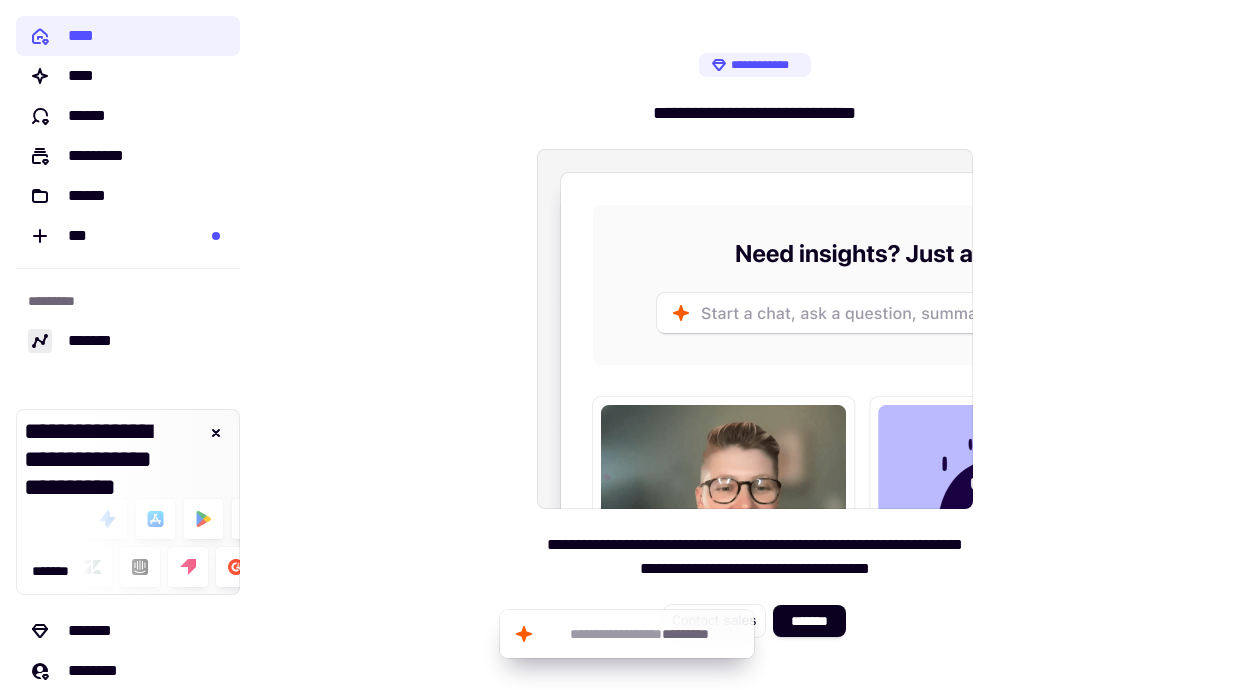 scroll, scrollTop: 97, scrollLeft: 0, axis: vertical 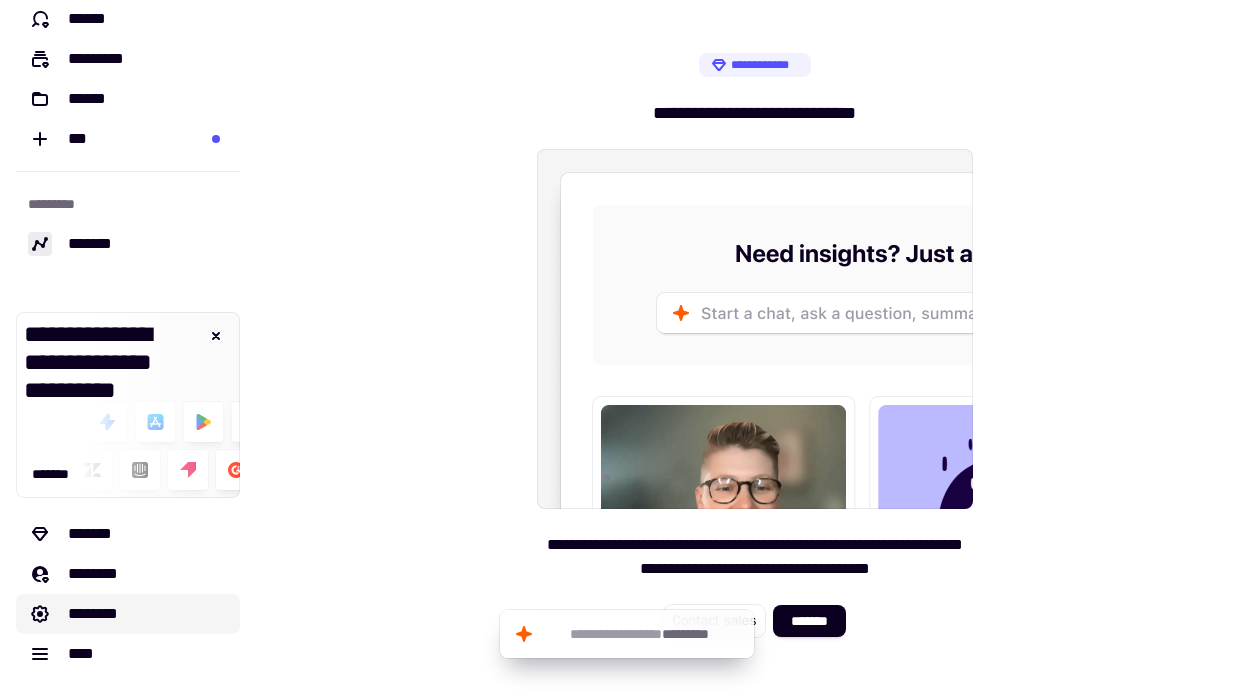 click on "********" 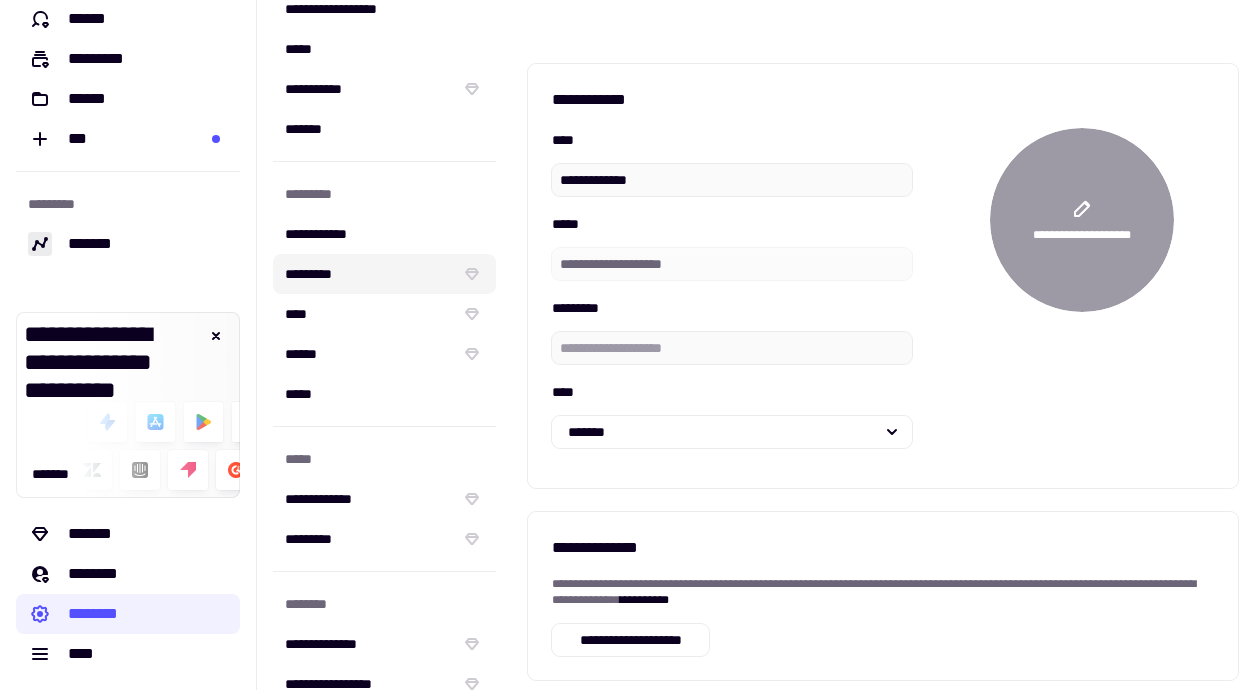scroll, scrollTop: 282, scrollLeft: 0, axis: vertical 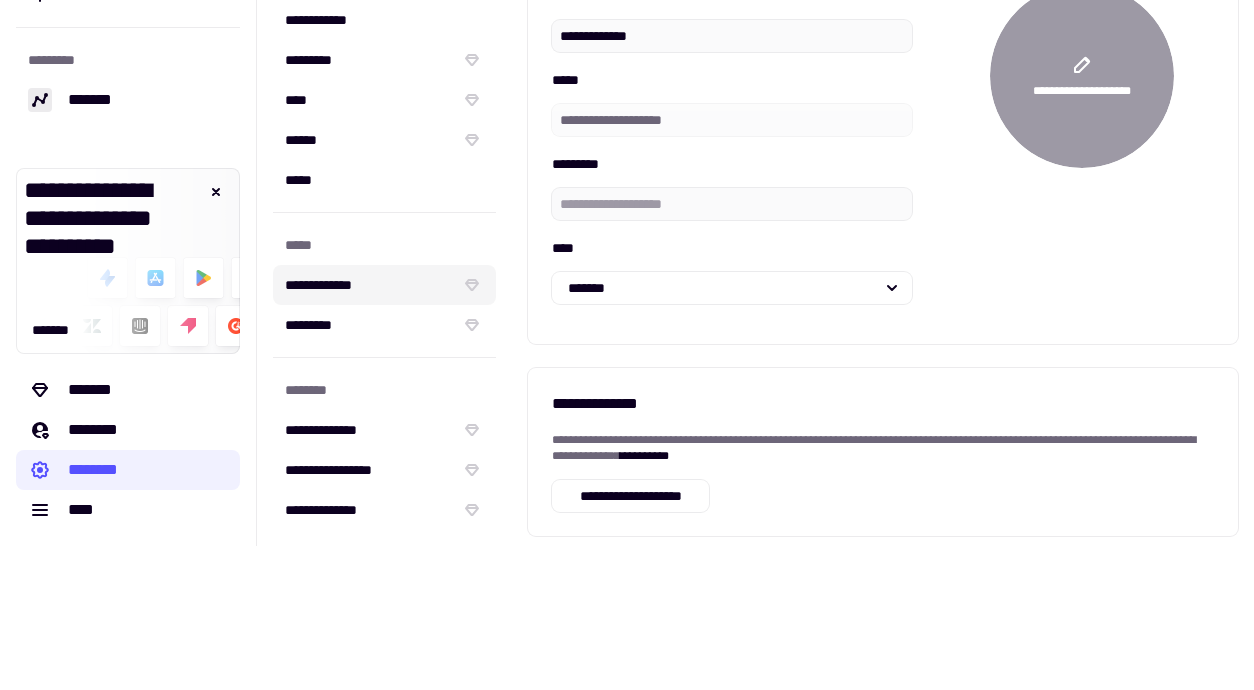 click on "**********" 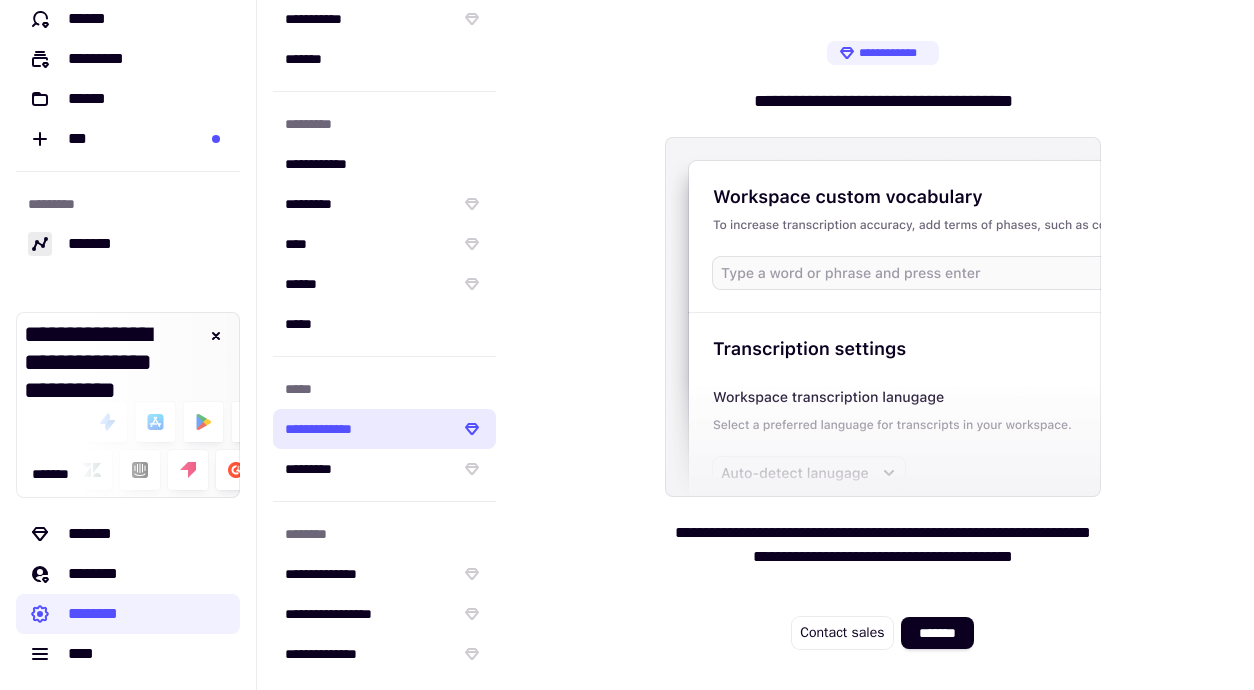 scroll, scrollTop: 0, scrollLeft: 0, axis: both 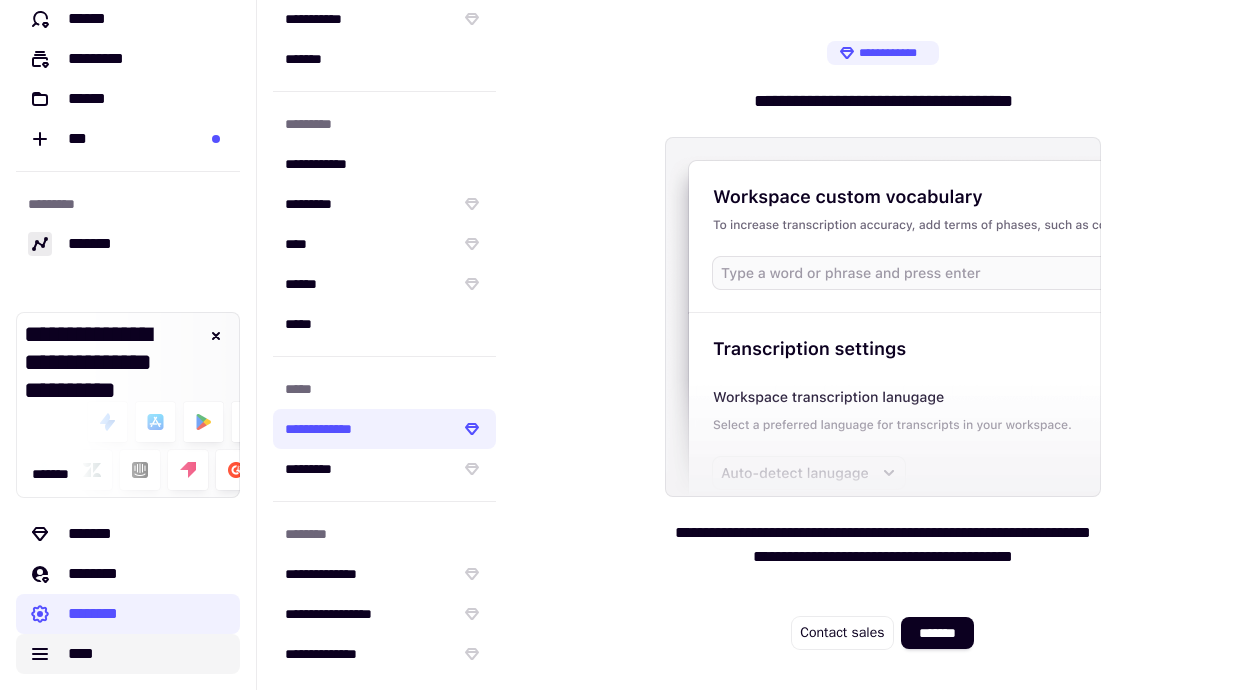 click on "****" 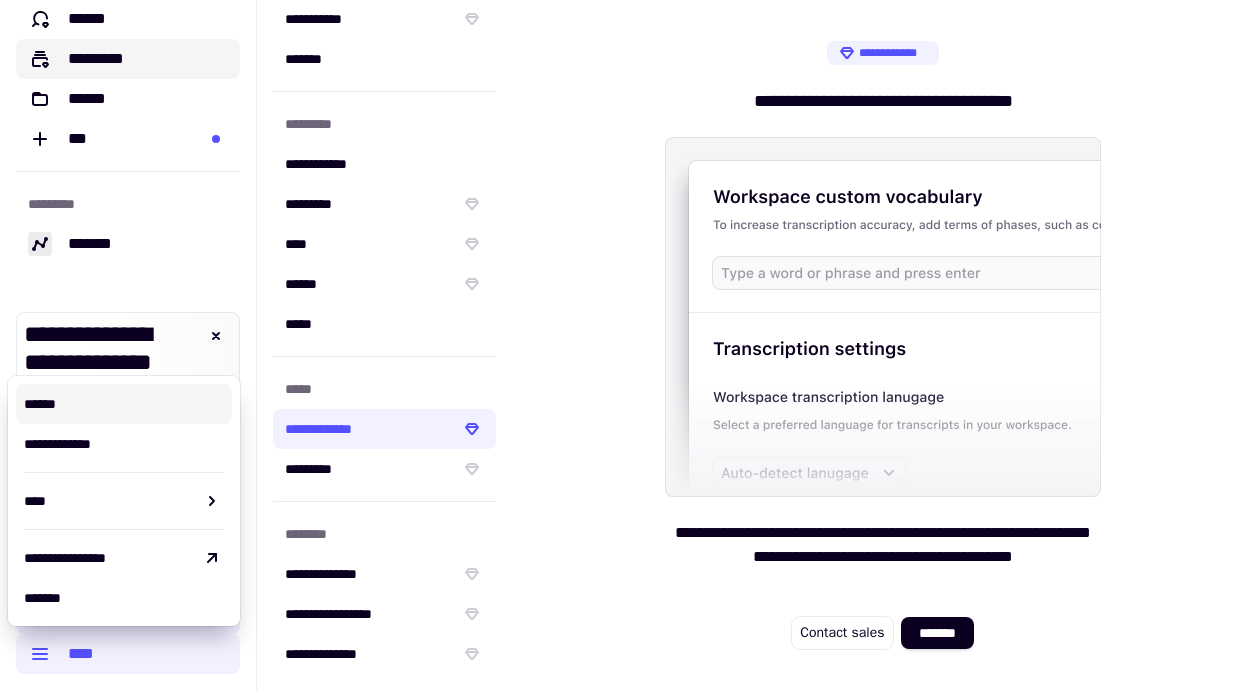 scroll, scrollTop: 0, scrollLeft: 0, axis: both 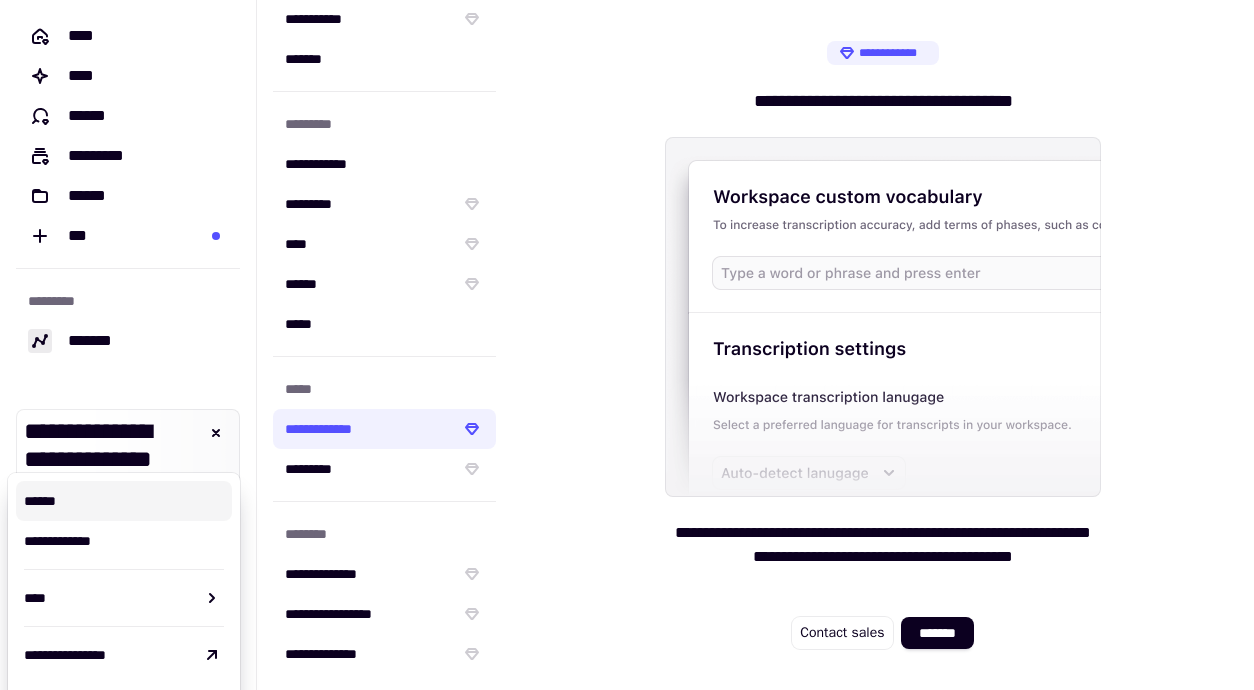 click on "**********" at bounding box center [883, 345] 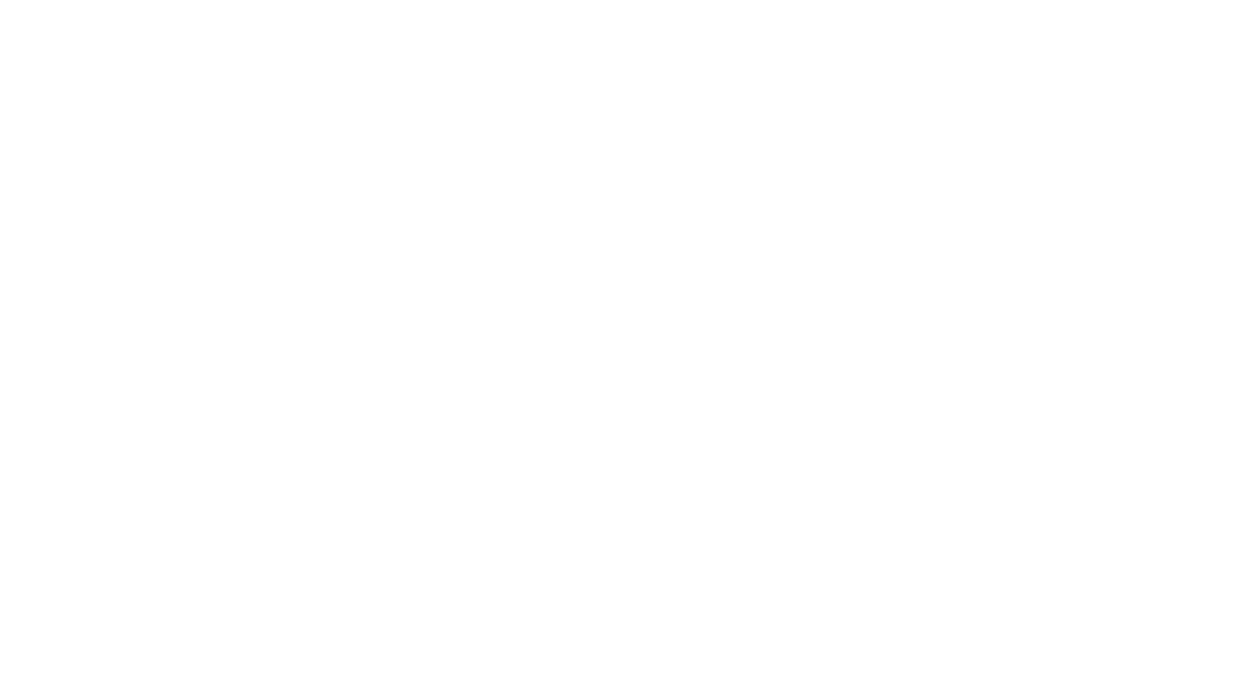 scroll, scrollTop: 0, scrollLeft: 0, axis: both 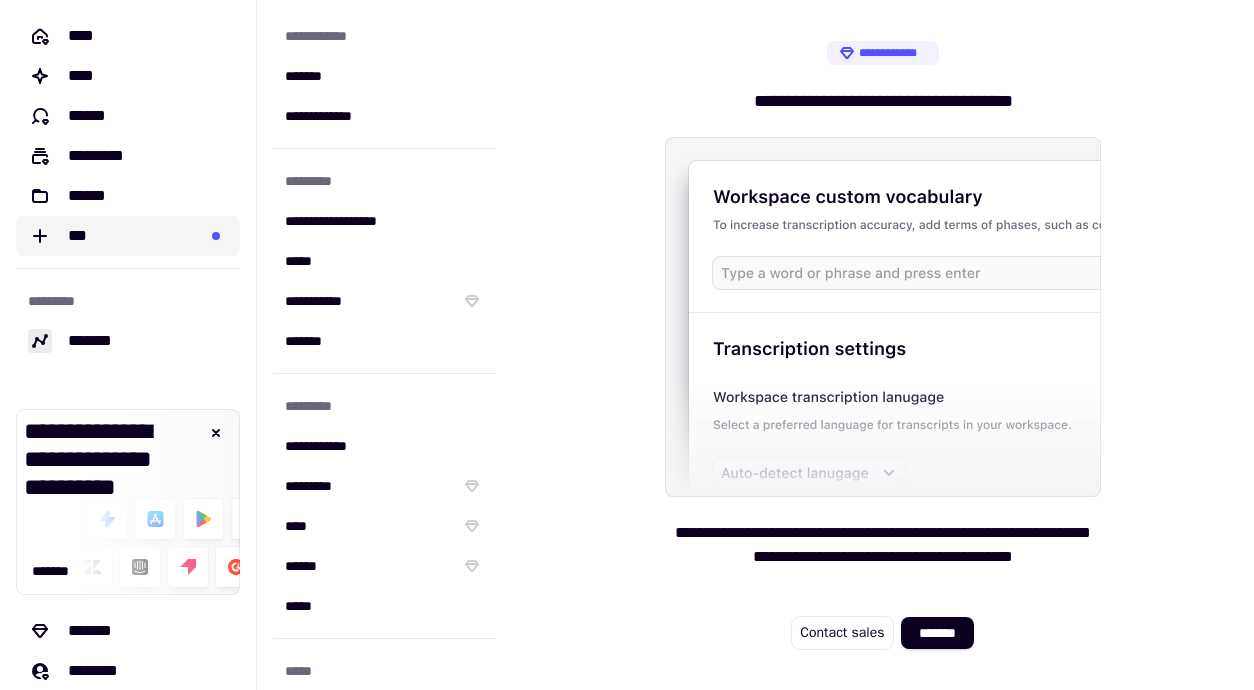 click on "***" 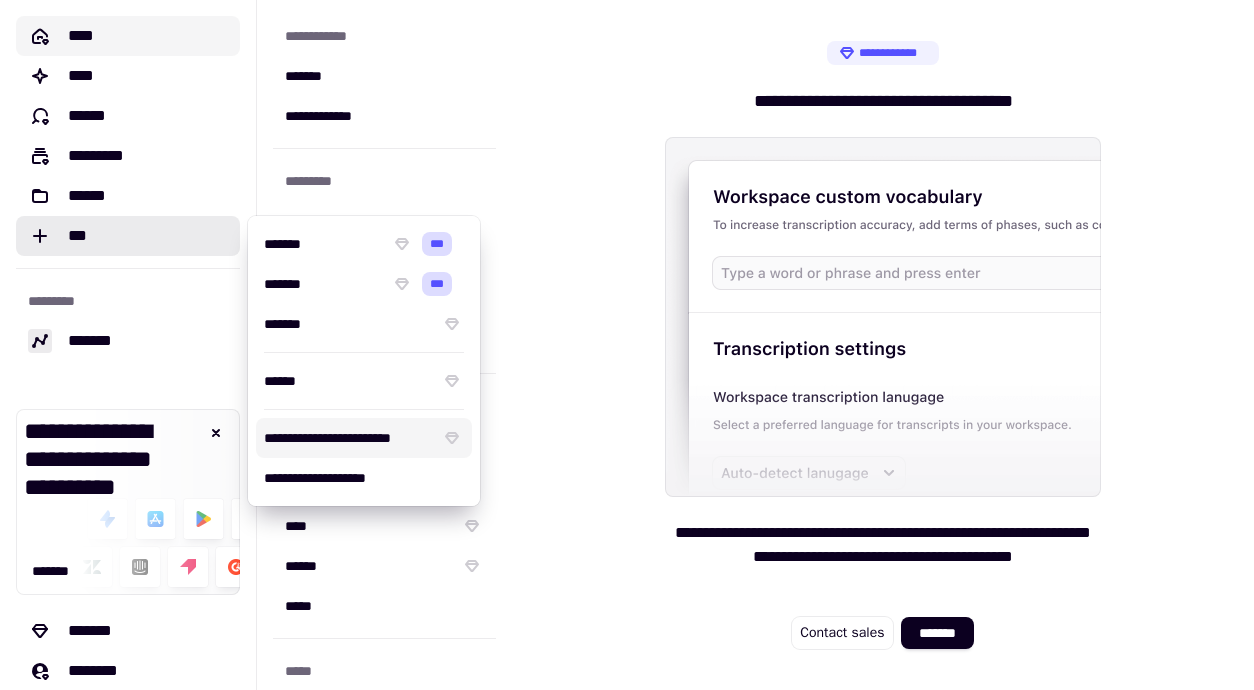 click on "****" 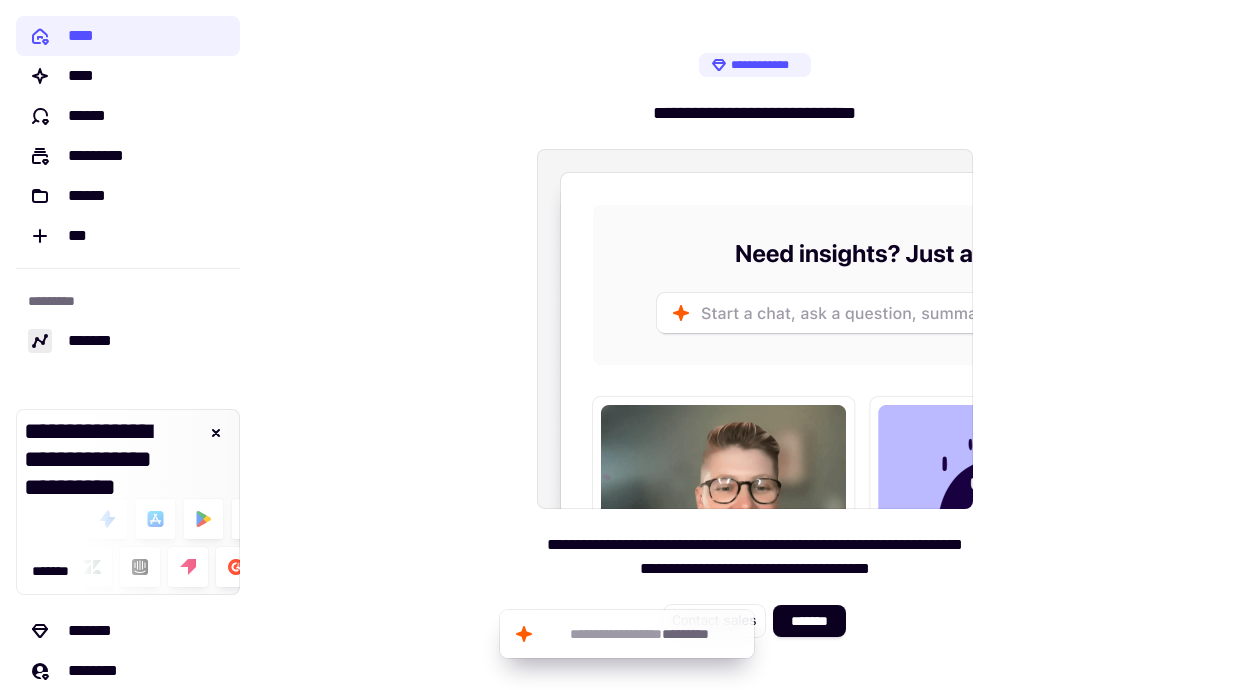 click on "**********" at bounding box center [755, 557] 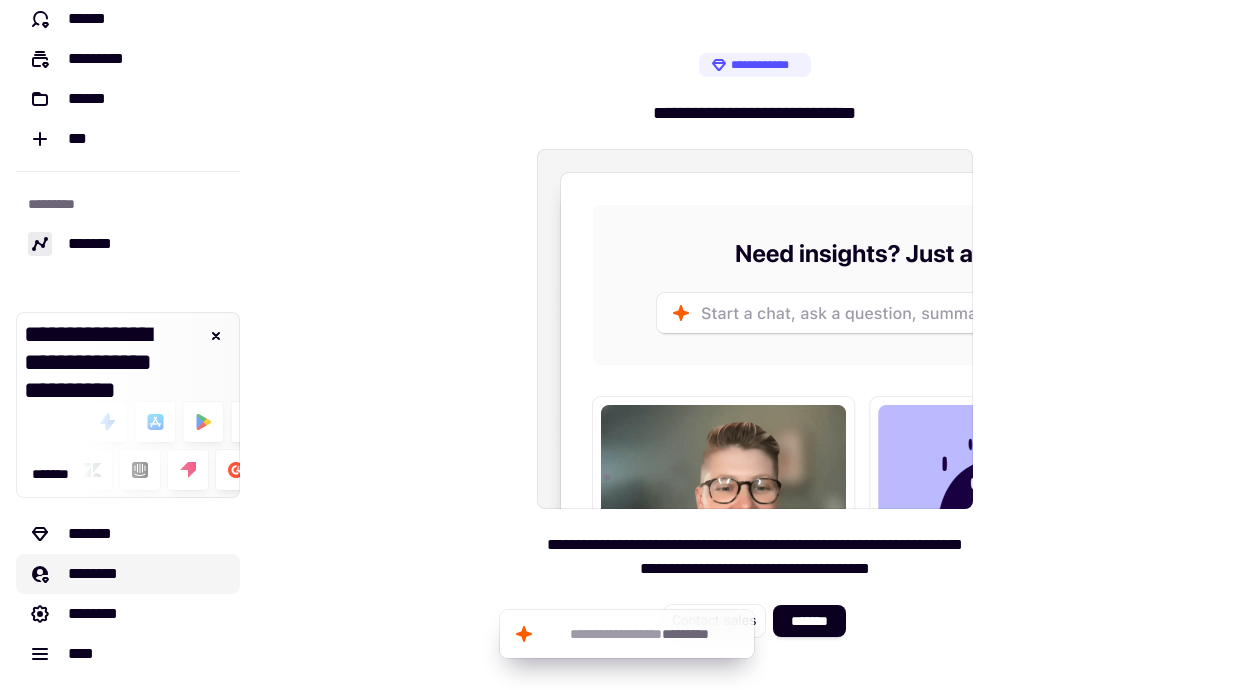 click on "********" 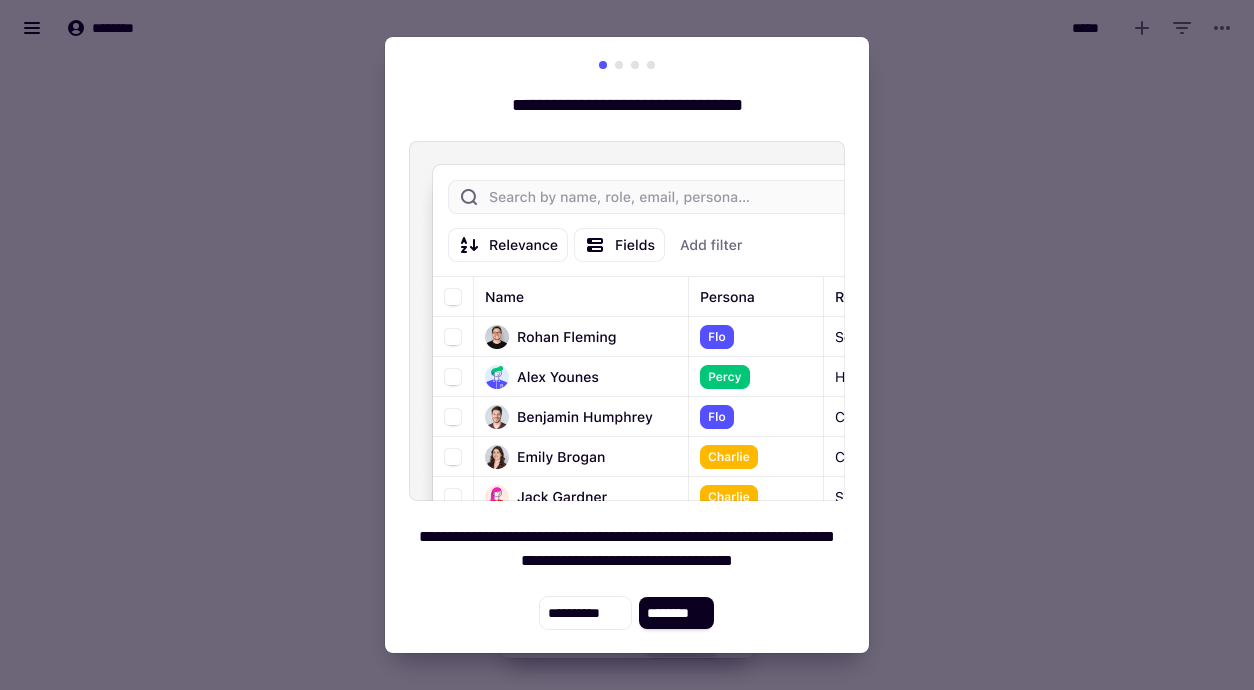 click at bounding box center (627, 345) 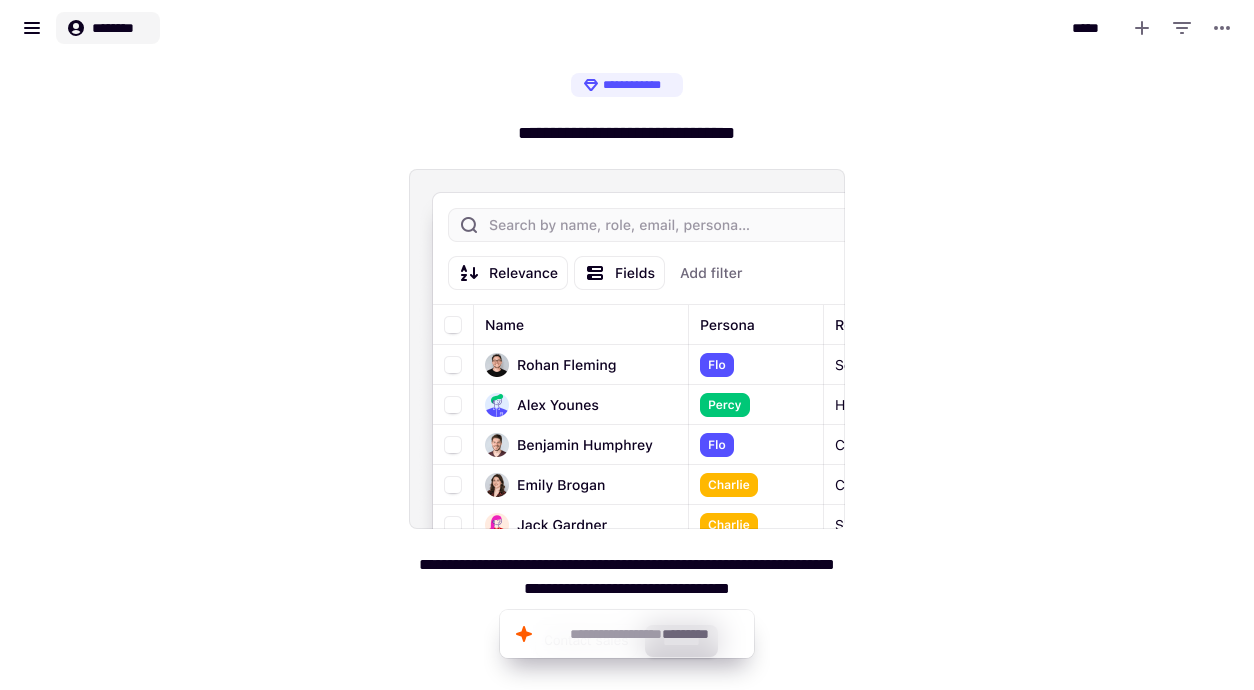 click on "********" 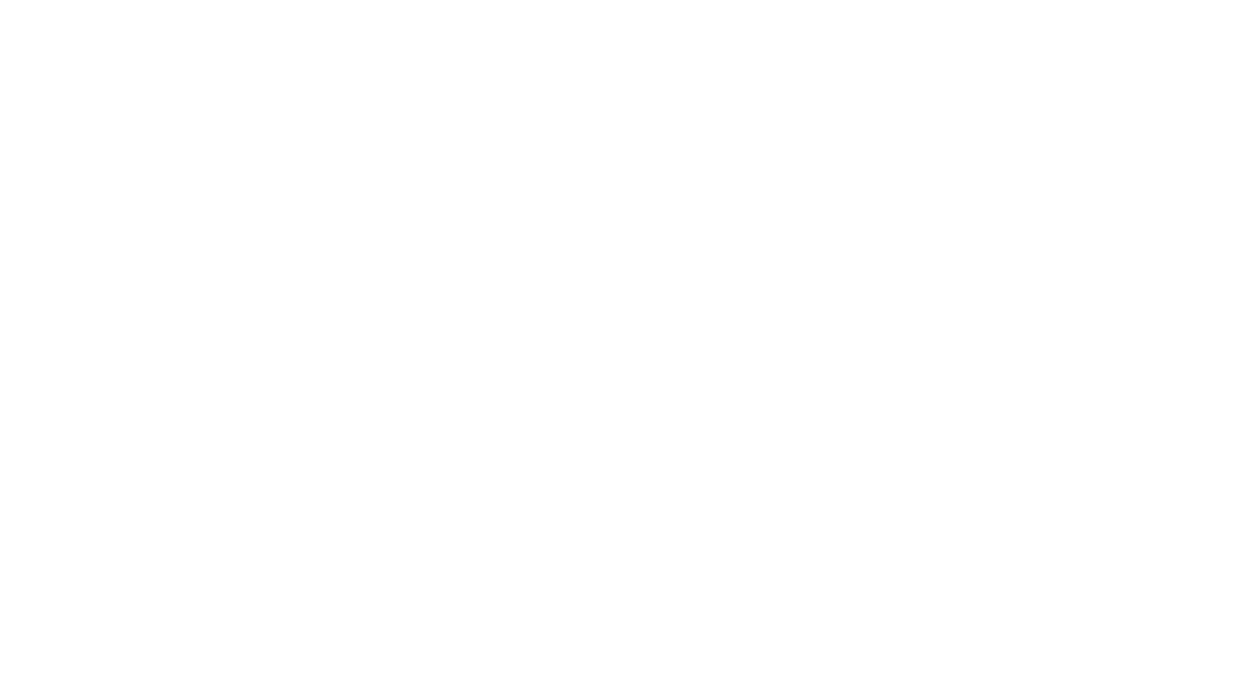 scroll, scrollTop: 0, scrollLeft: 0, axis: both 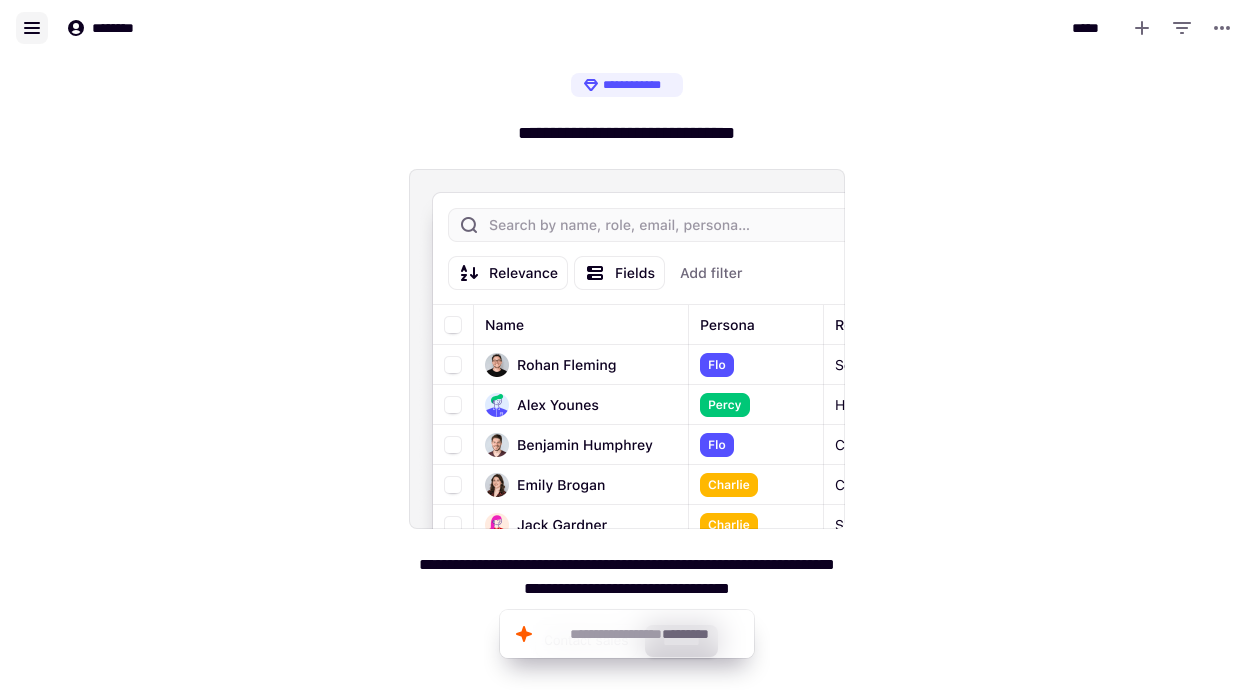 click 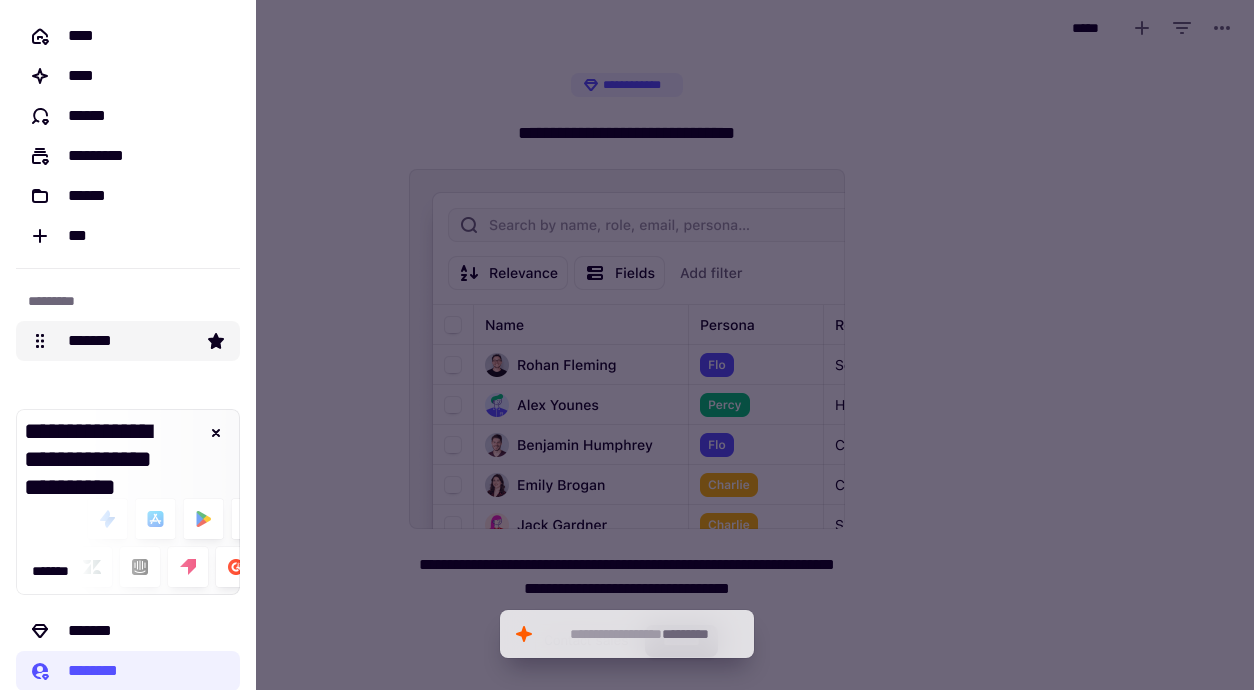 scroll, scrollTop: 97, scrollLeft: 0, axis: vertical 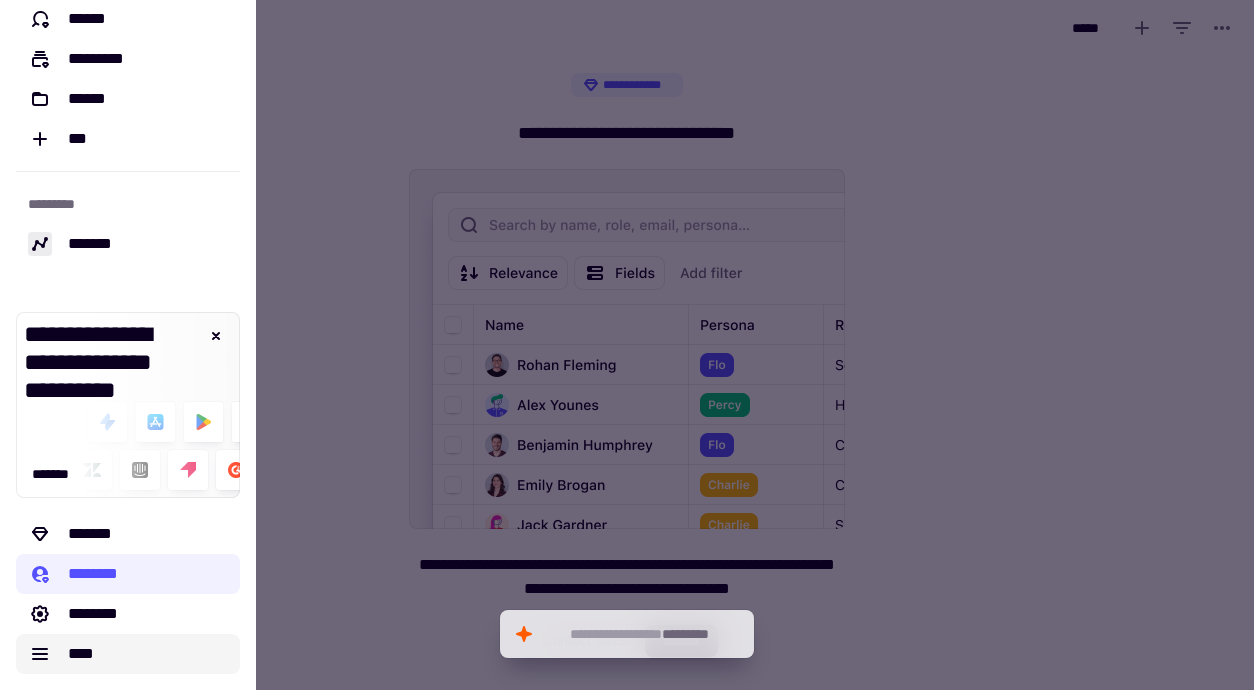 click on "****" 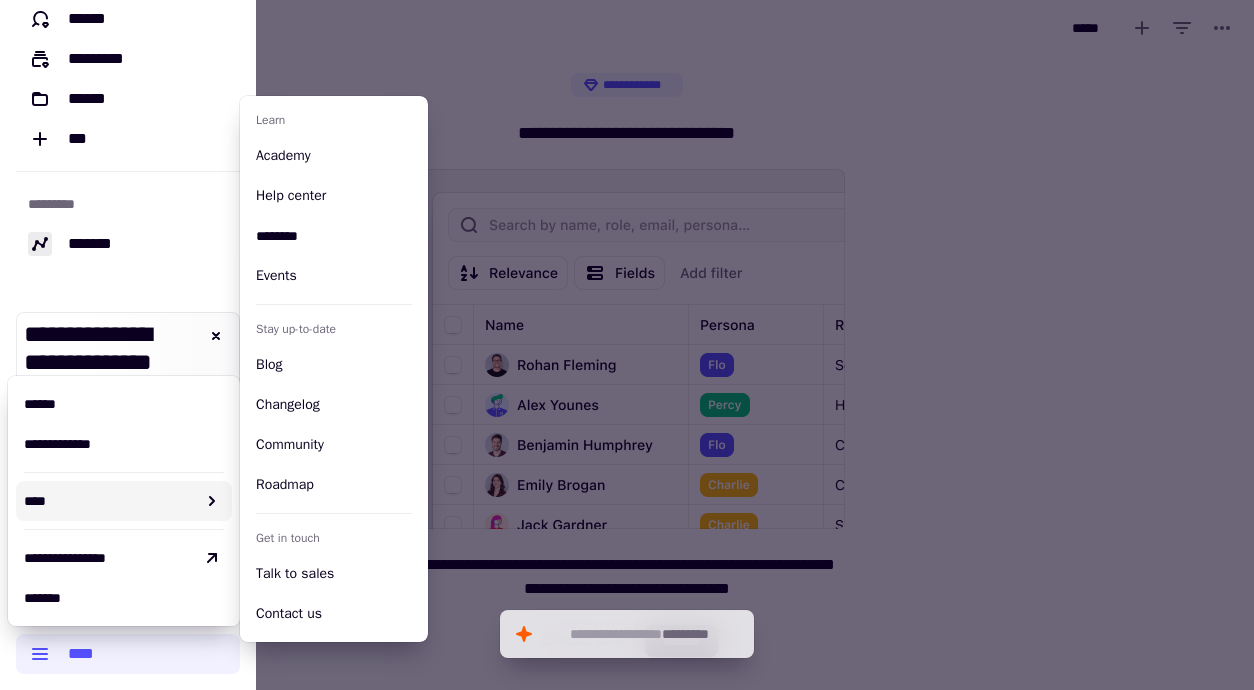 click on "****" at bounding box center (110, 501) 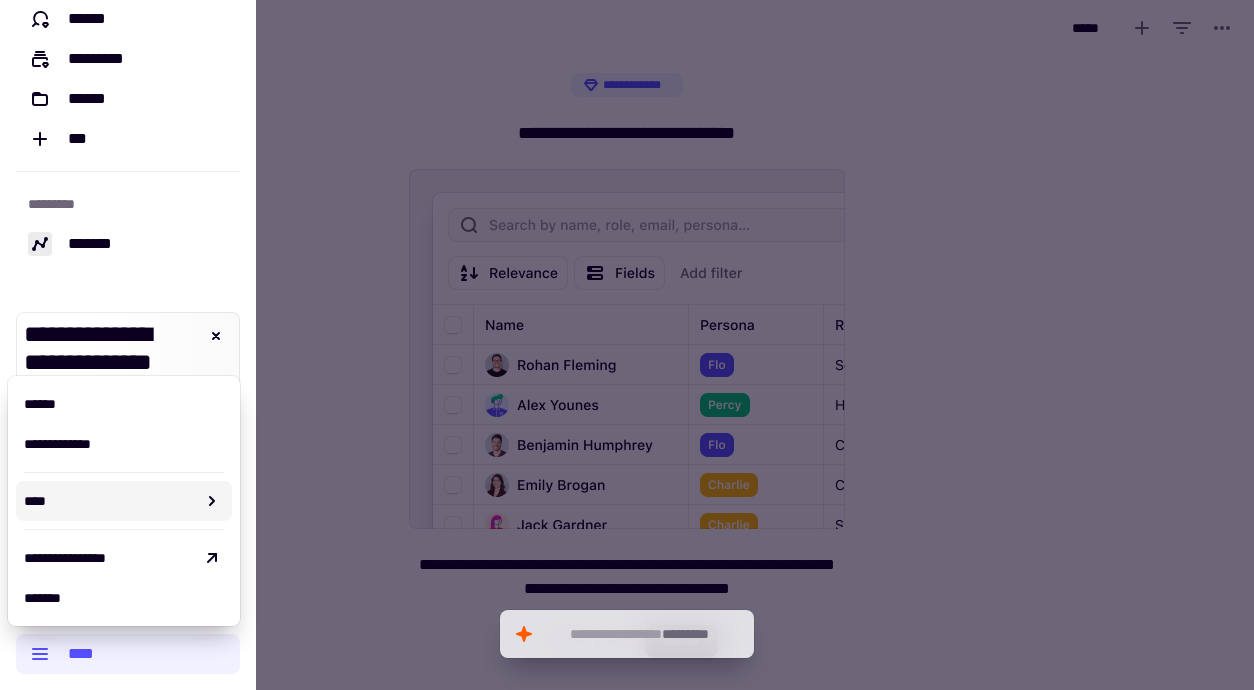 click 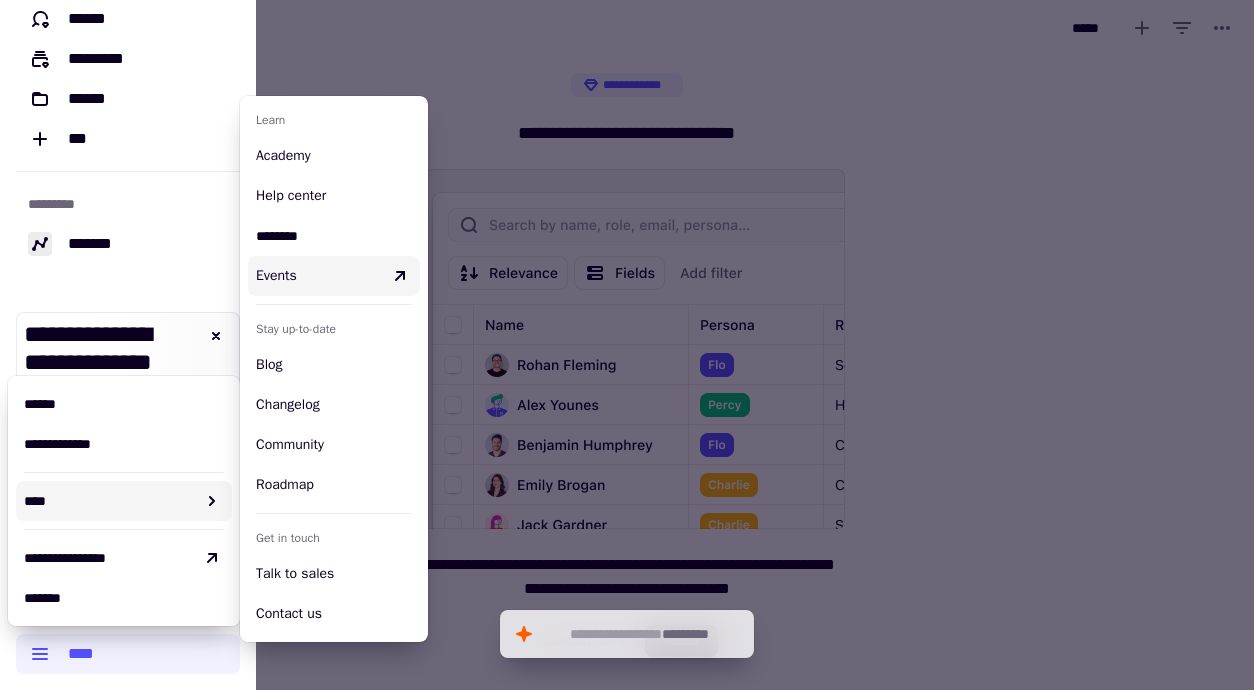 click at bounding box center [627, 345] 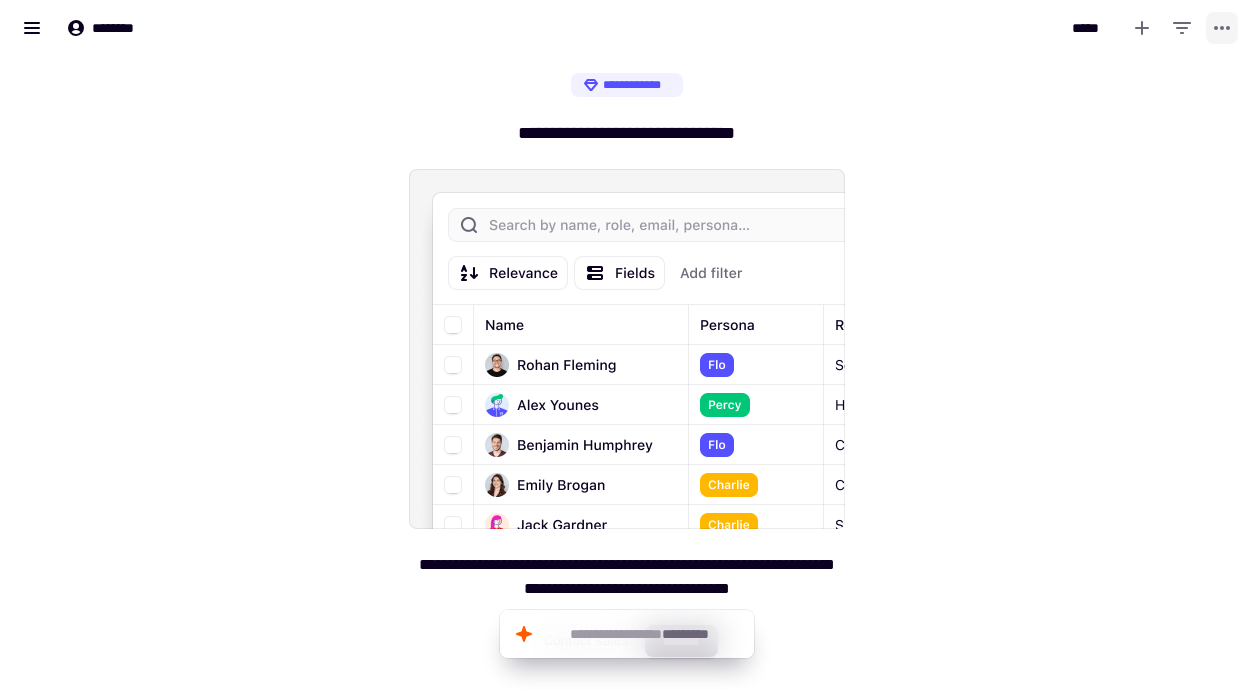 click 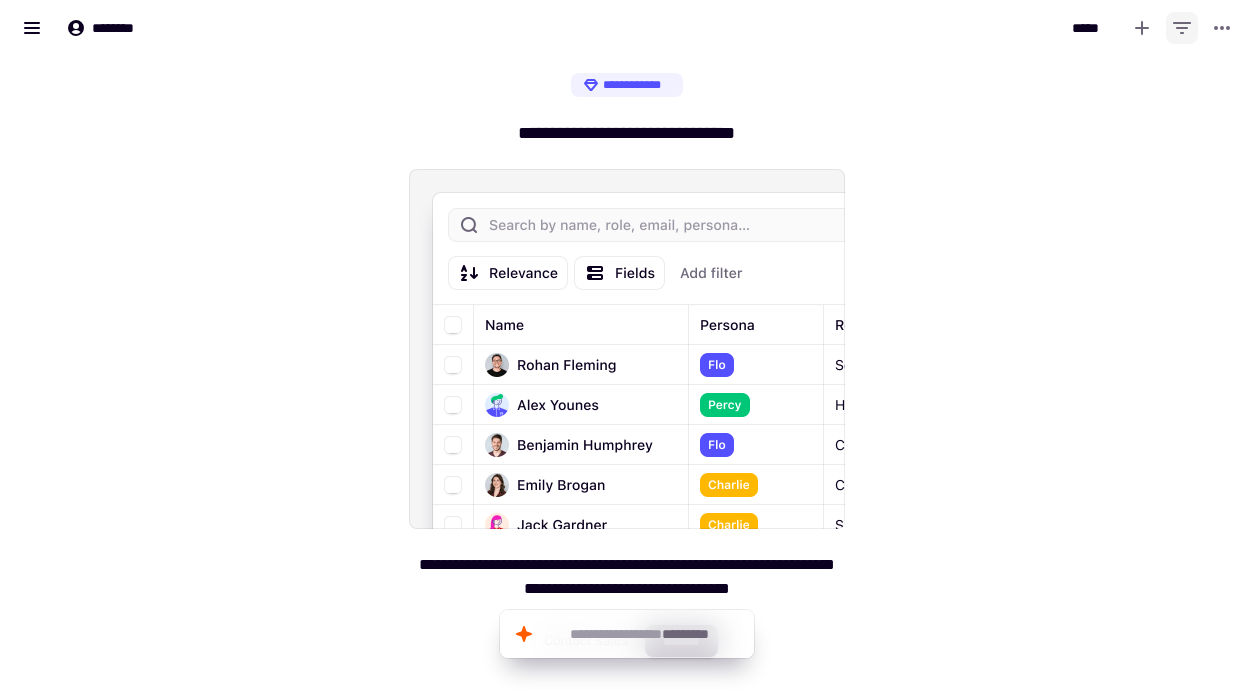 click 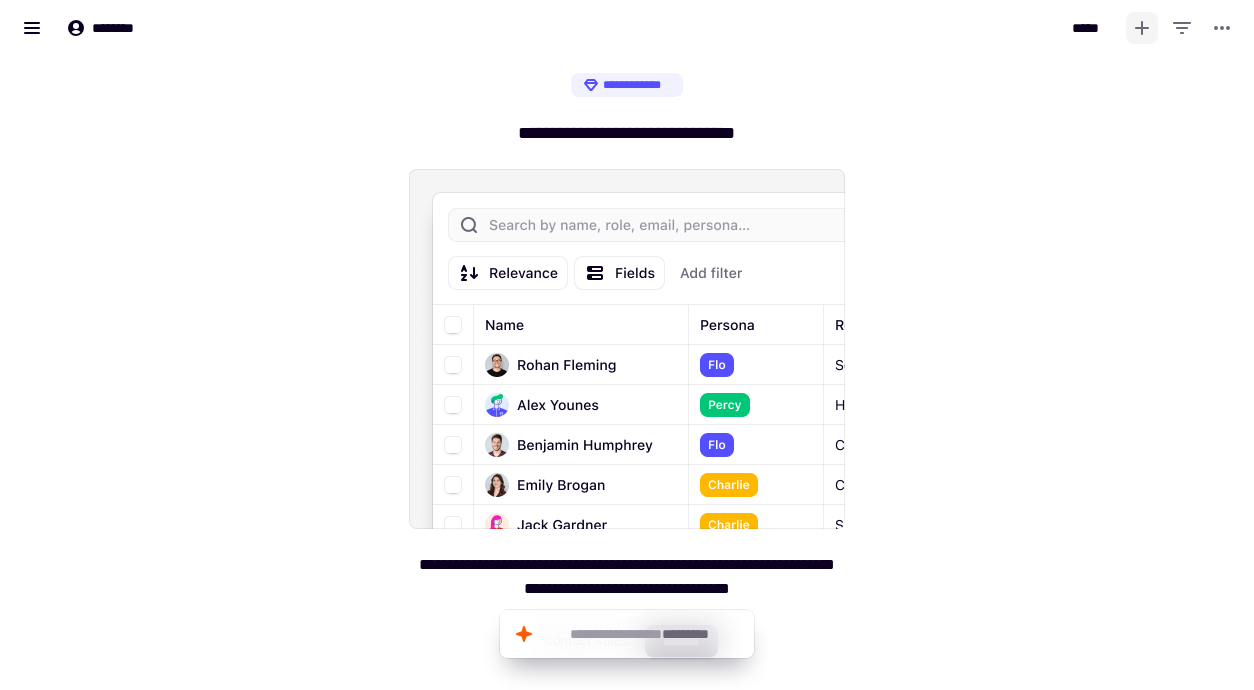 click 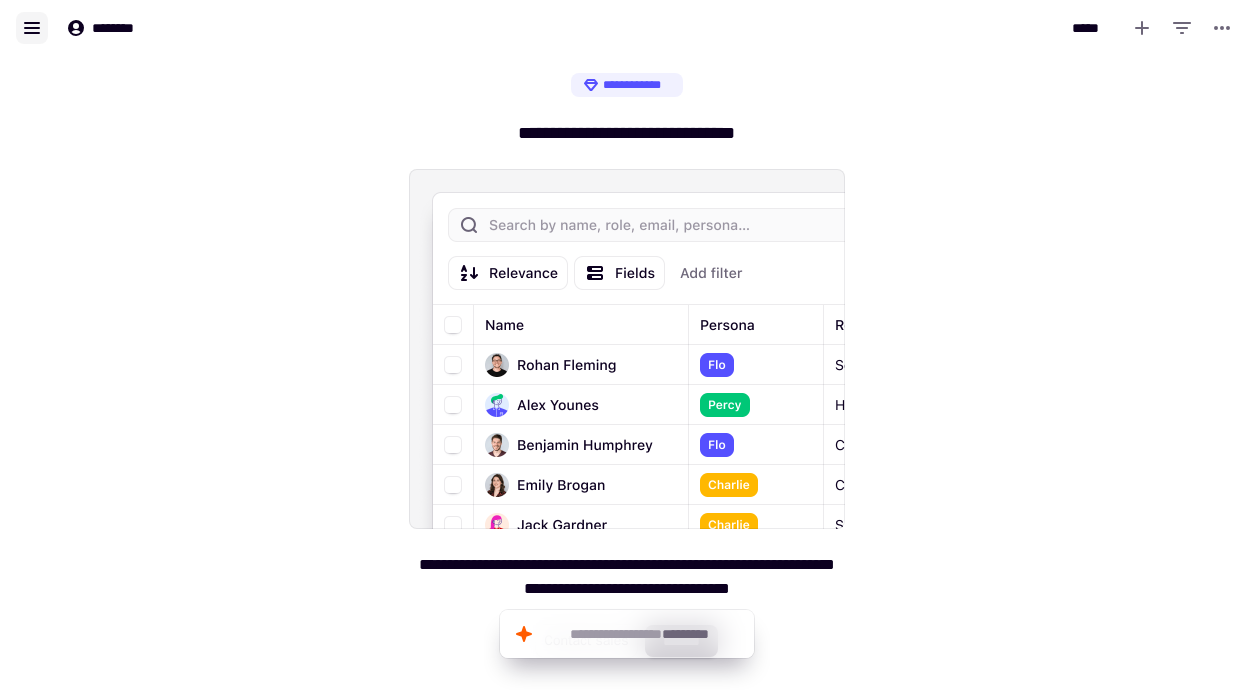 click 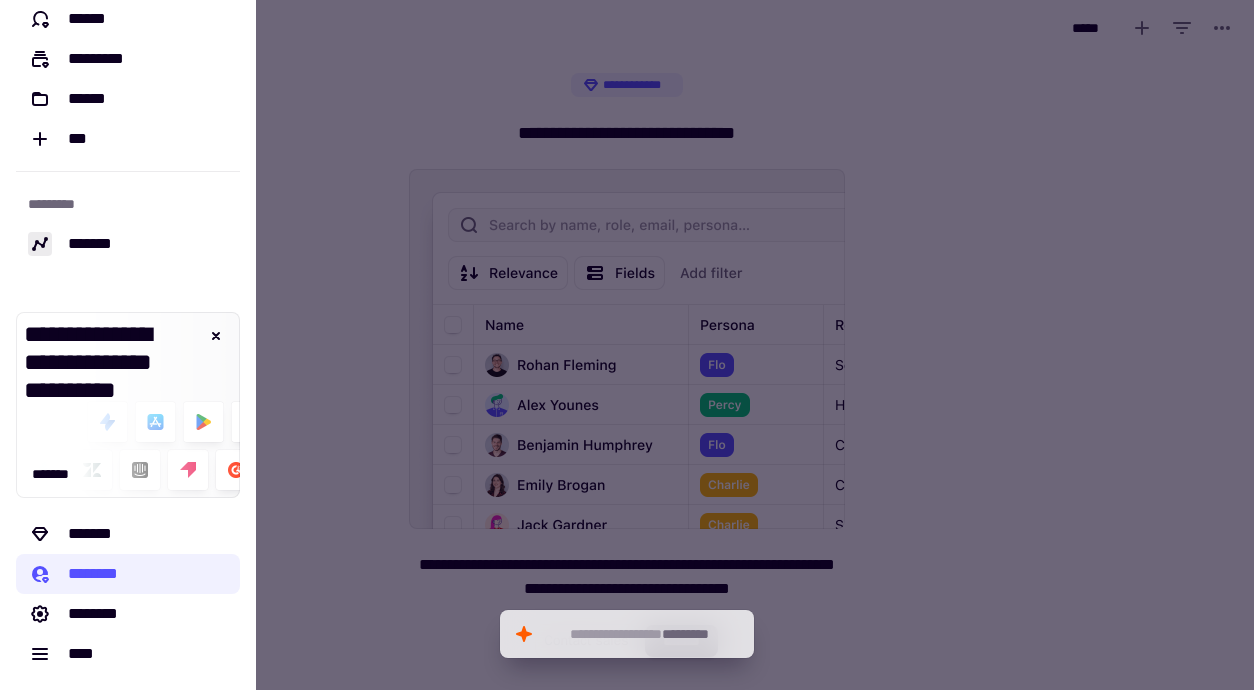 scroll, scrollTop: 0, scrollLeft: 0, axis: both 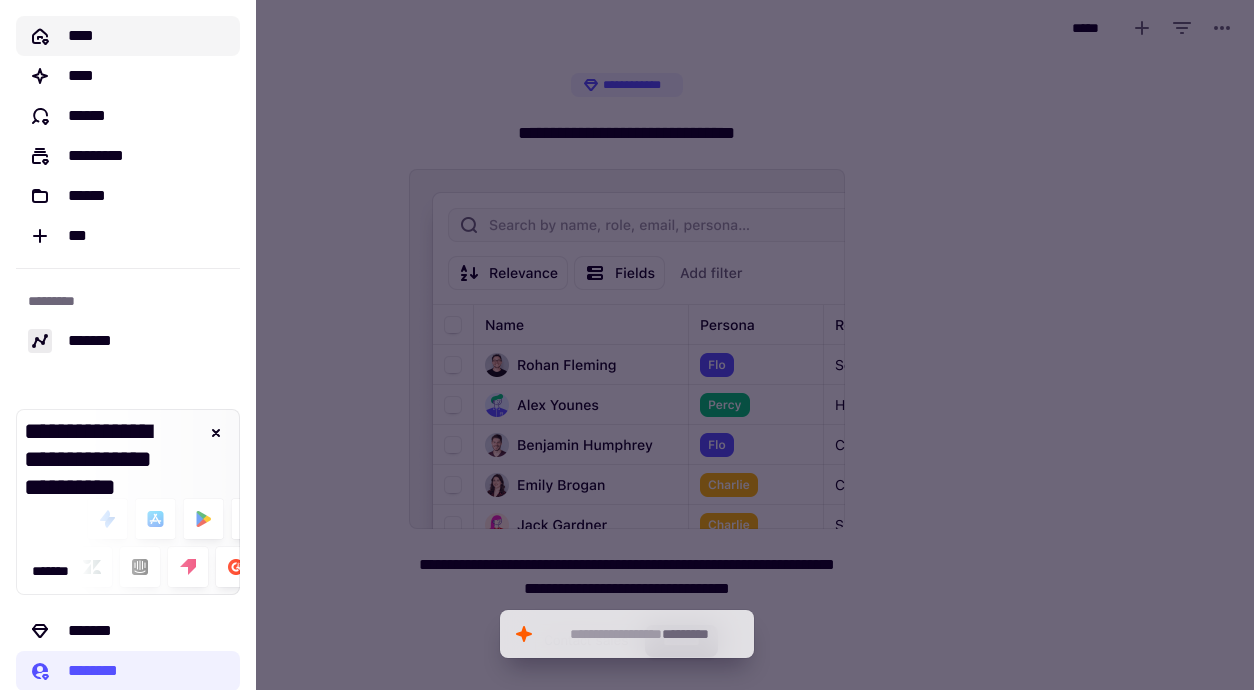 click on "****" 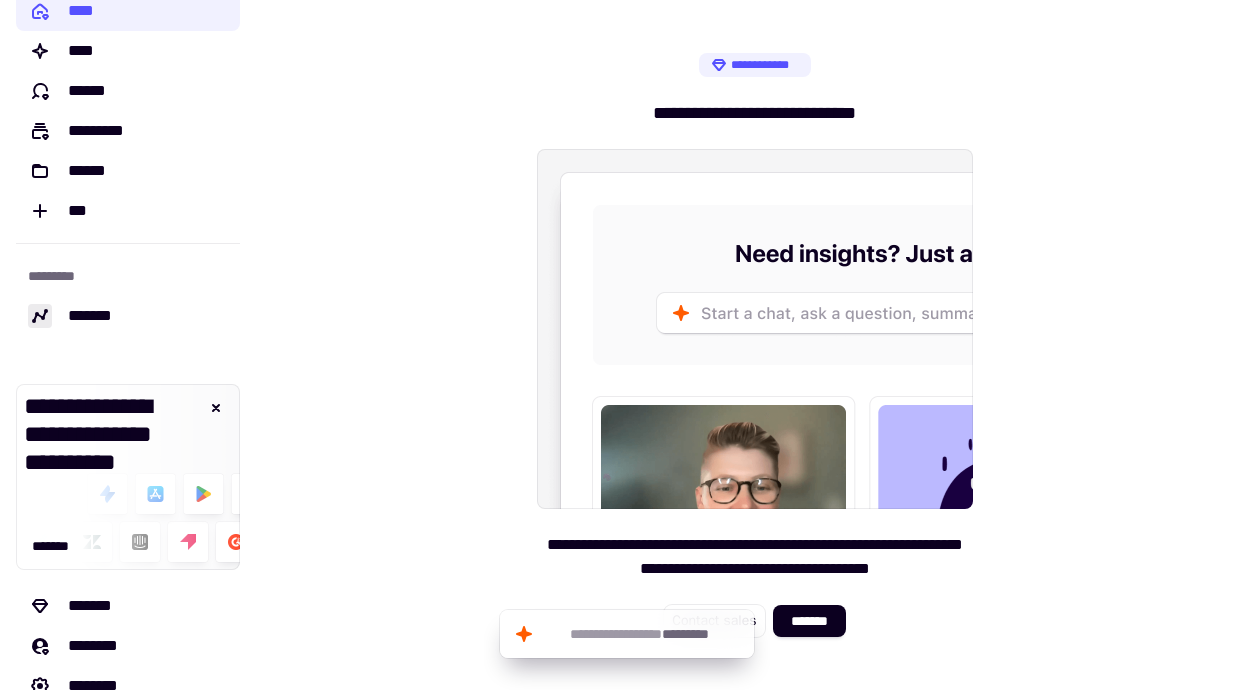 scroll, scrollTop: 97, scrollLeft: 0, axis: vertical 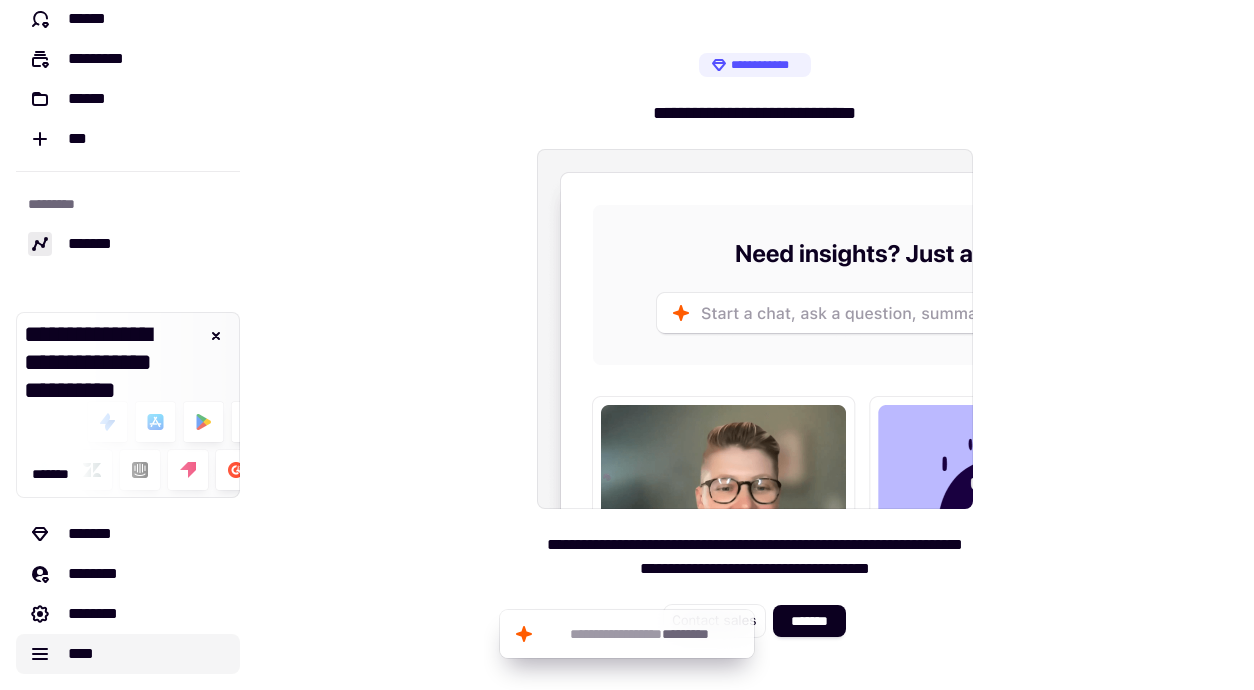 click on "****" 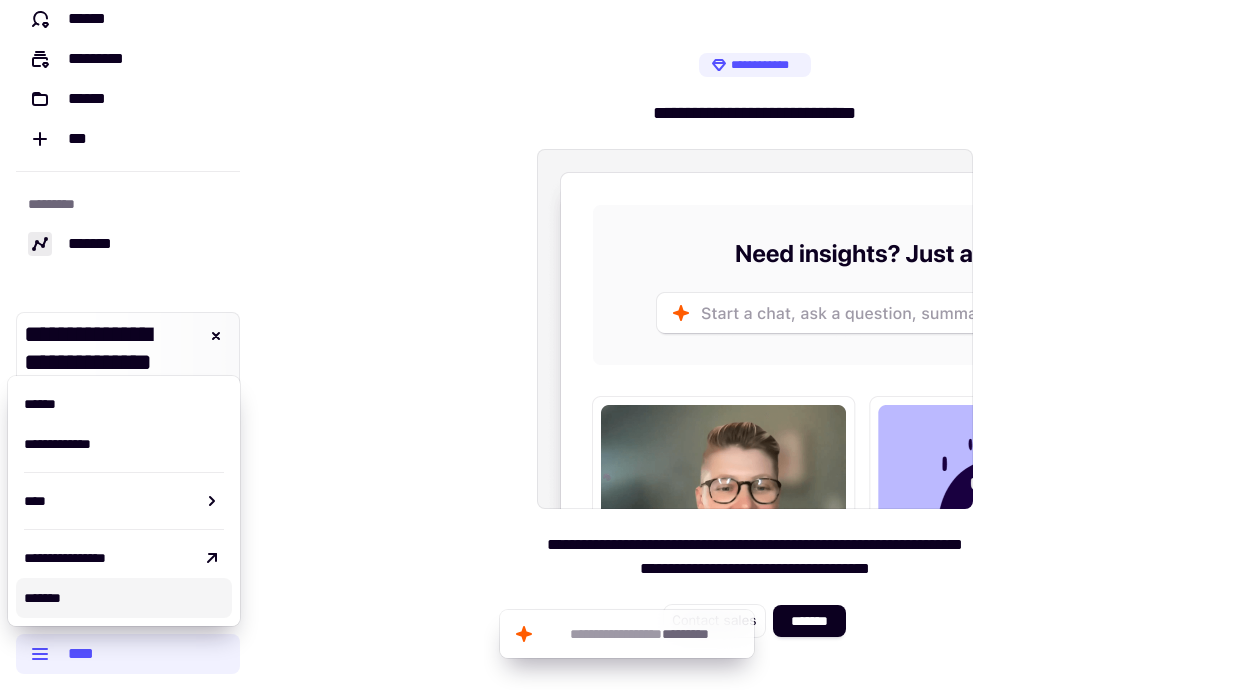 click on "*******" at bounding box center [124, 598] 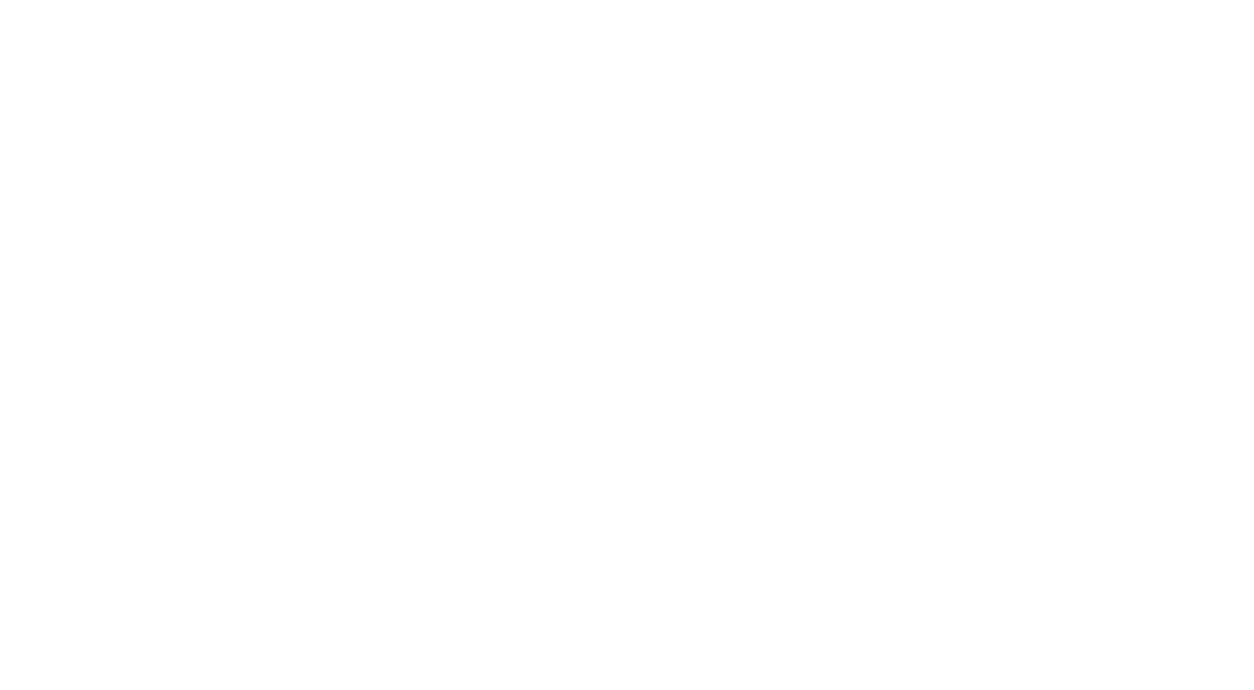 scroll, scrollTop: 0, scrollLeft: 0, axis: both 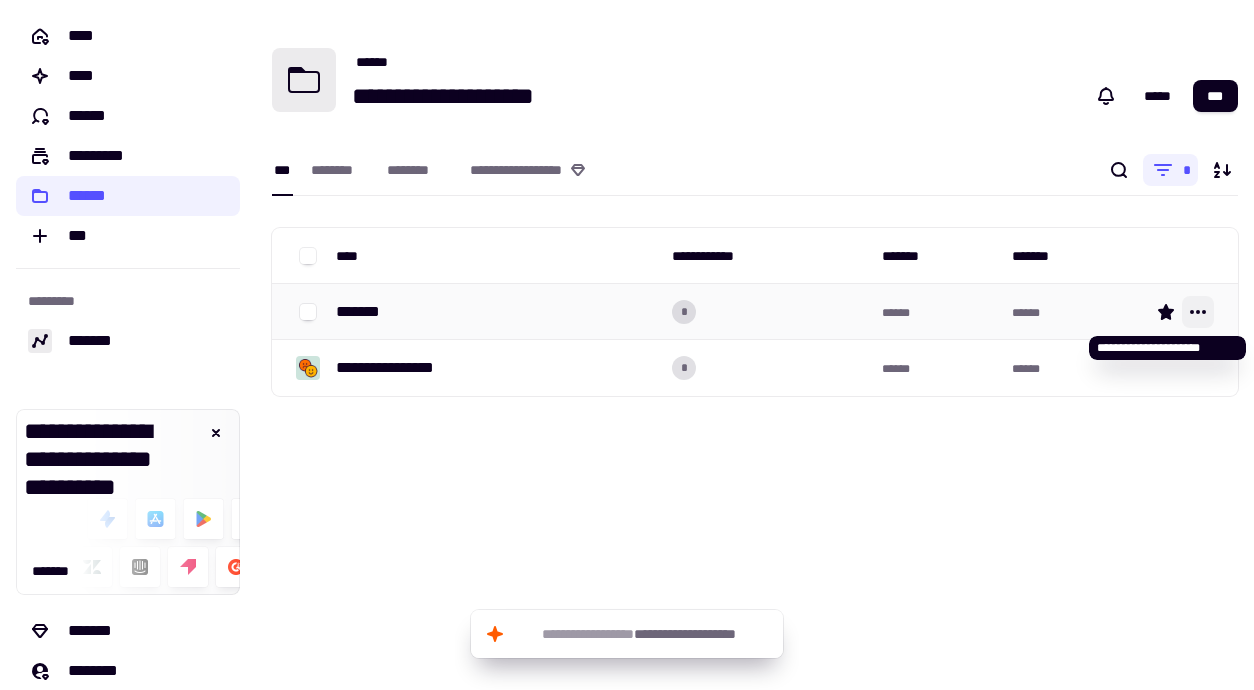 click 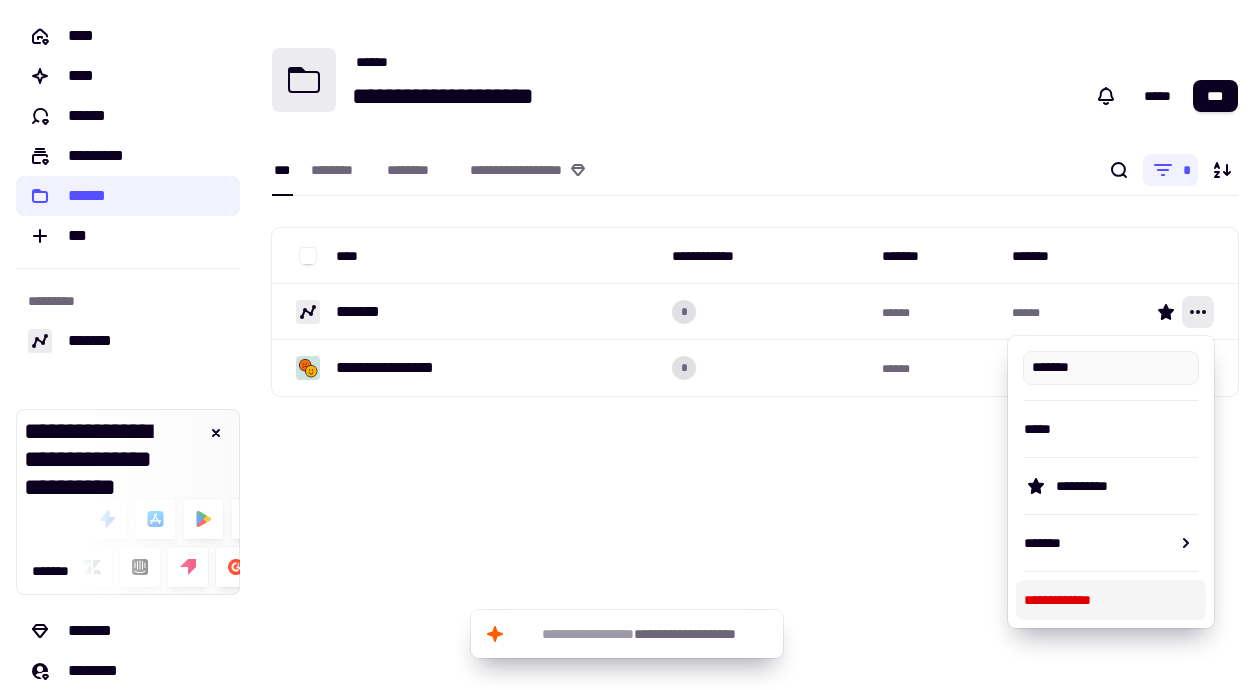 click on "**********" at bounding box center [1111, 600] 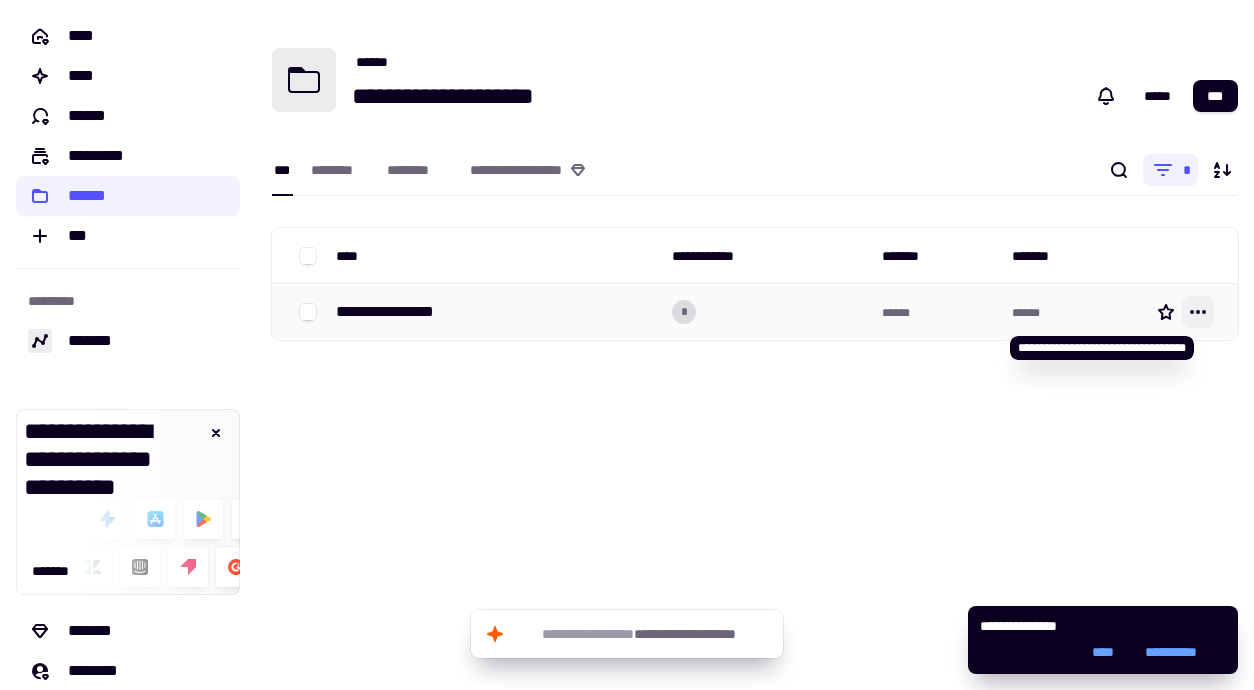click 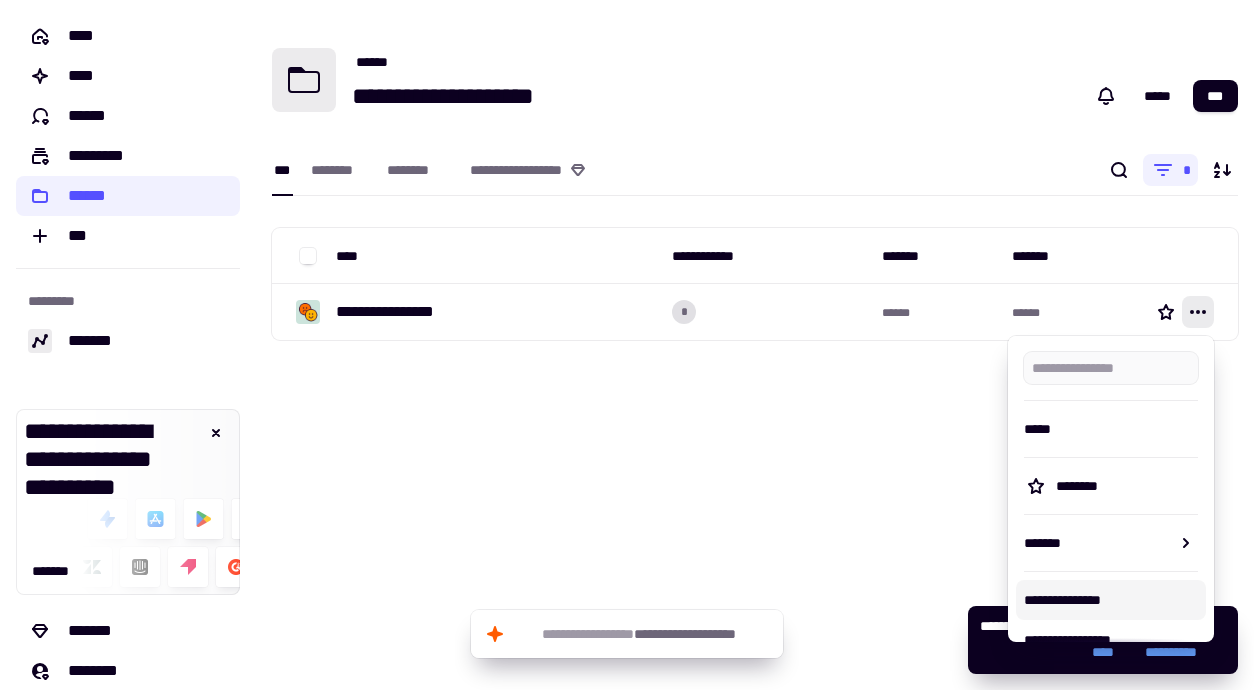scroll, scrollTop: 83, scrollLeft: 0, axis: vertical 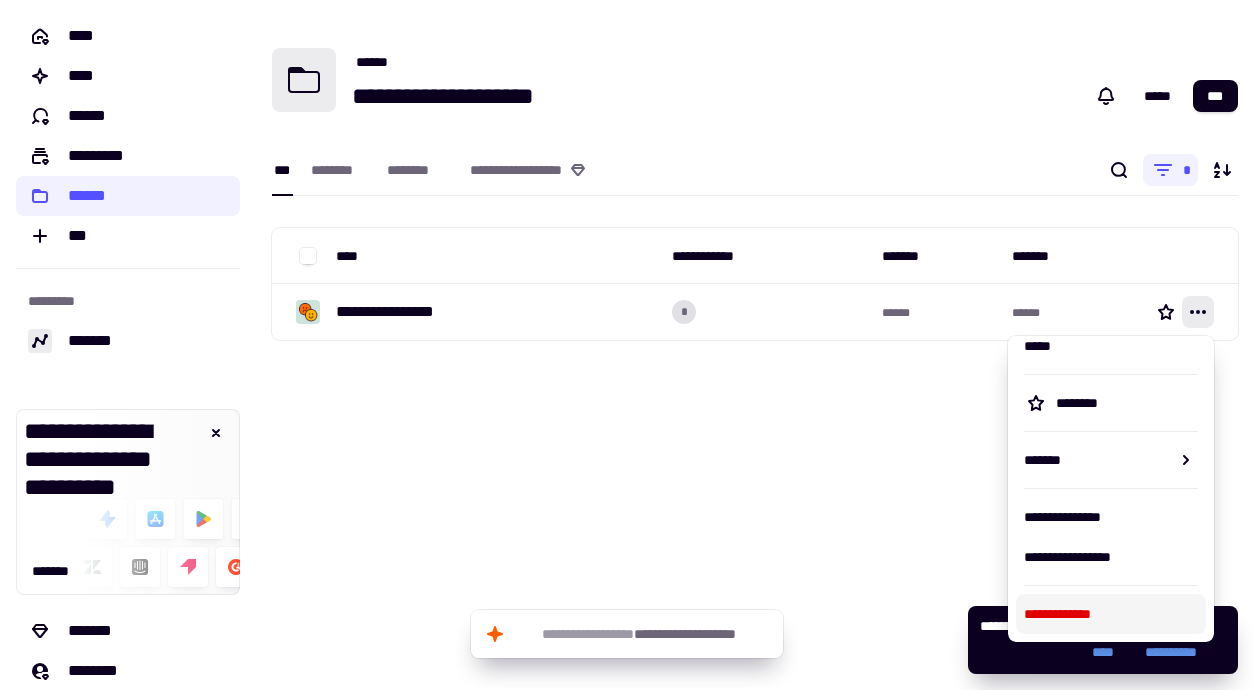 click on "**********" at bounding box center (1111, 614) 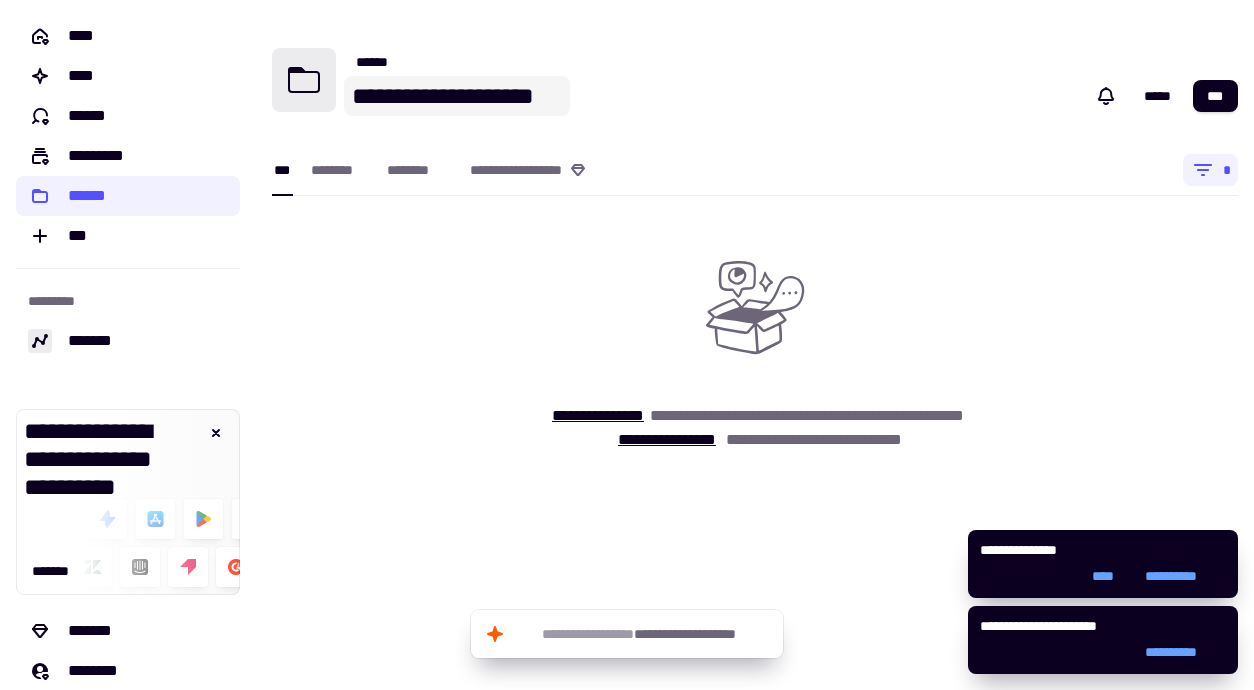 click on "**********" at bounding box center (457, 96) 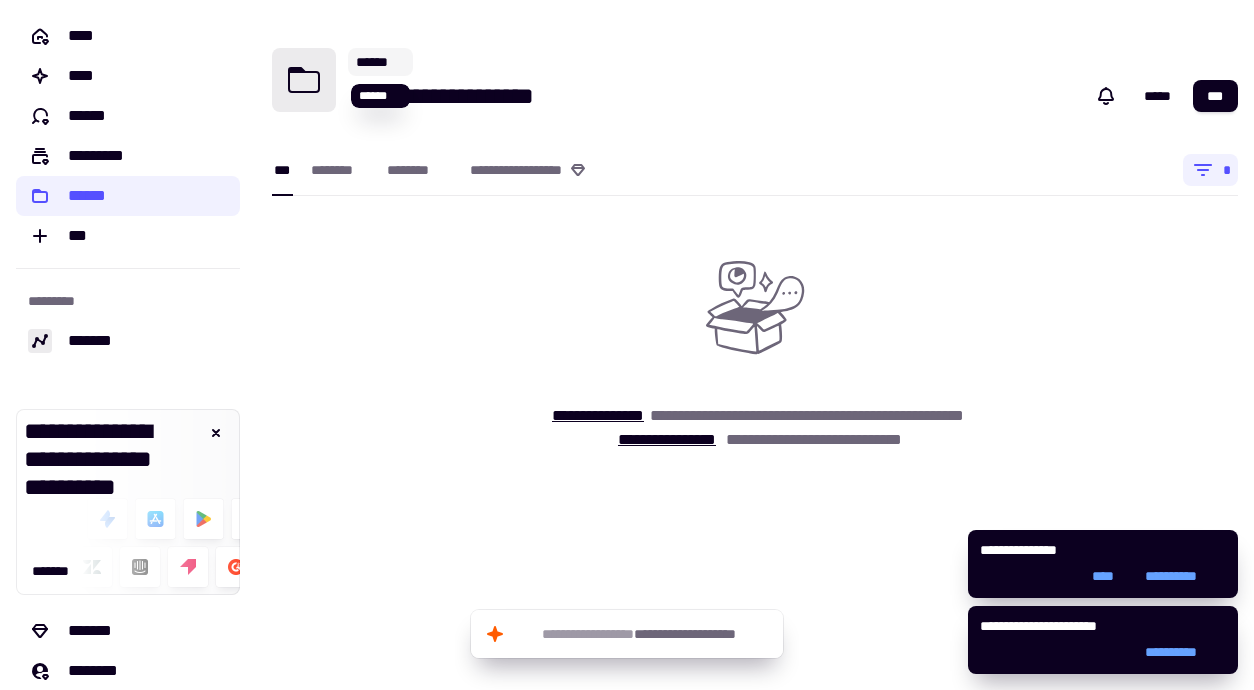 click on "******" 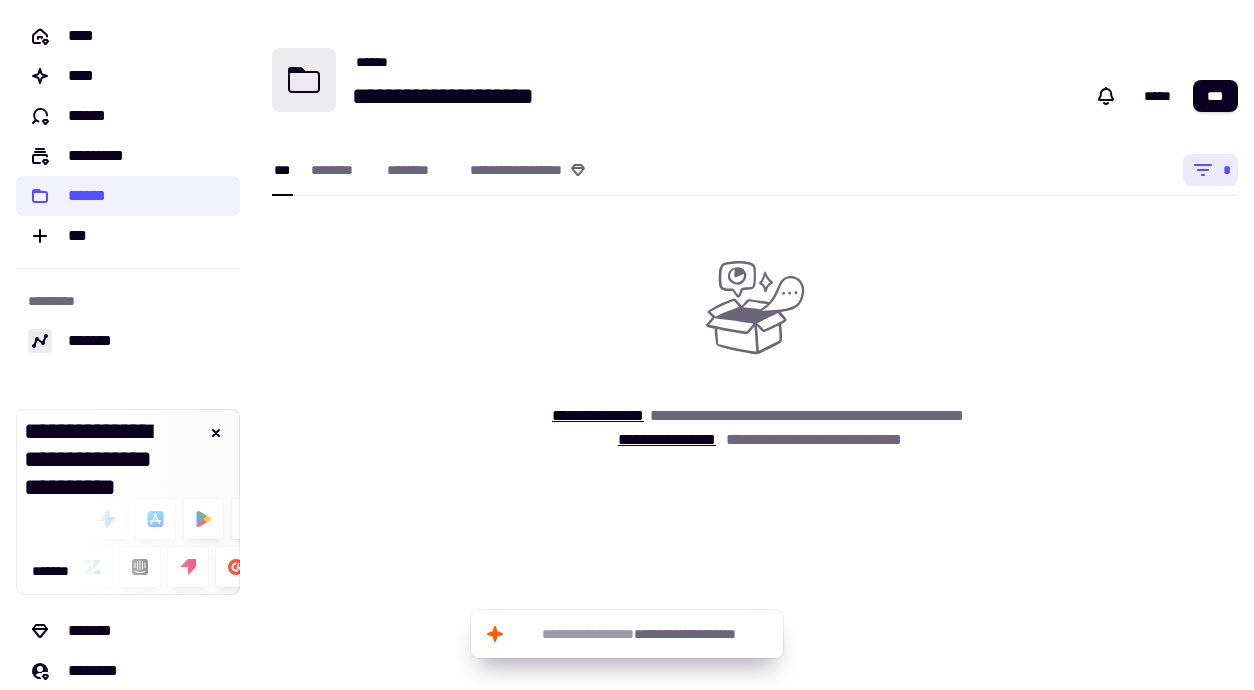 click on "*" 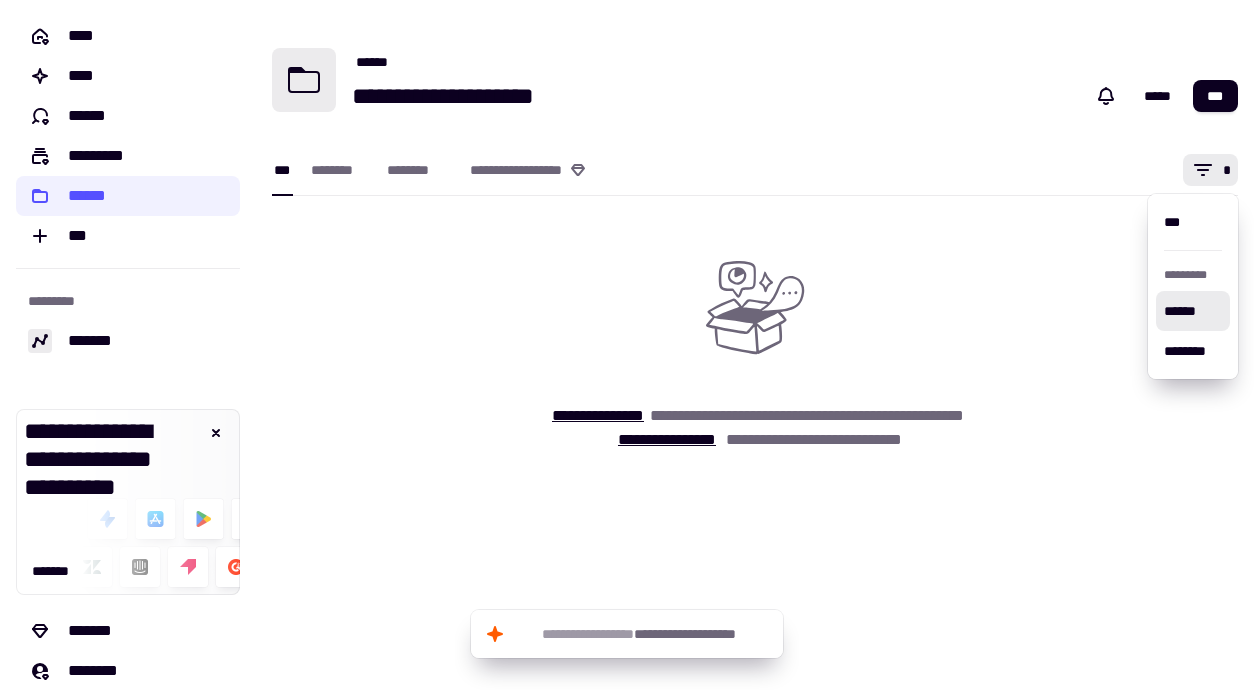 click on "[FIRST] [LAST] [STREET] [NUMBER] [CITY], [STATE] [POSTAL_CODE]" at bounding box center (755, 345) 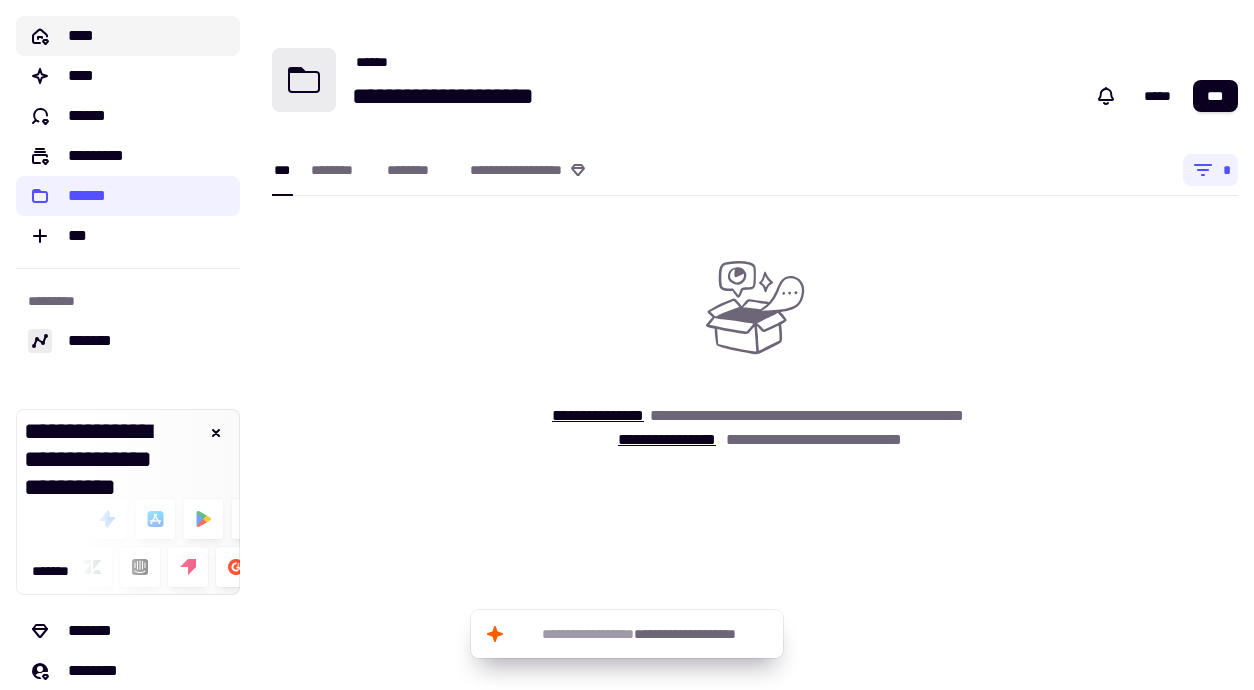 click on "****" 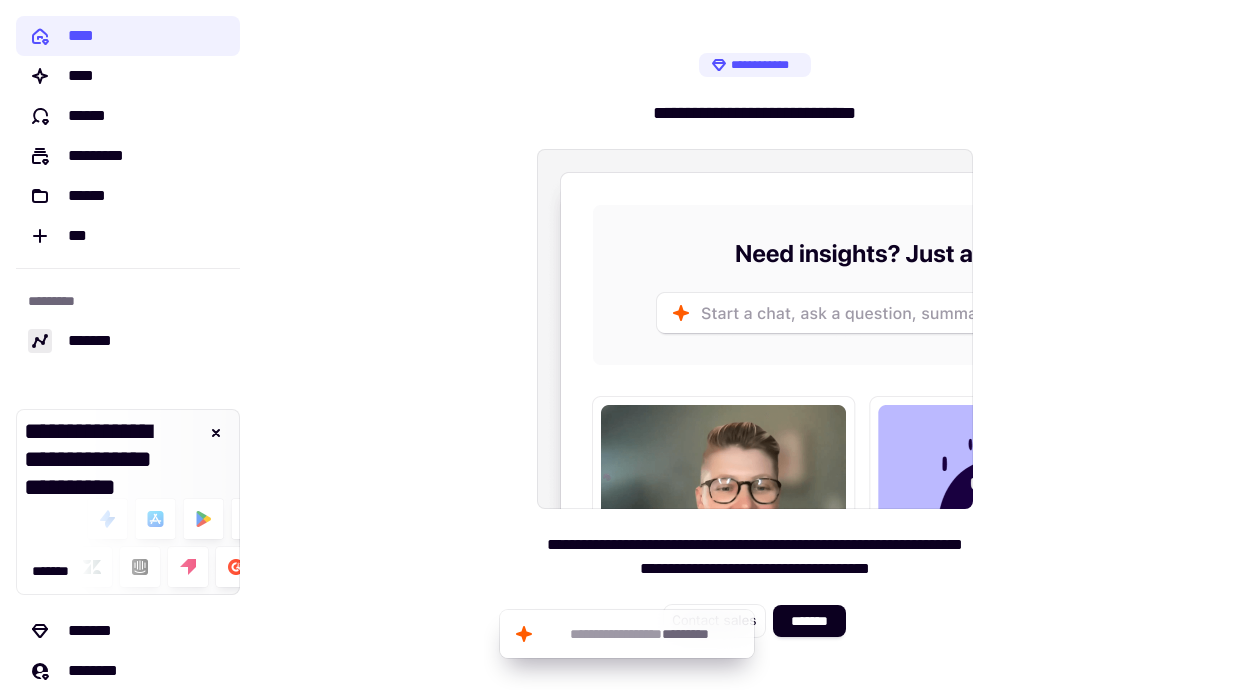 scroll, scrollTop: 97, scrollLeft: 0, axis: vertical 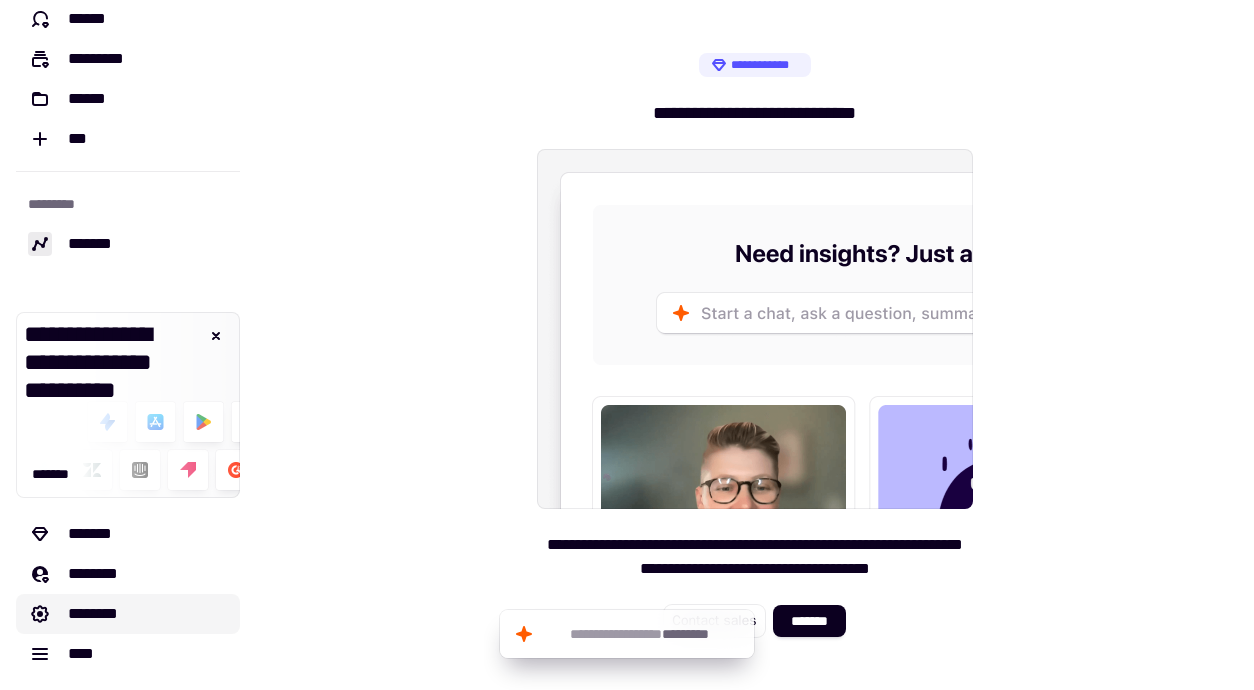 click on "********" 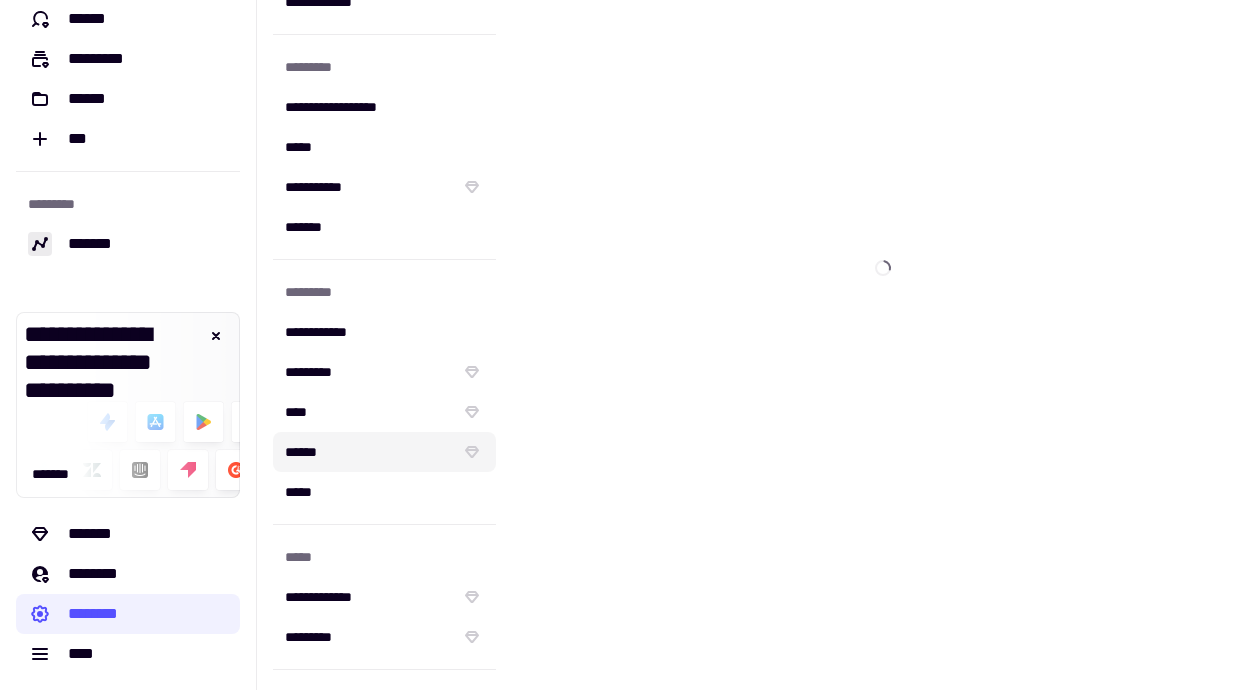 scroll, scrollTop: 282, scrollLeft: 0, axis: vertical 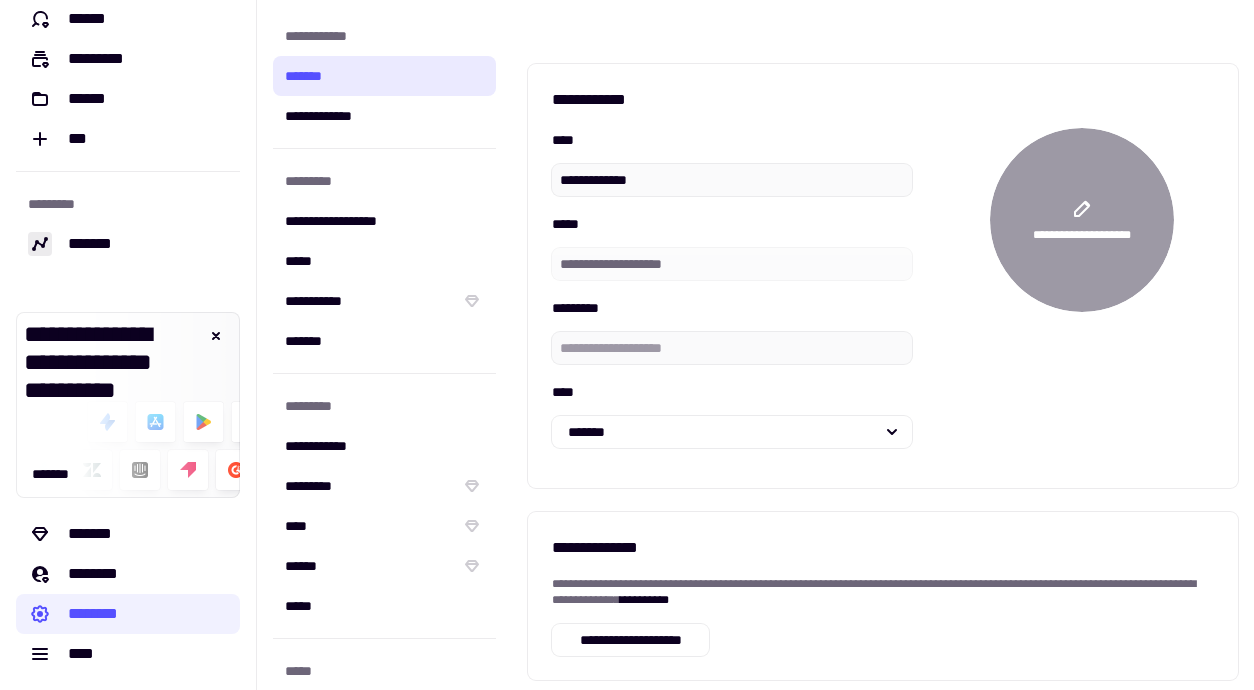 click on "*******" 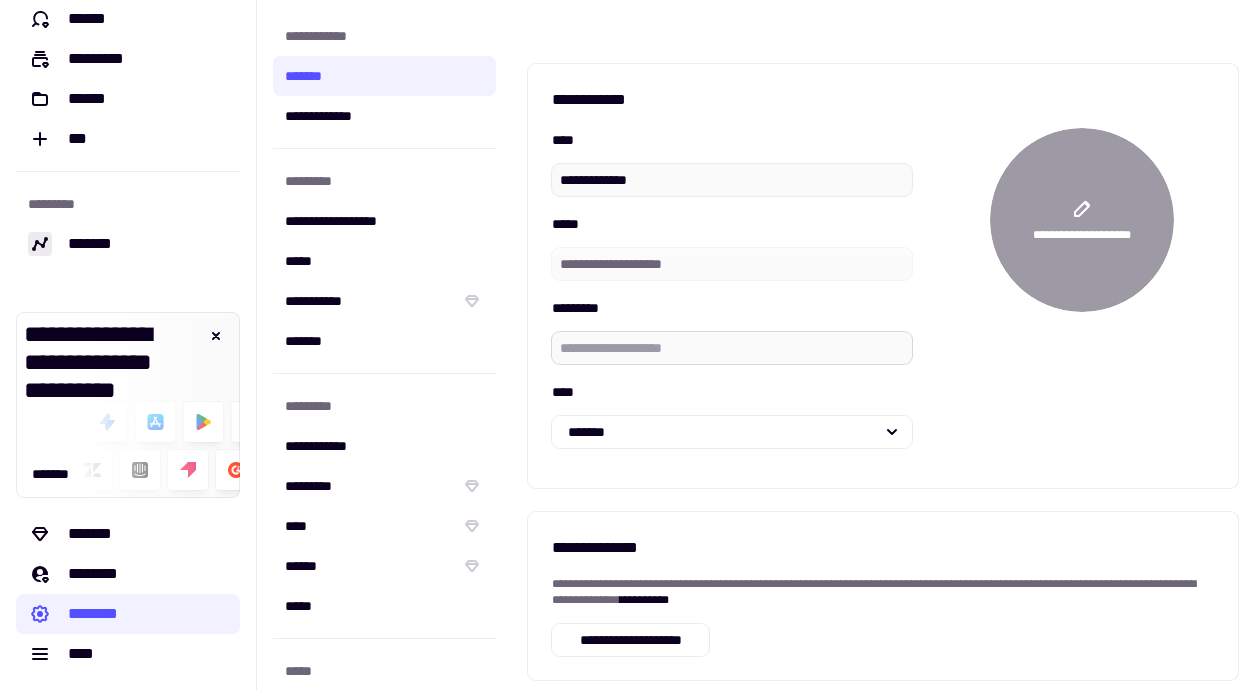 click on "*********" at bounding box center (732, 348) 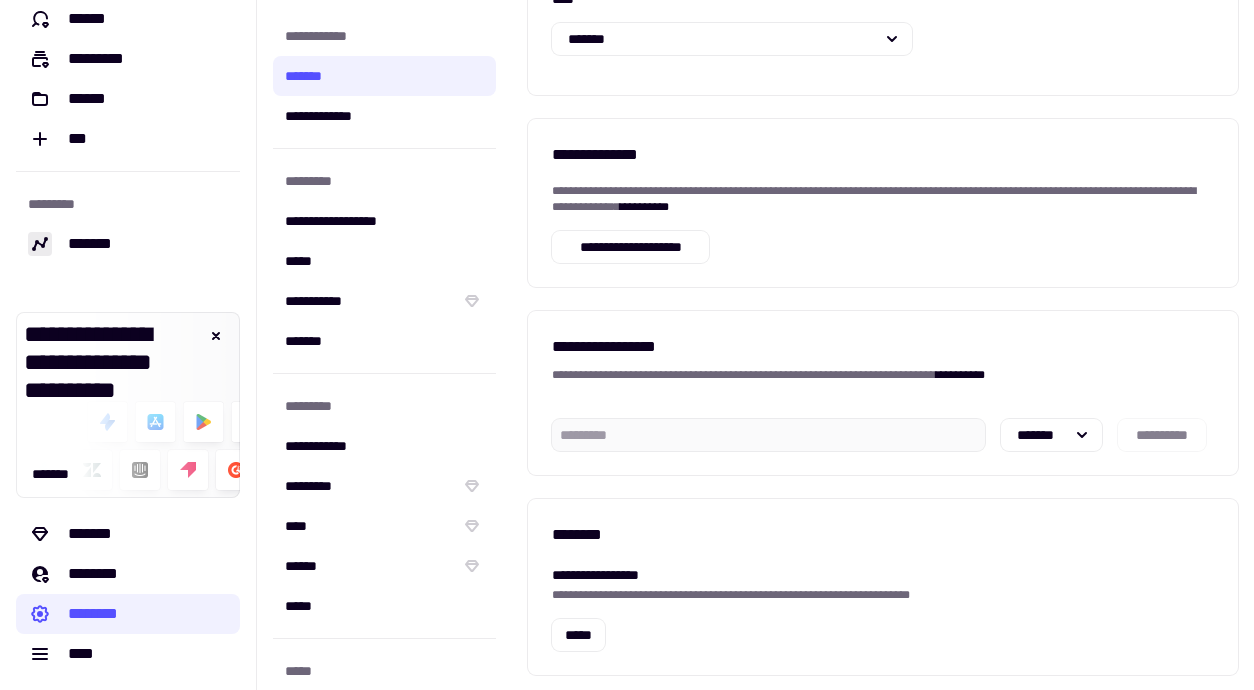 scroll, scrollTop: 466, scrollLeft: 0, axis: vertical 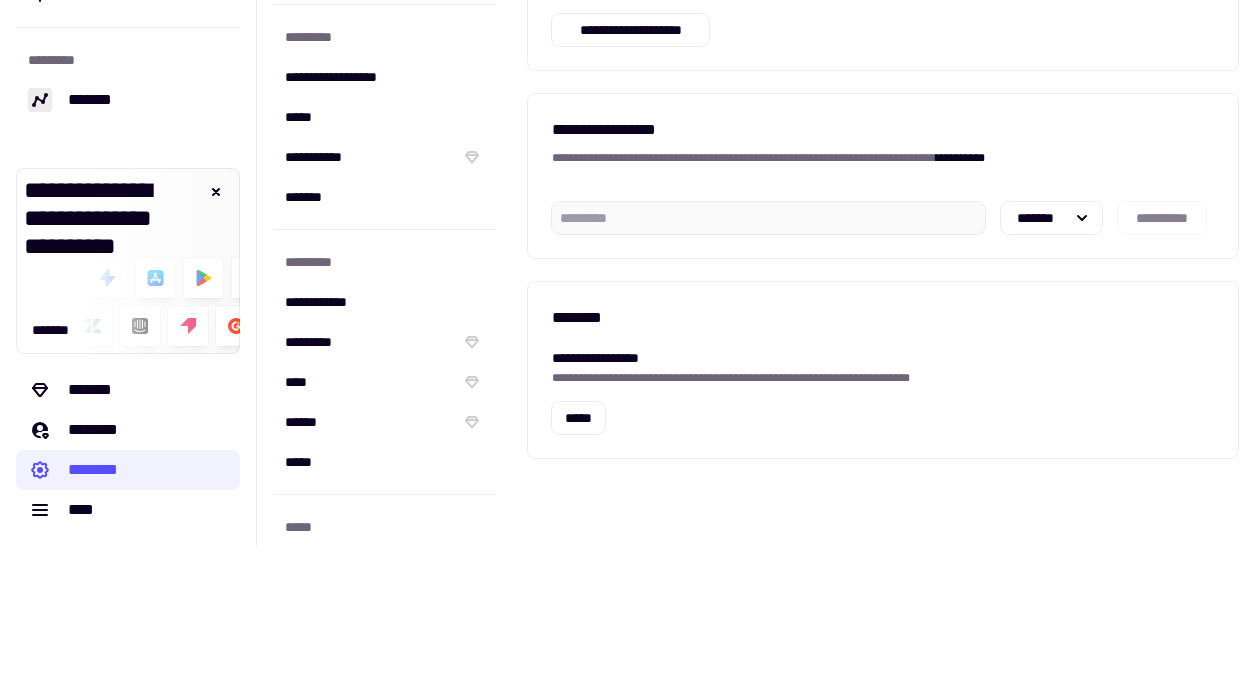 click on "*****" 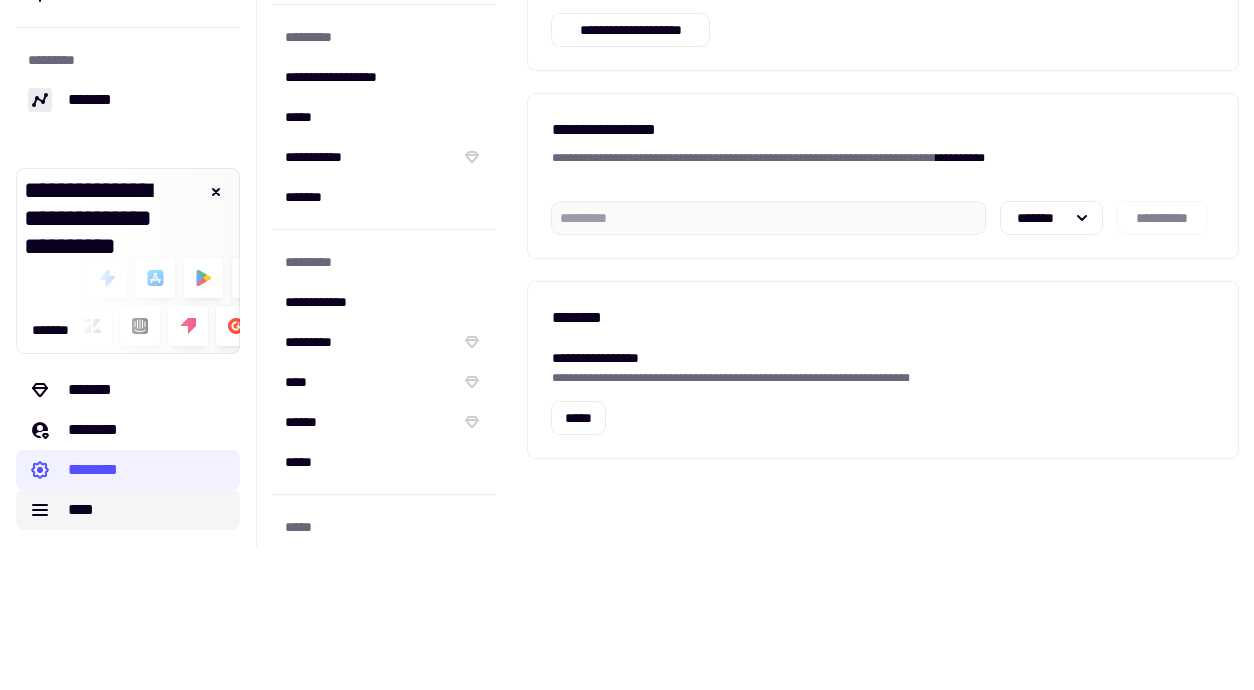 click on "****" 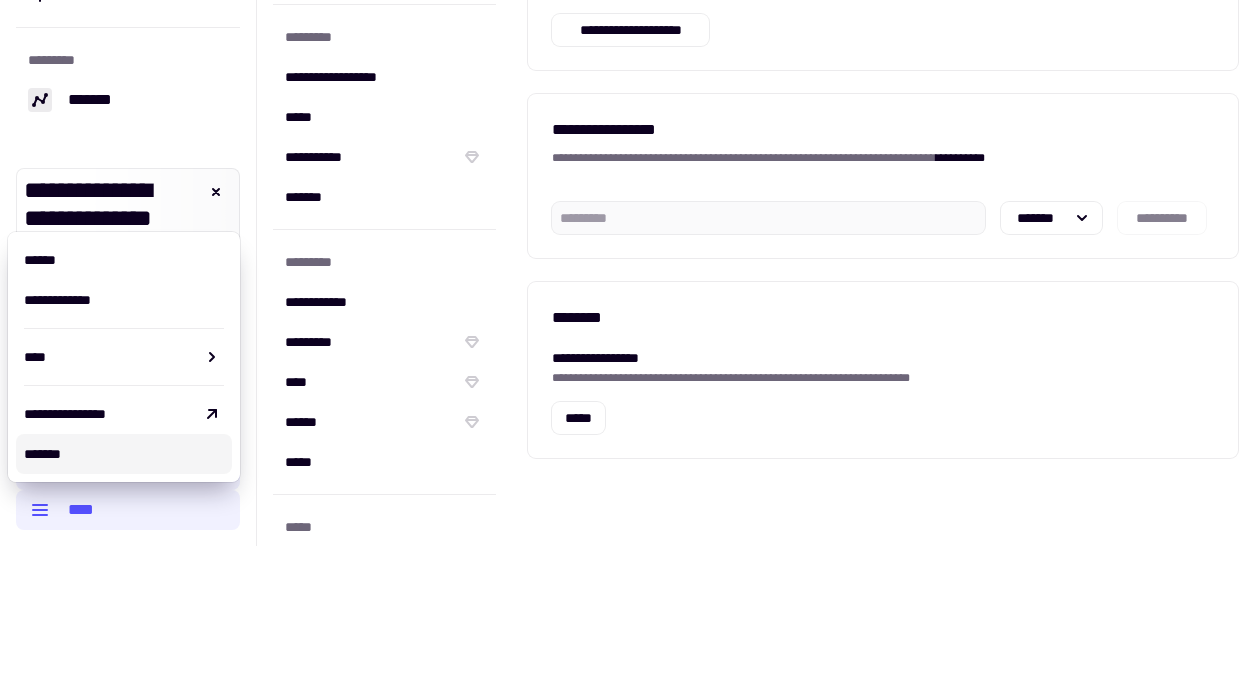 click on "*******" at bounding box center [124, 454] 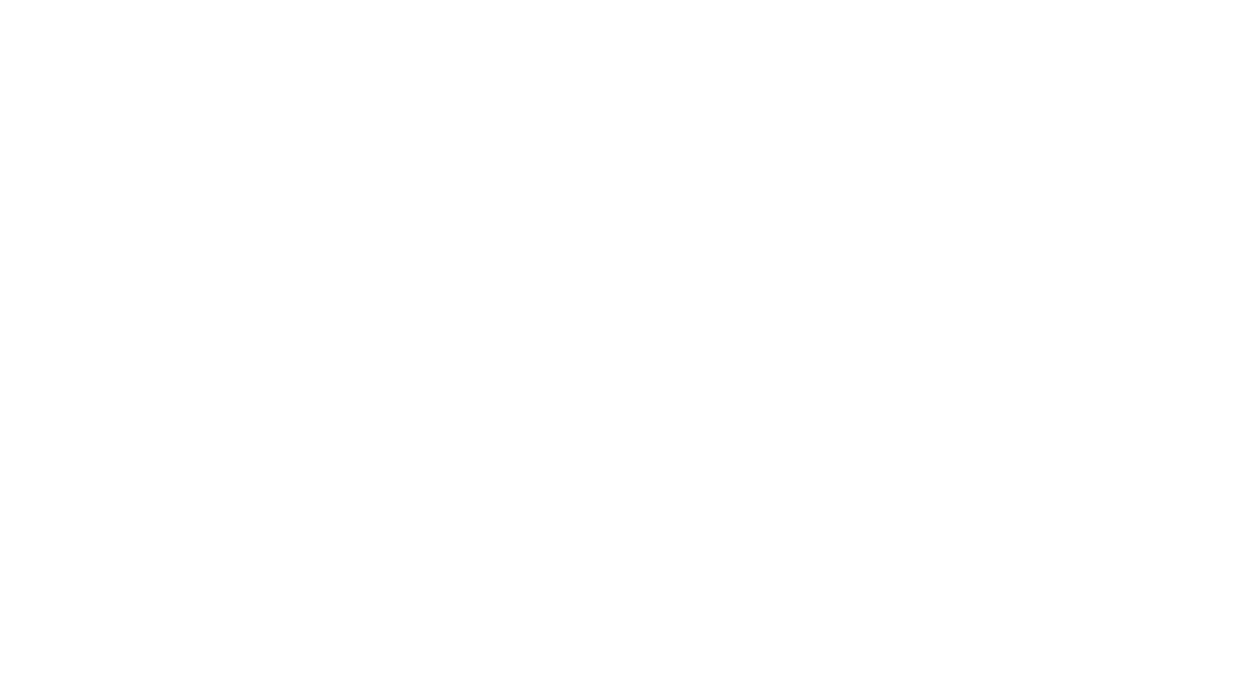 scroll, scrollTop: 0, scrollLeft: 0, axis: both 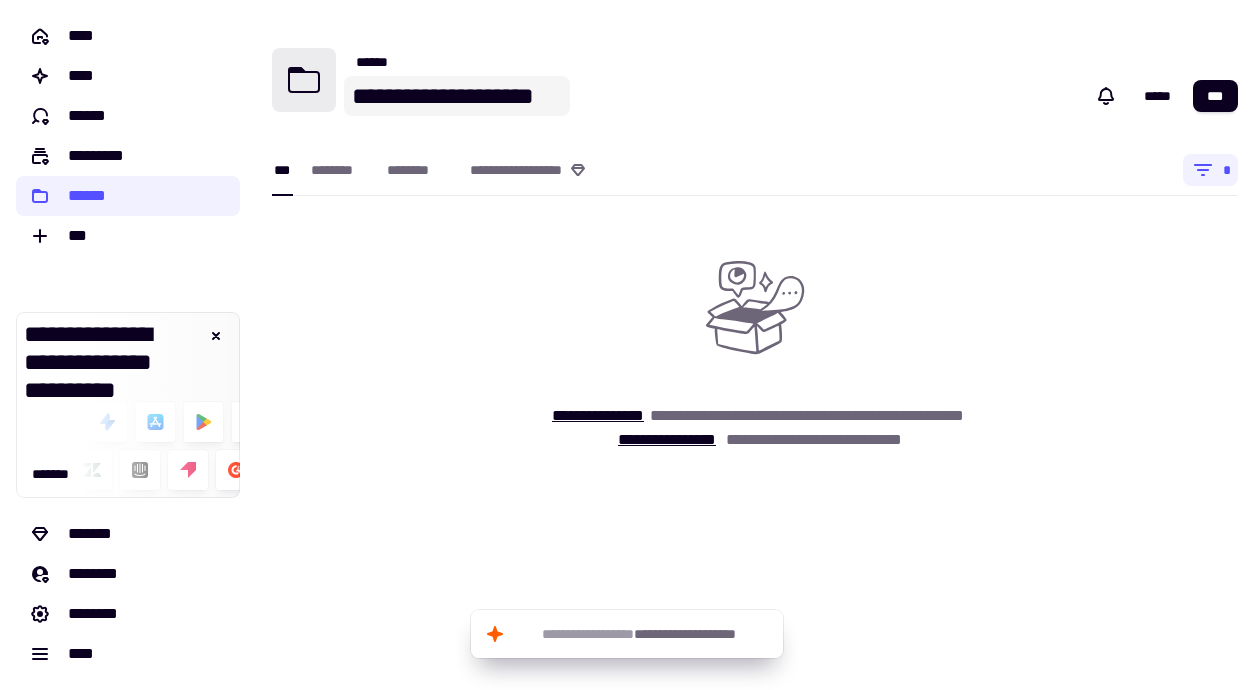 click on "**********" at bounding box center (457, 96) 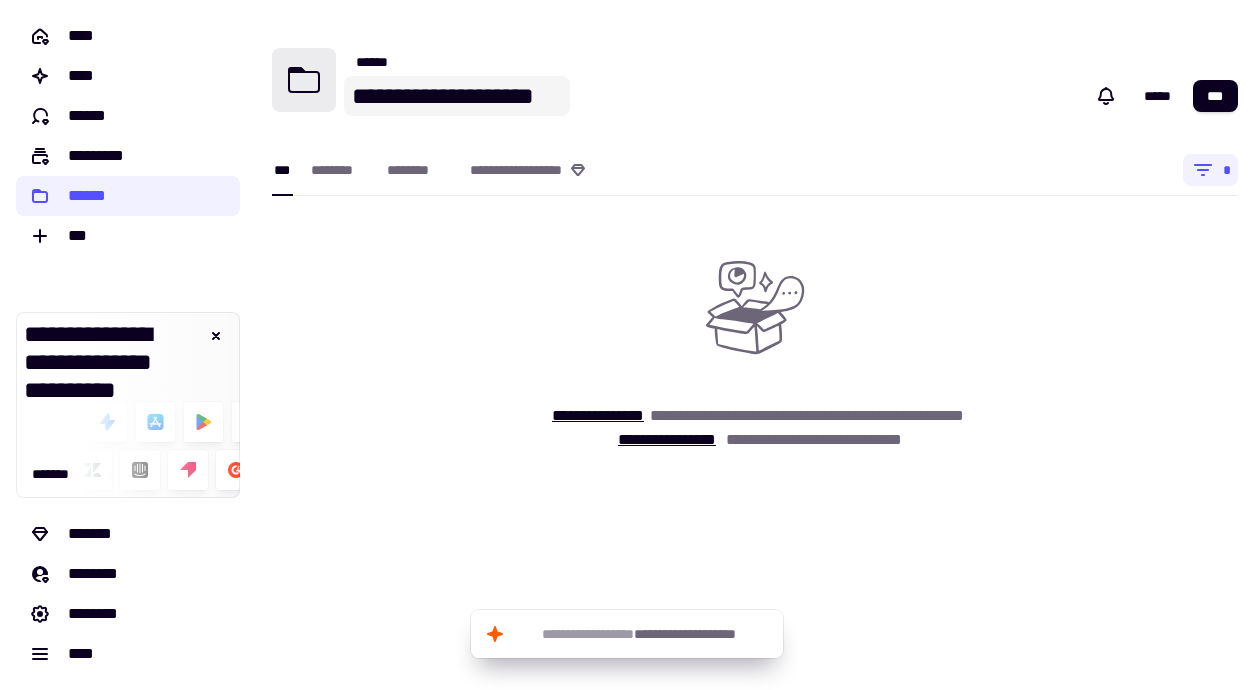 click on "**********" at bounding box center [457, 96] 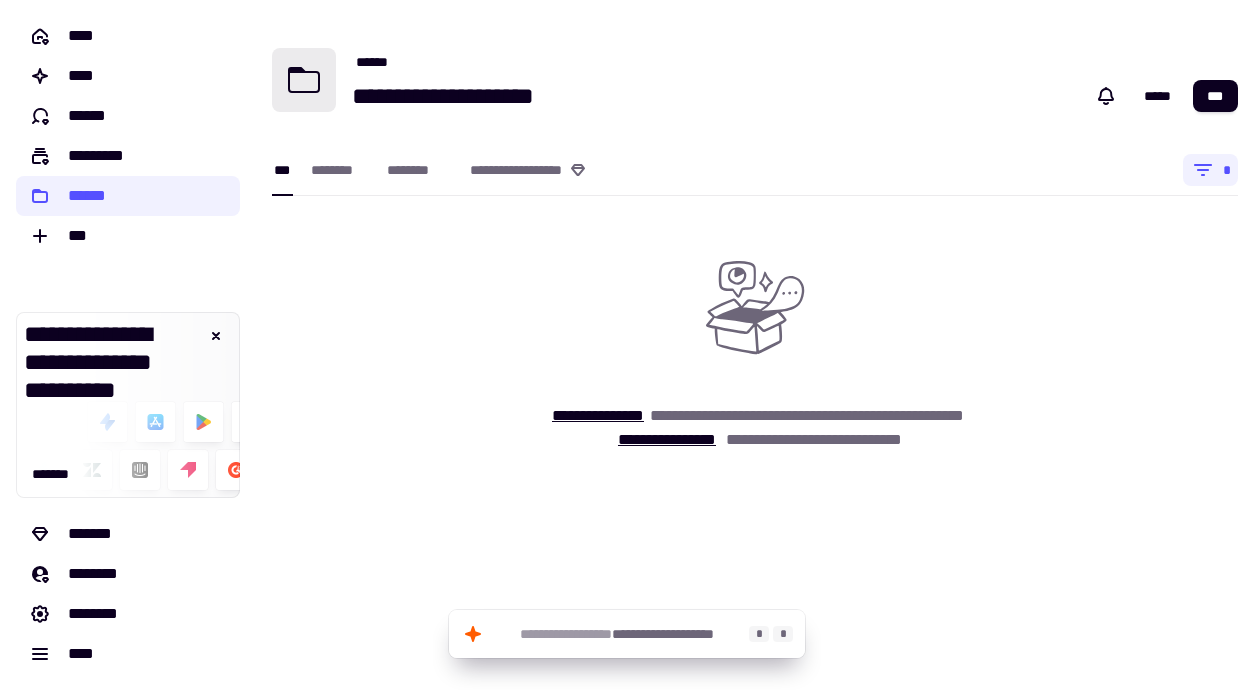 click on "**********" 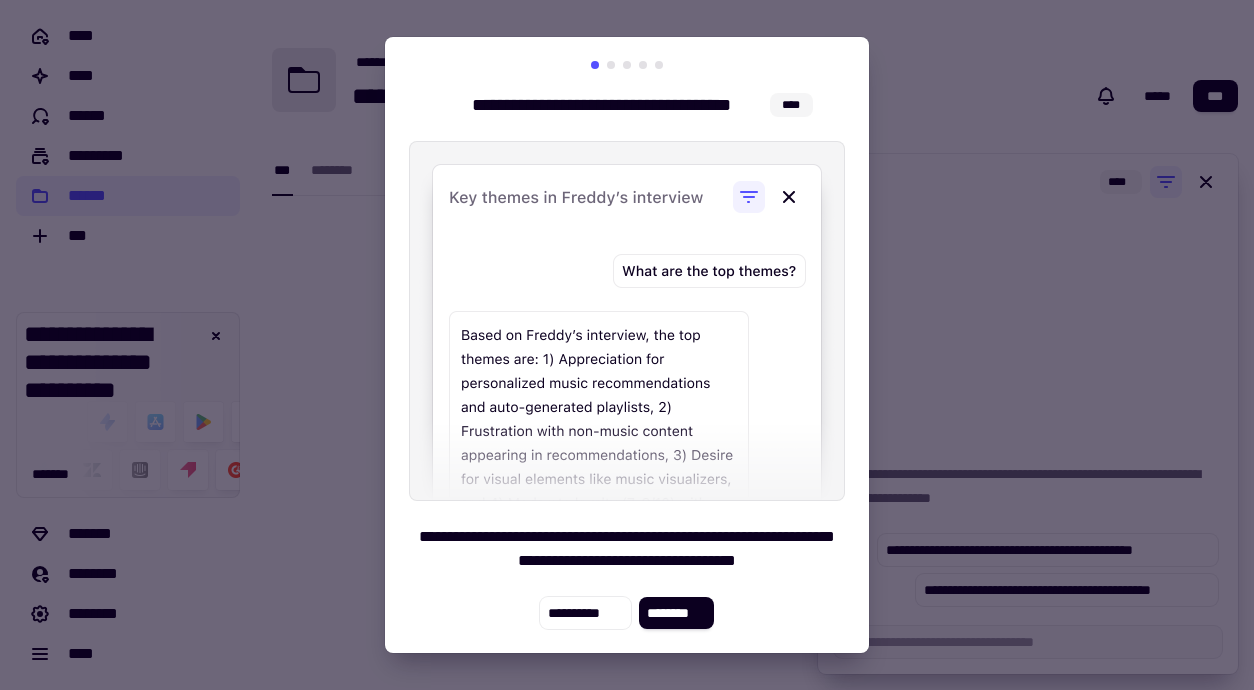 click on "**********" at bounding box center [627, 345] 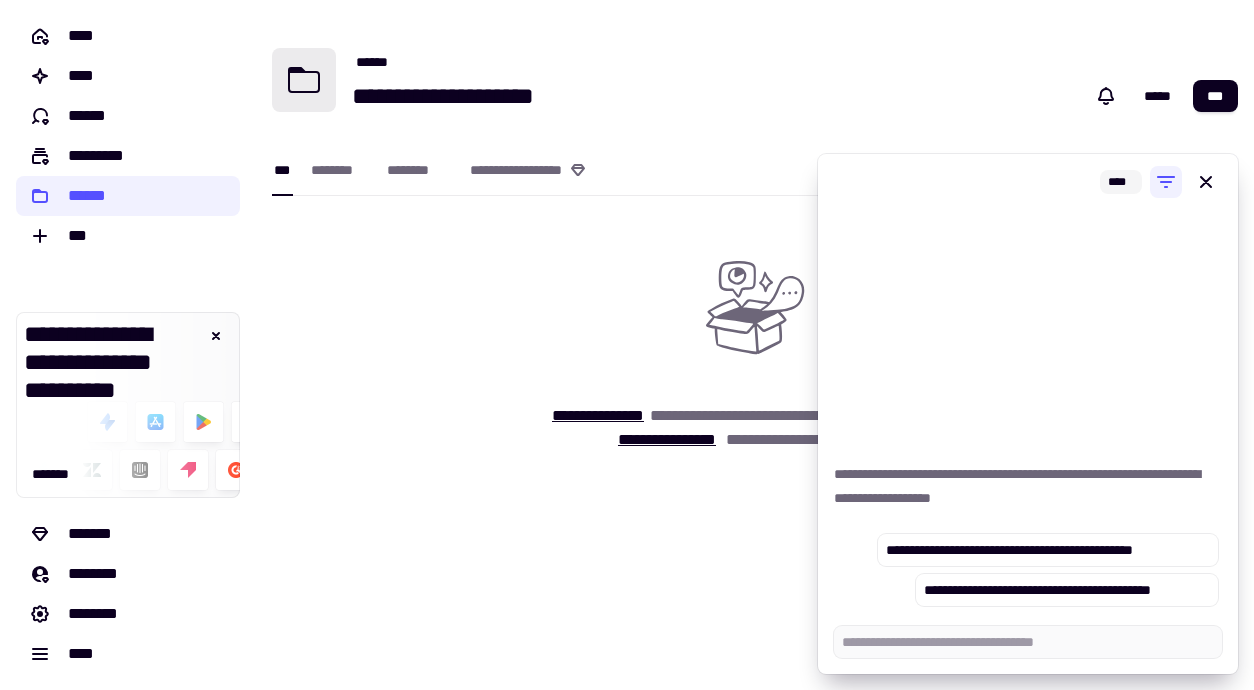 click on "**********" at bounding box center [1028, 410] 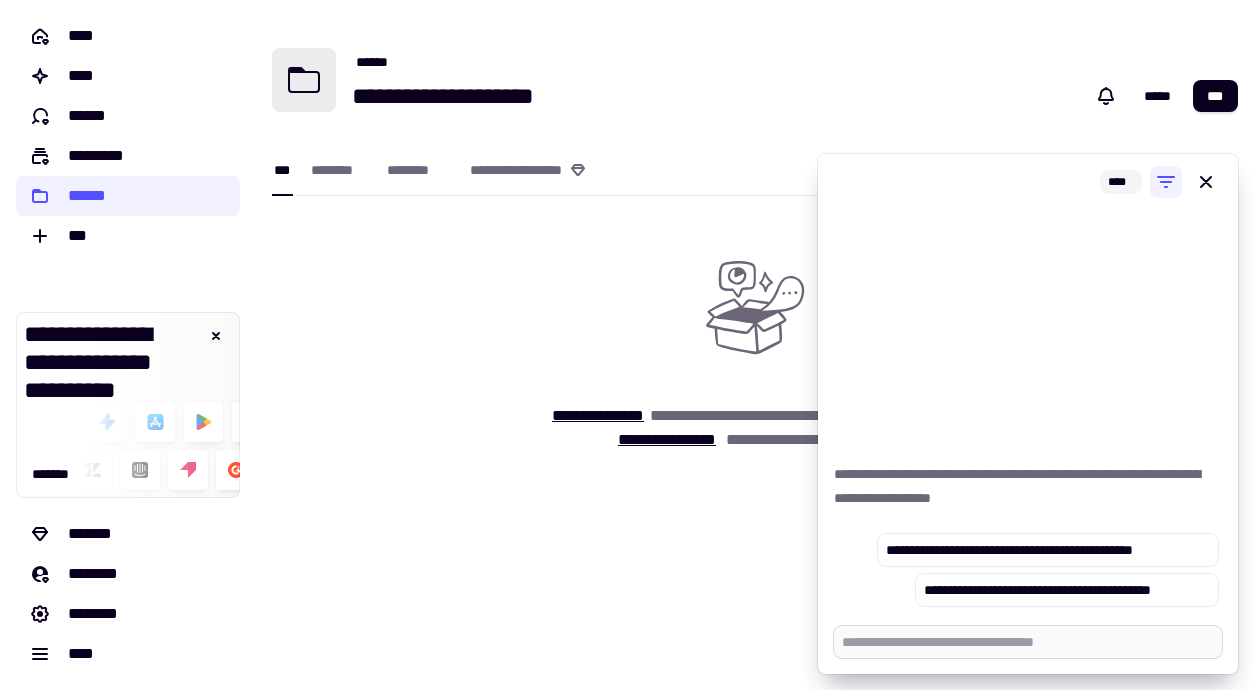 click at bounding box center (1028, 642) 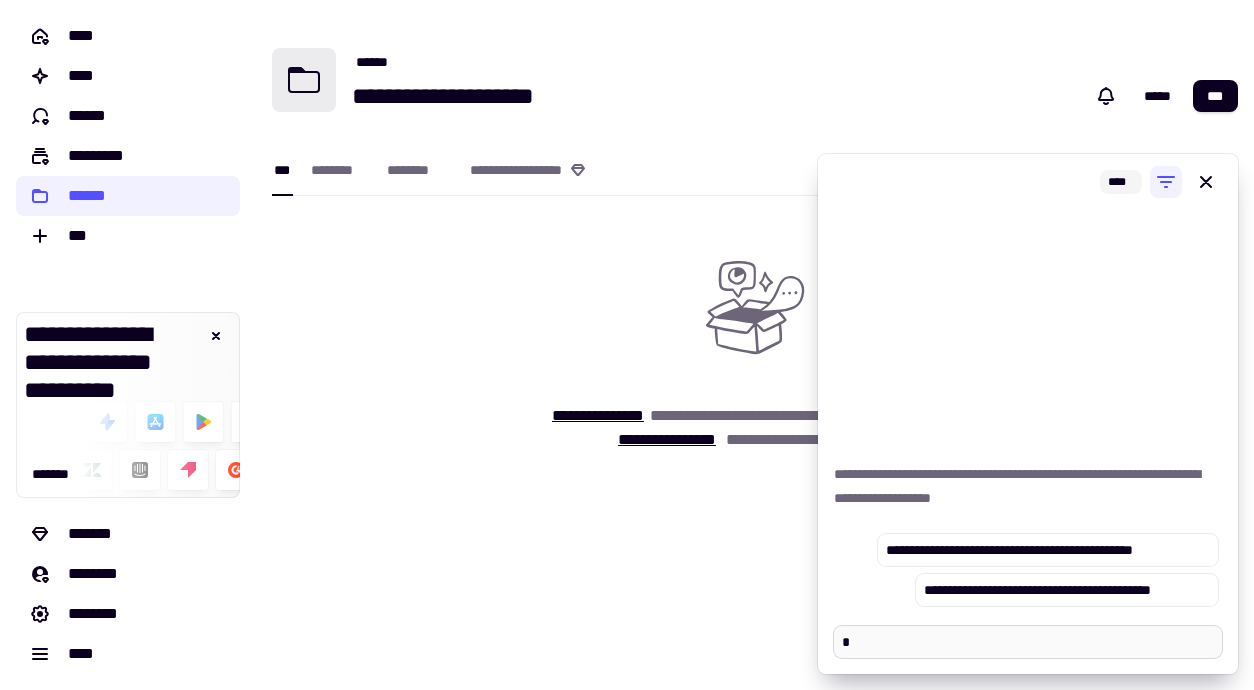 type on "*" 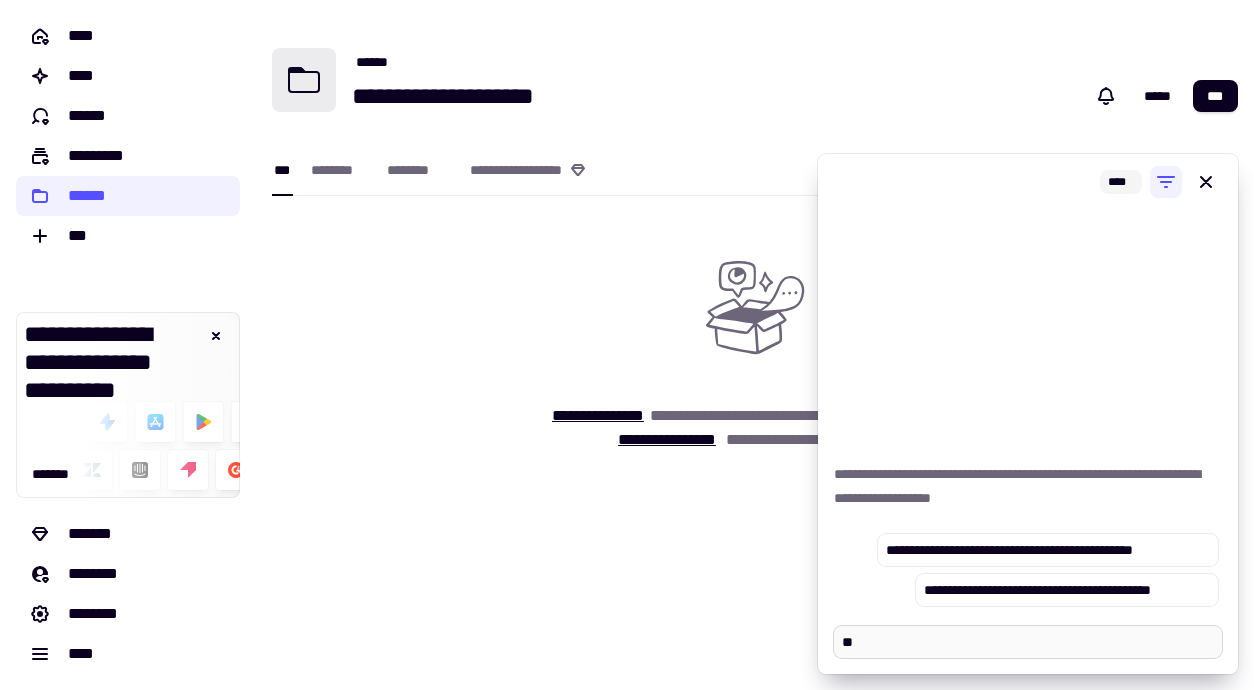 type on "*" 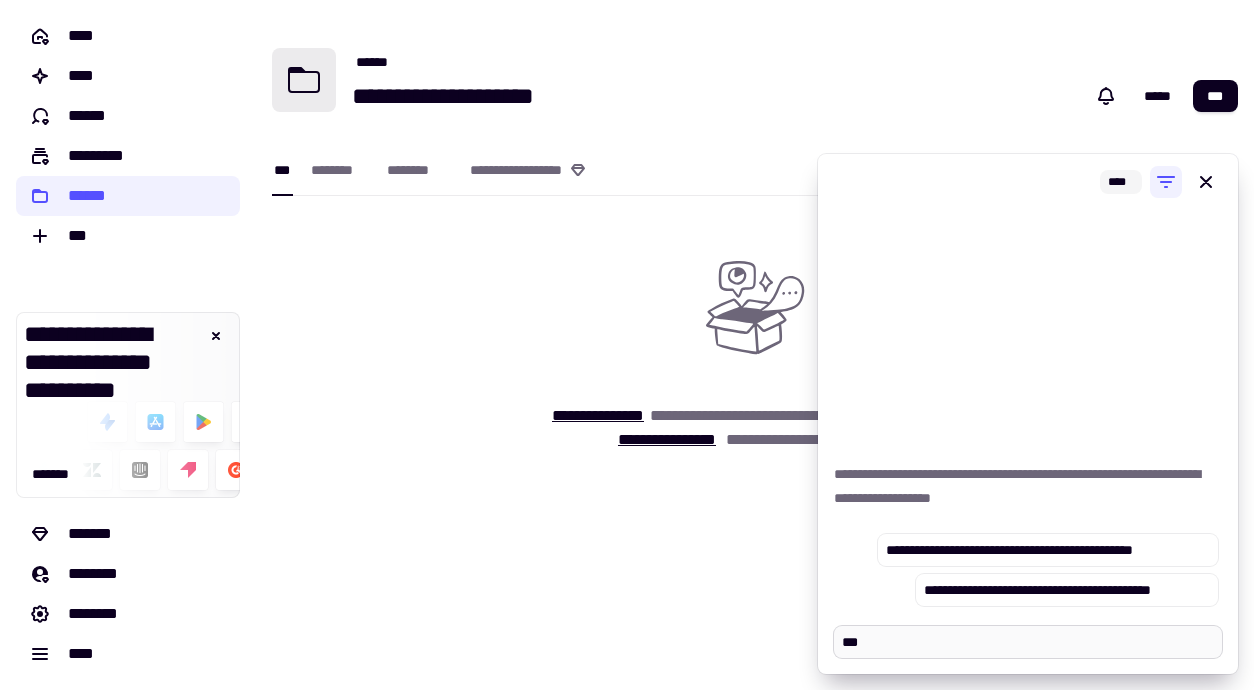 type on "*" 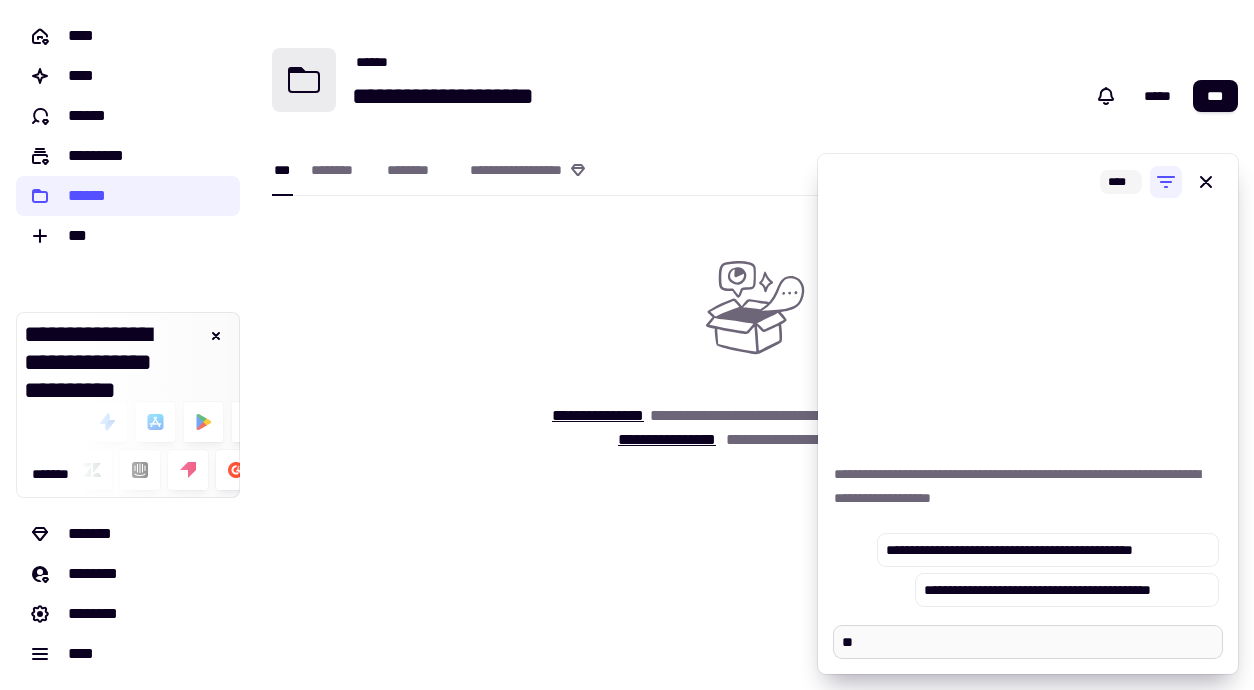 type on "*" 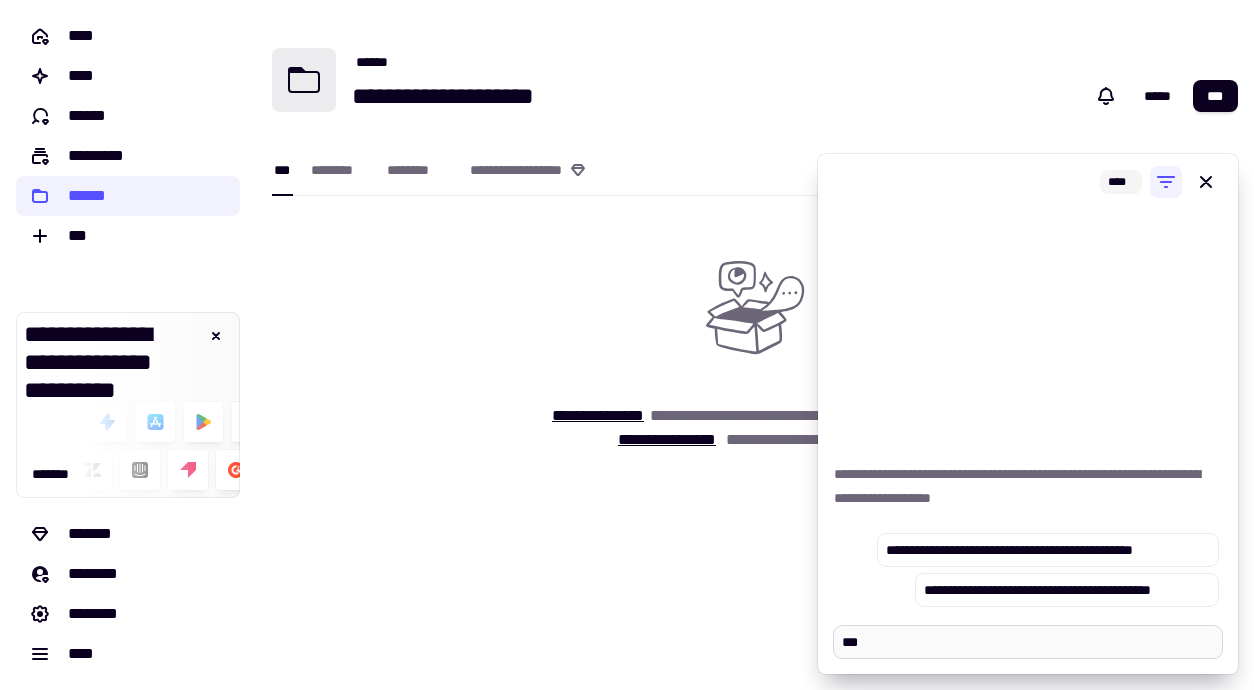 type on "*" 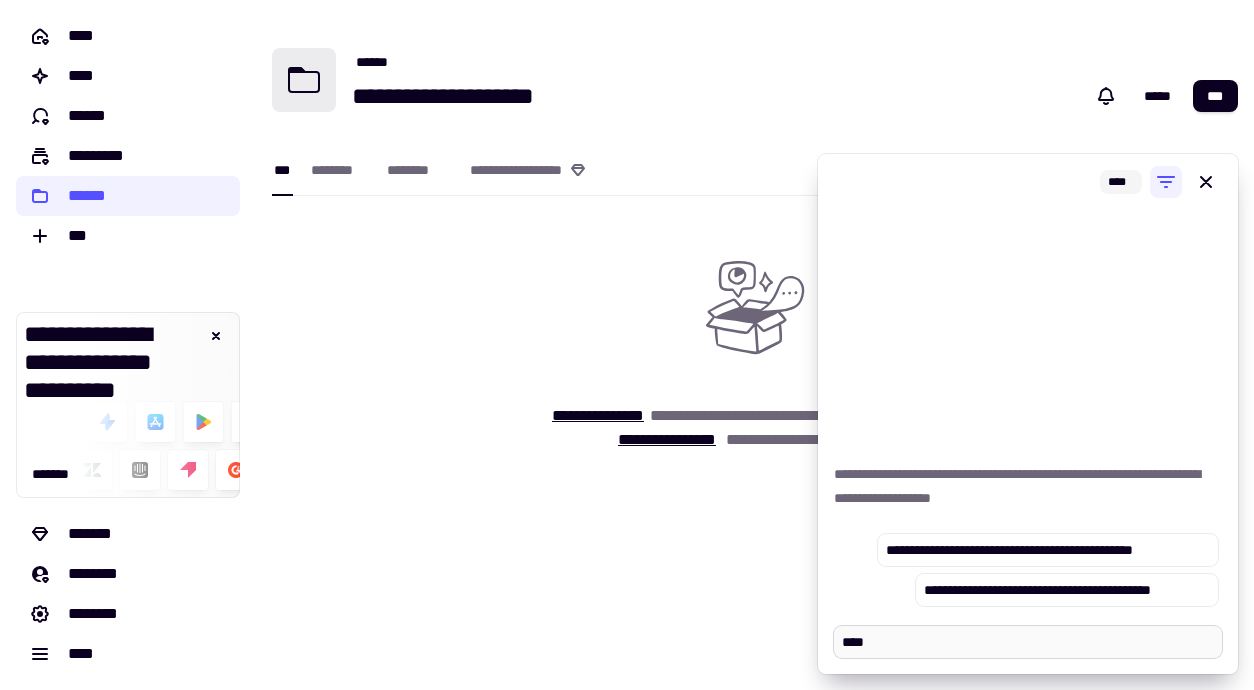 type on "*" 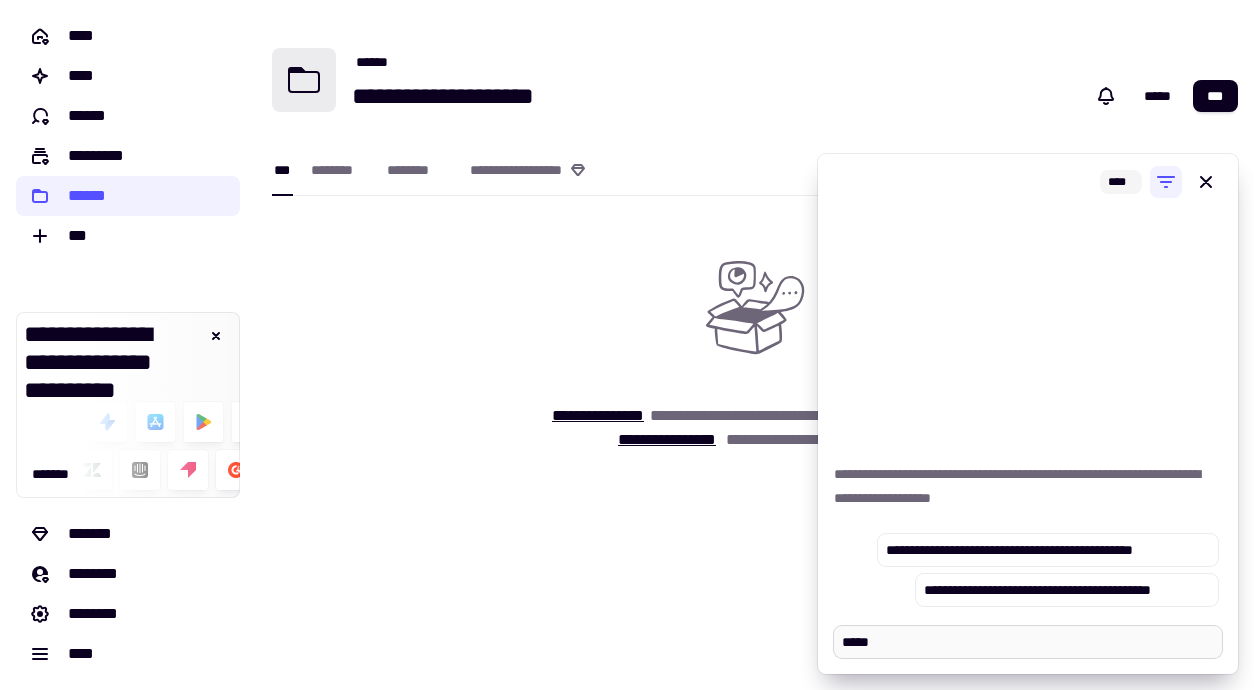 type on "*" 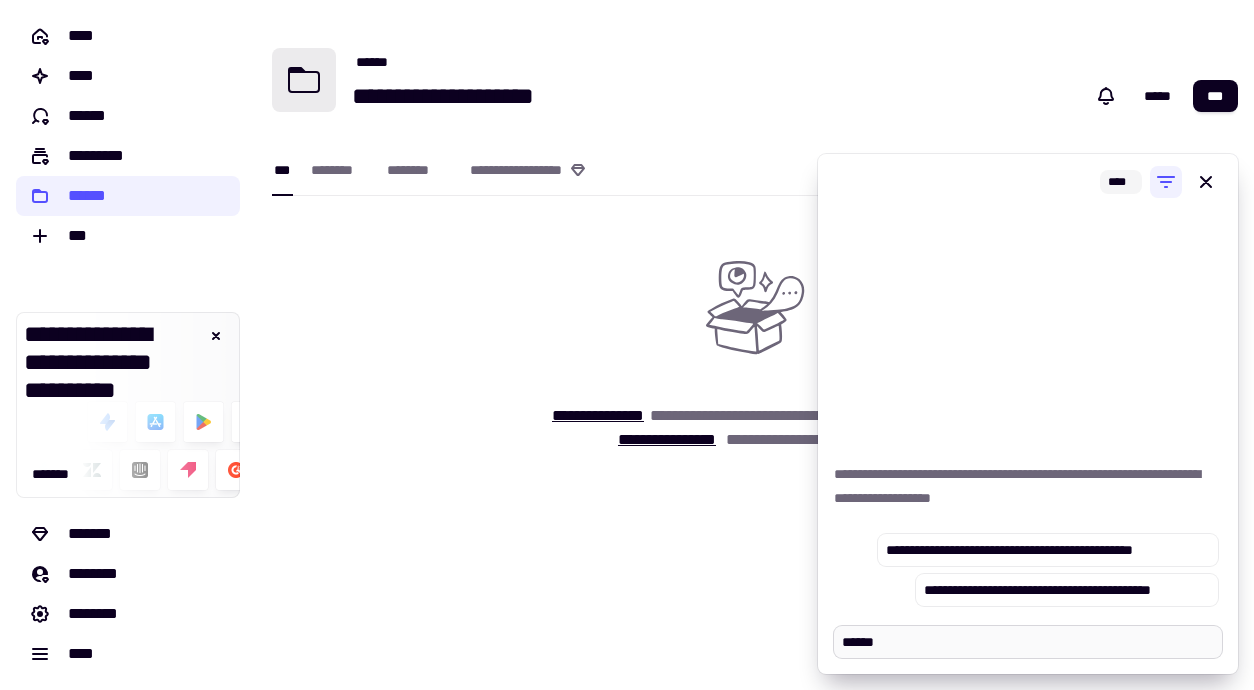 type on "*" 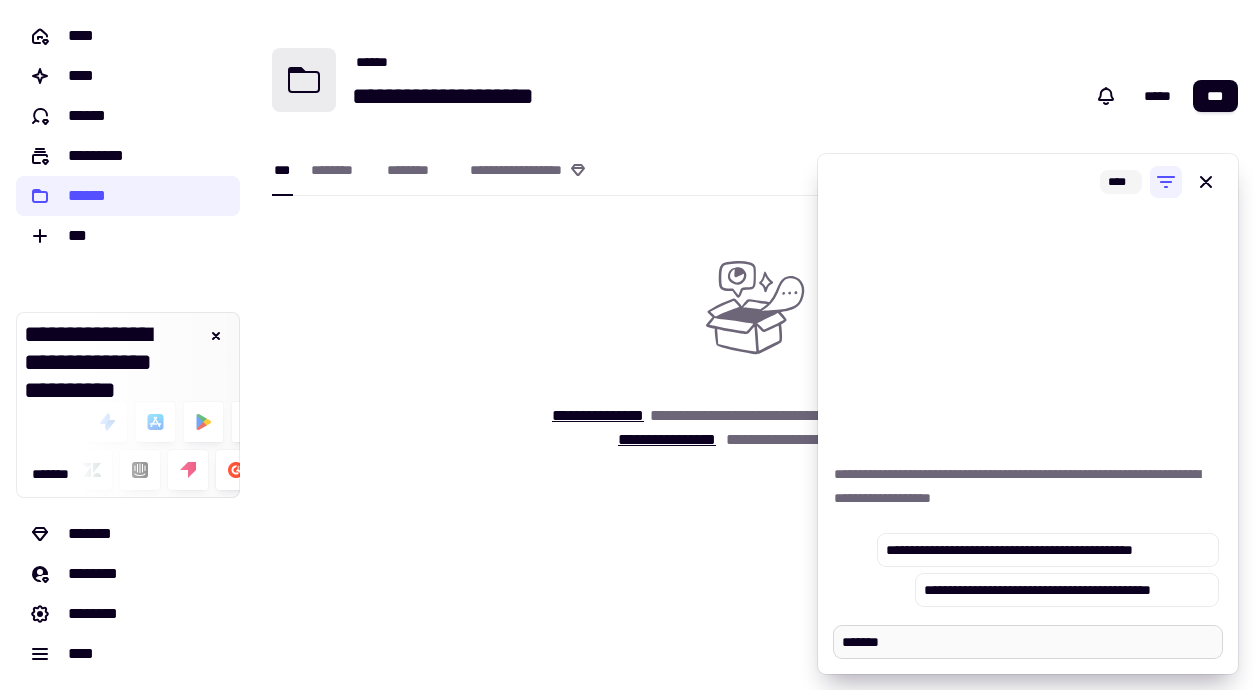 type on "*" 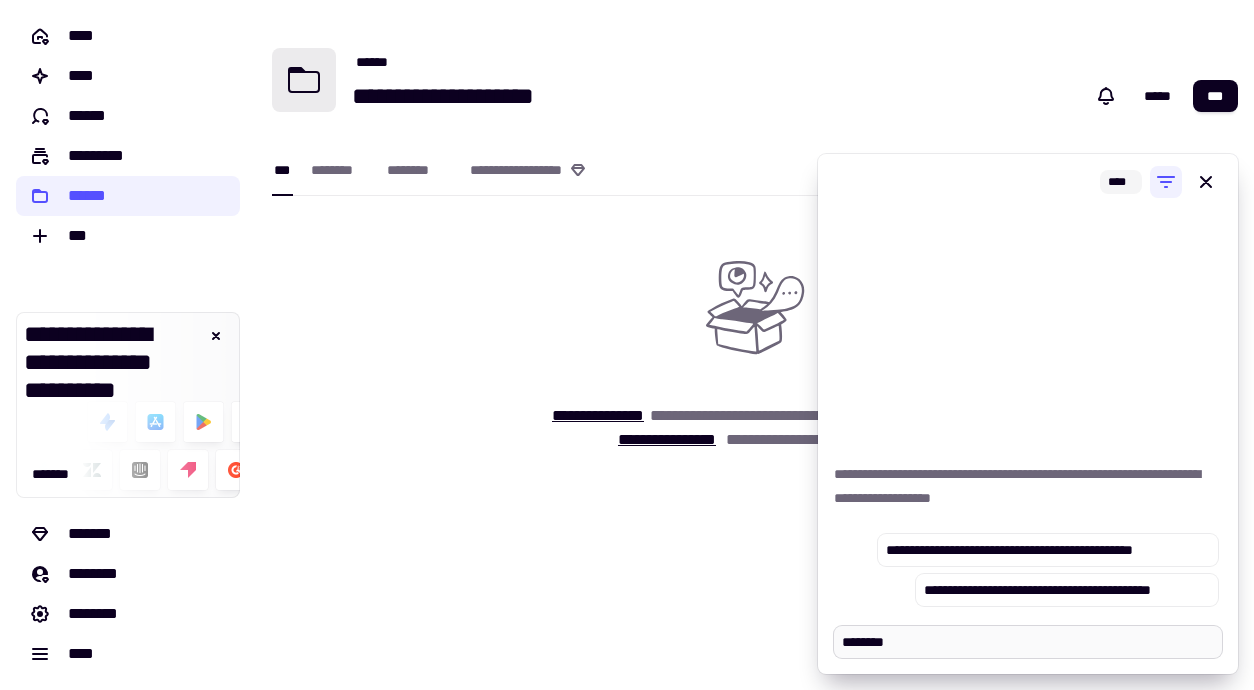 type on "*" 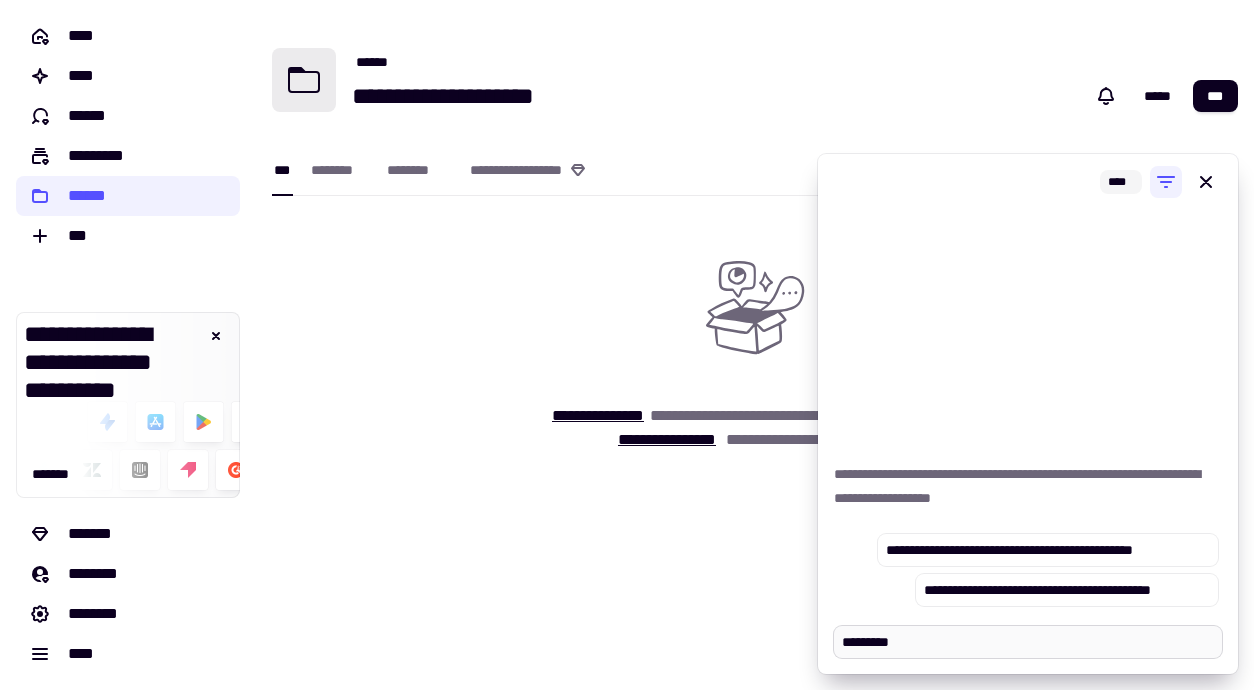 type on "*" 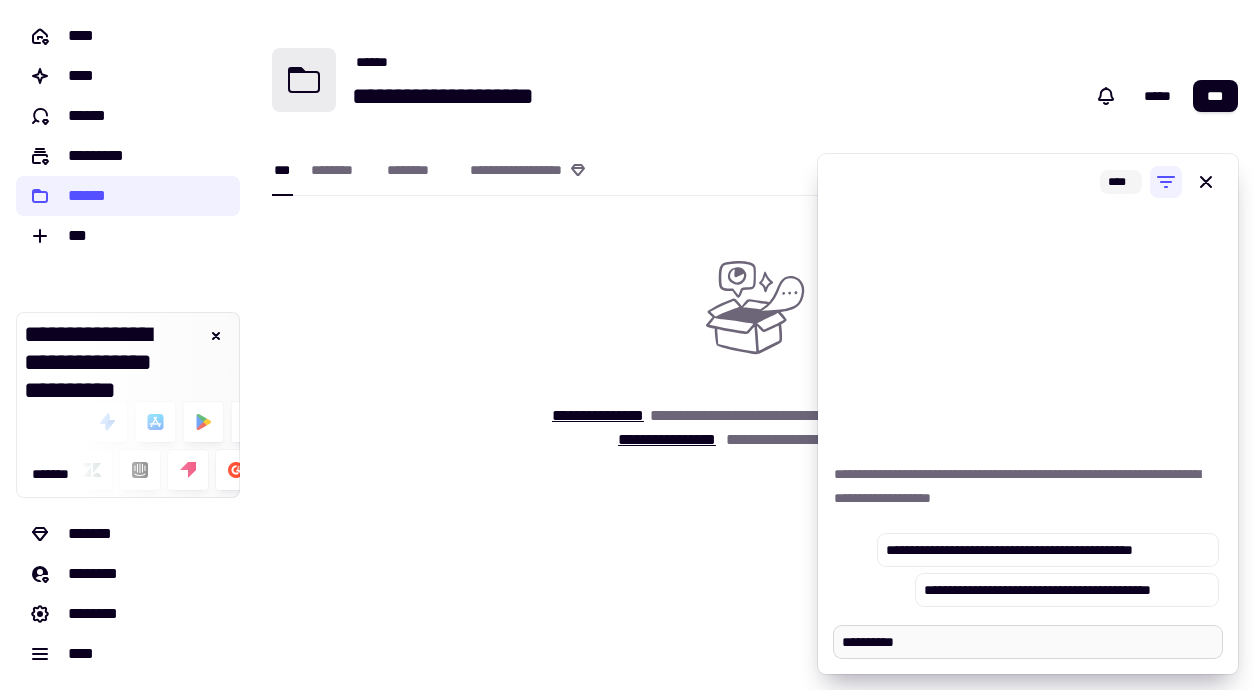 type on "*" 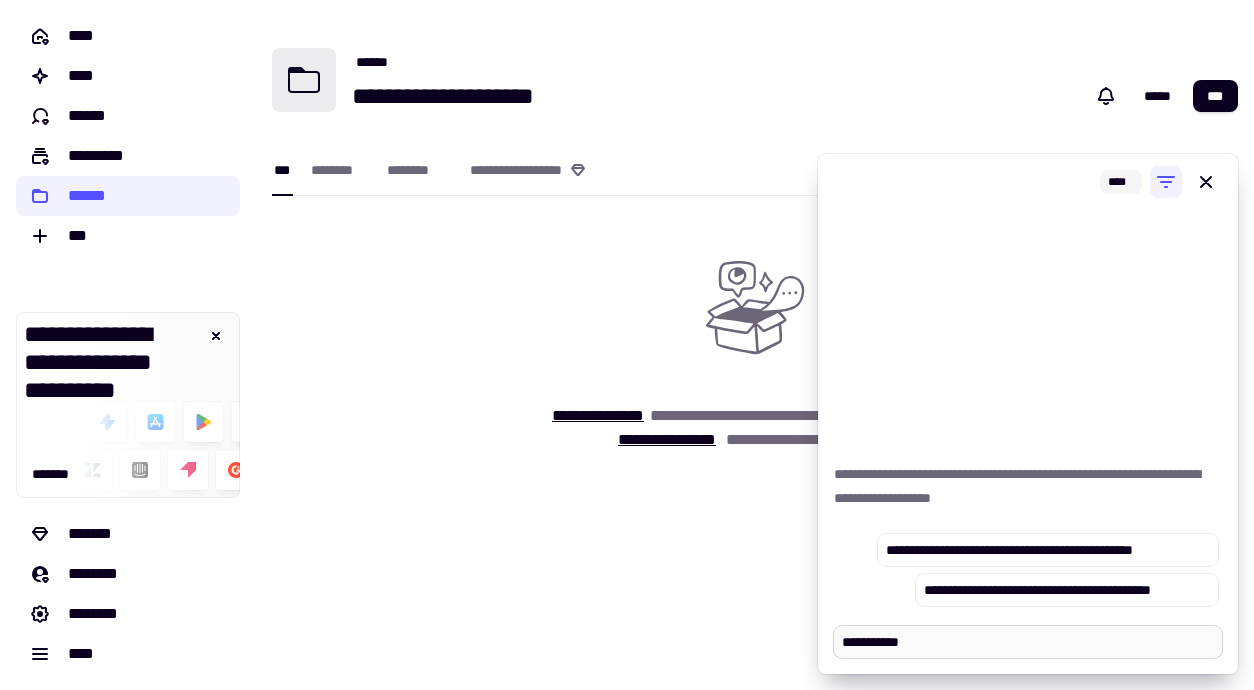 type on "*" 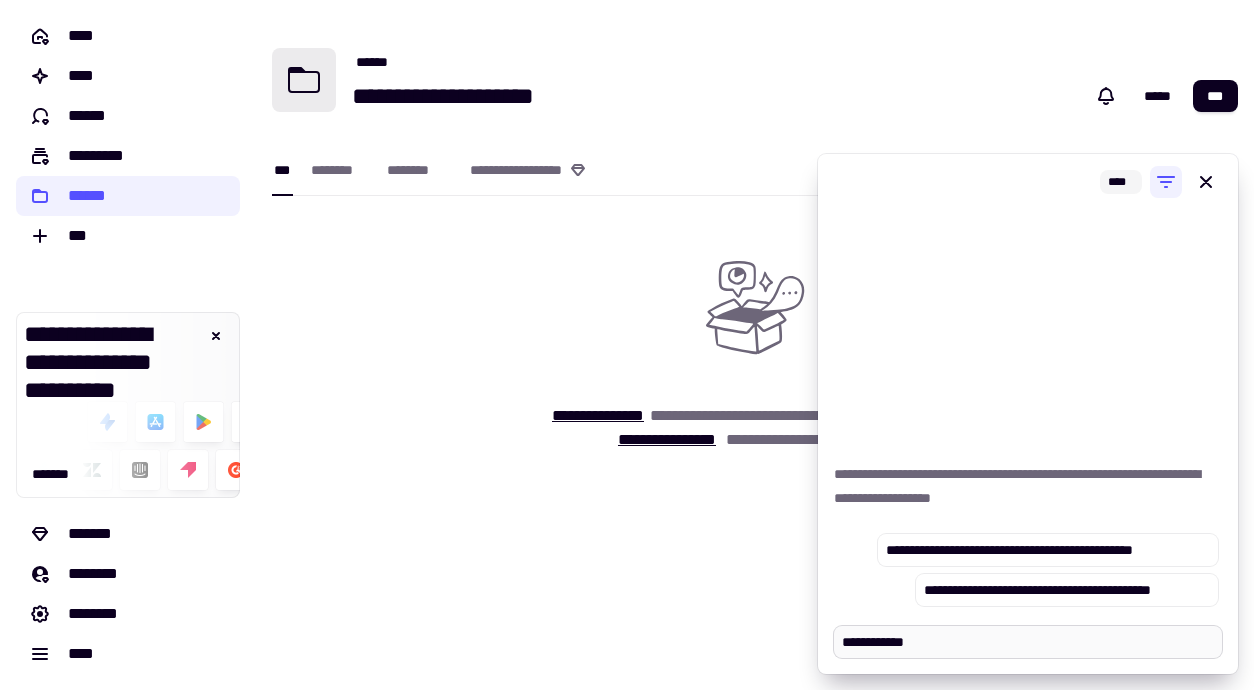 type on "*" 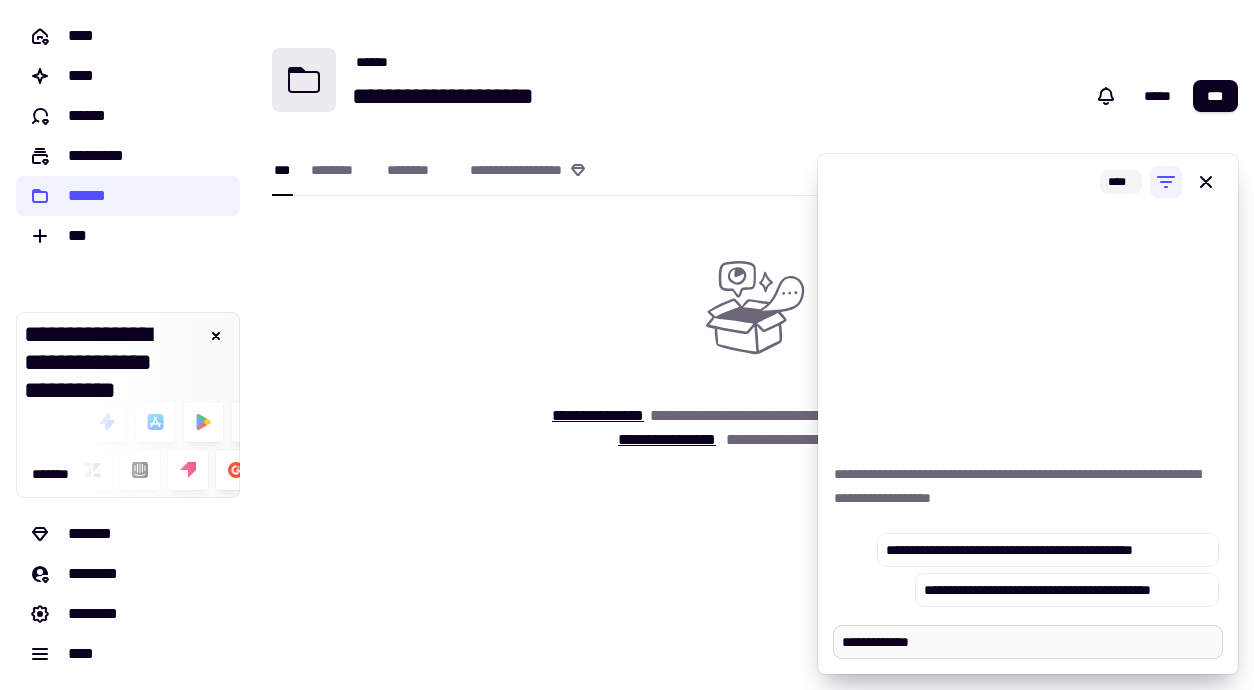 type on "*" 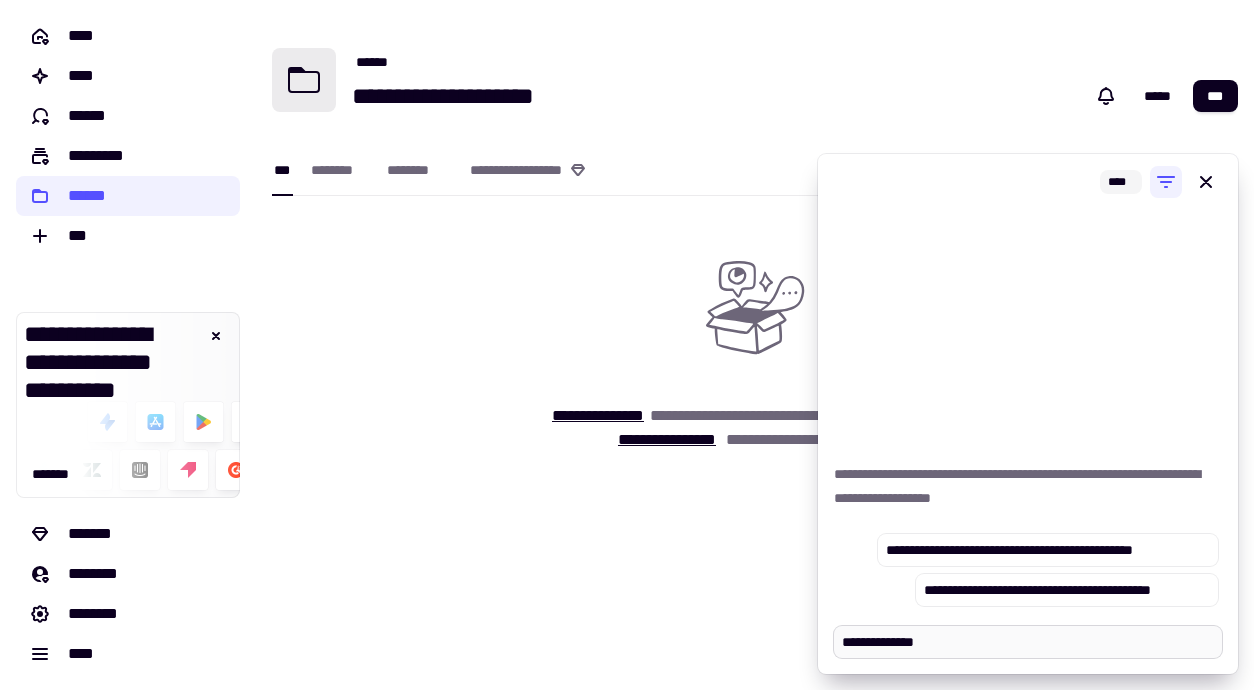 type on "*" 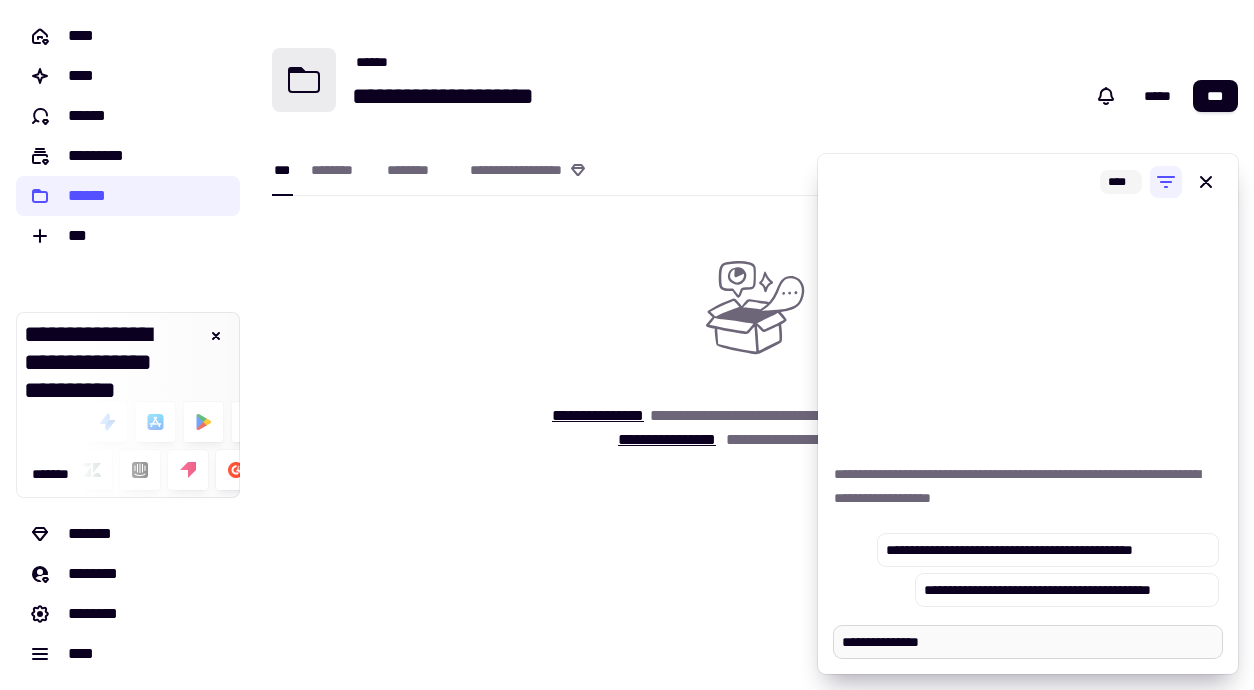 type on "*" 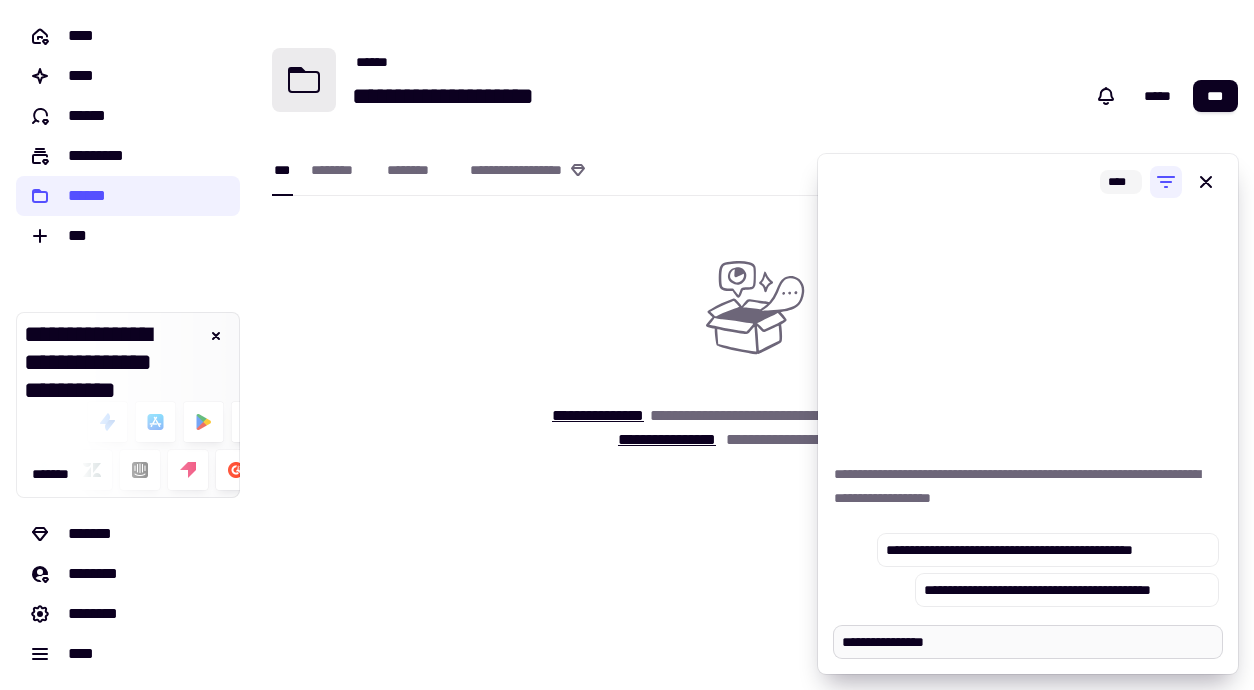type on "*" 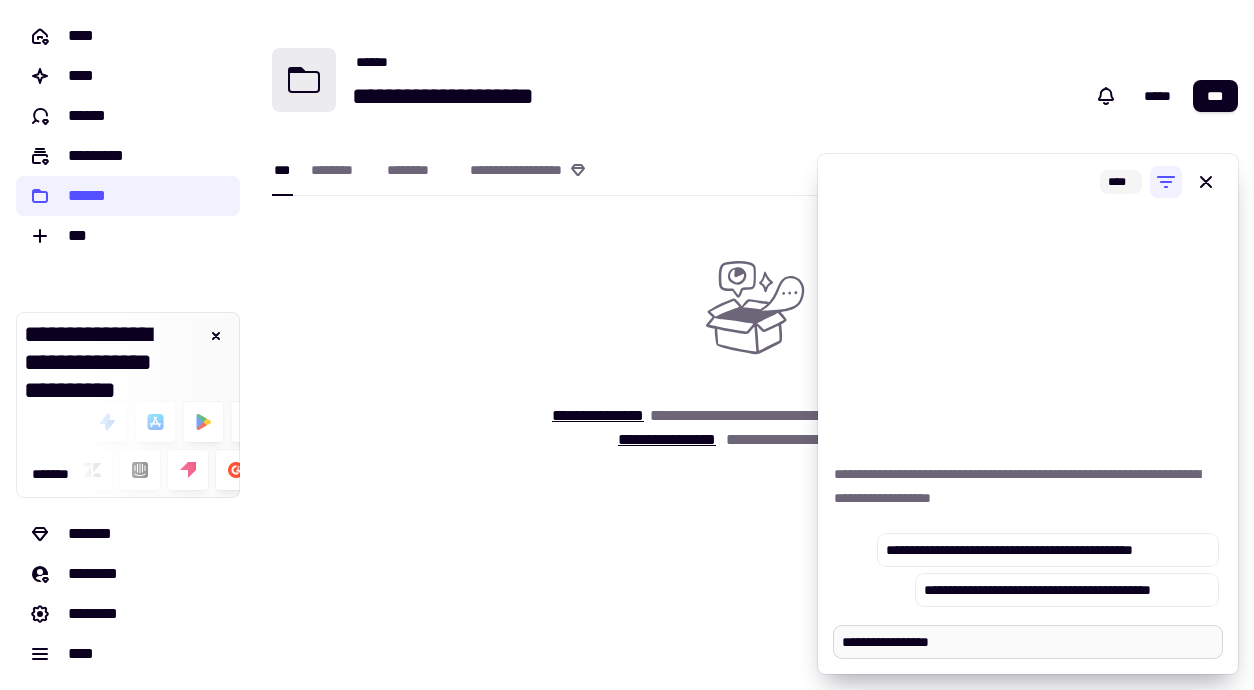 type on "*" 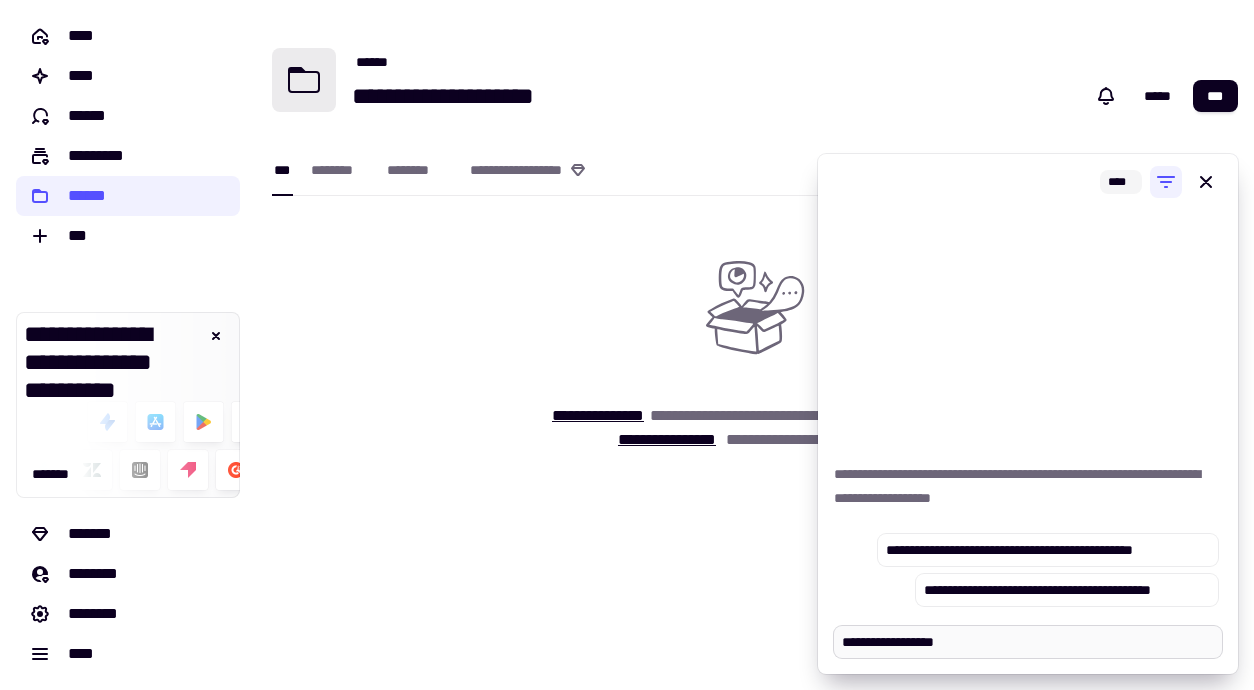 type on "*" 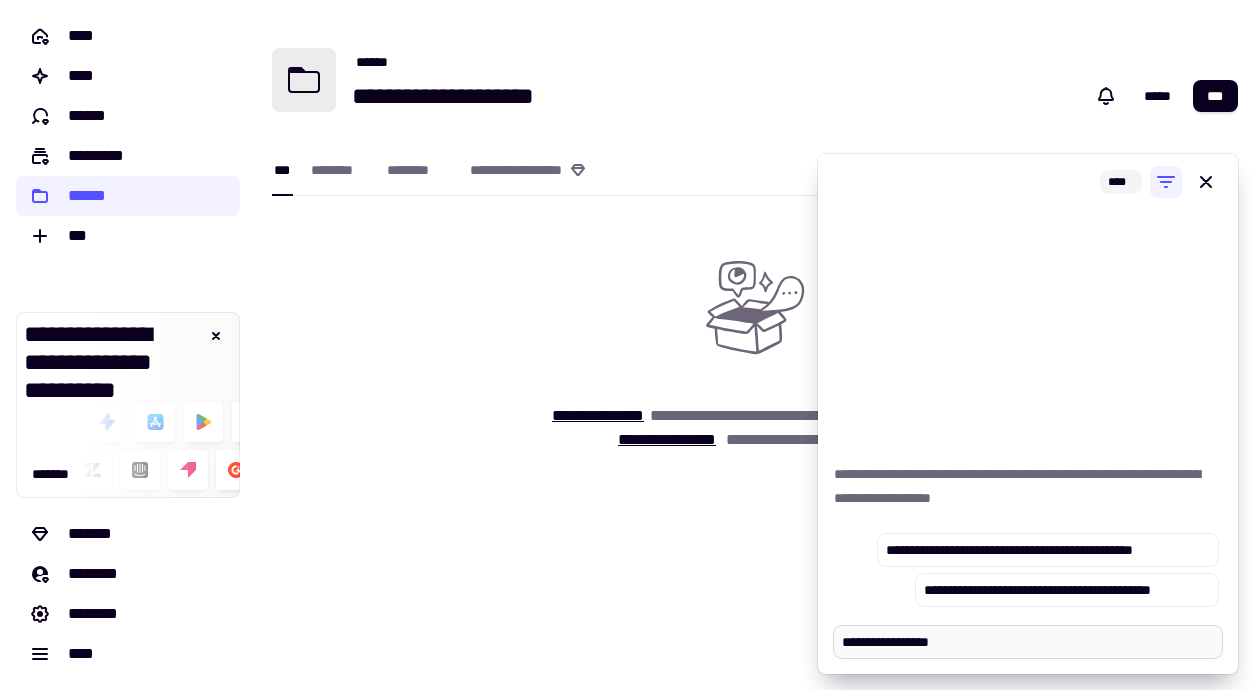 type on "*" 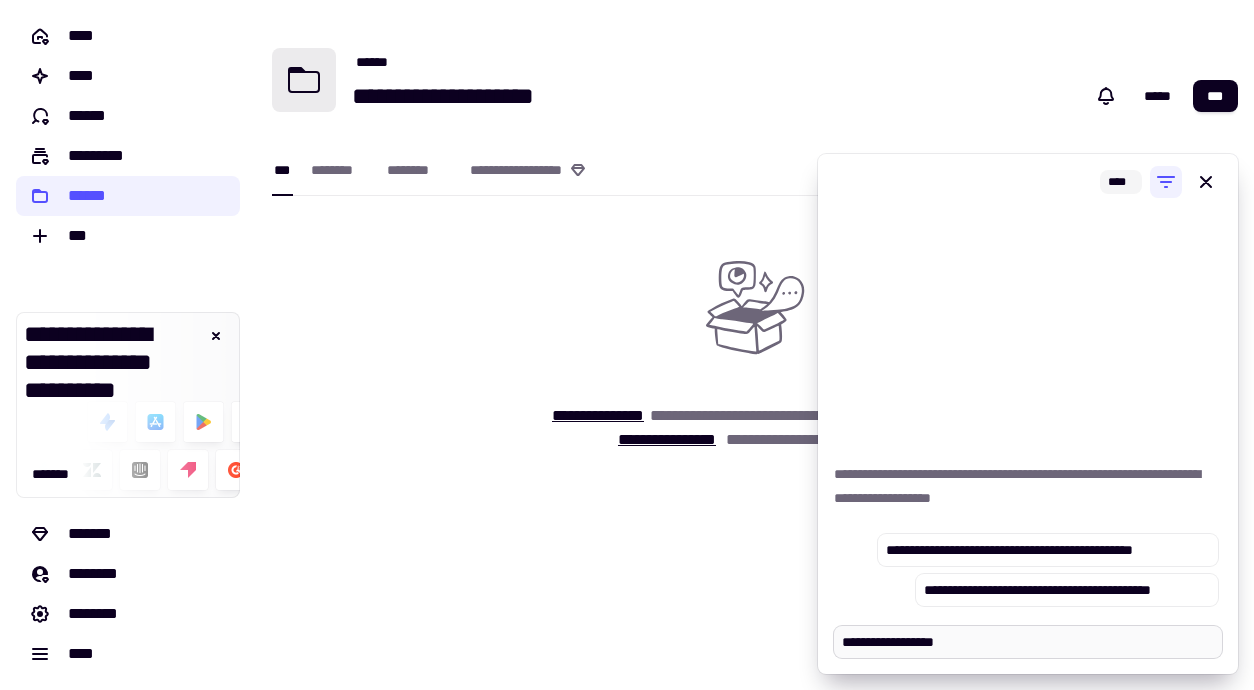 type on "*" 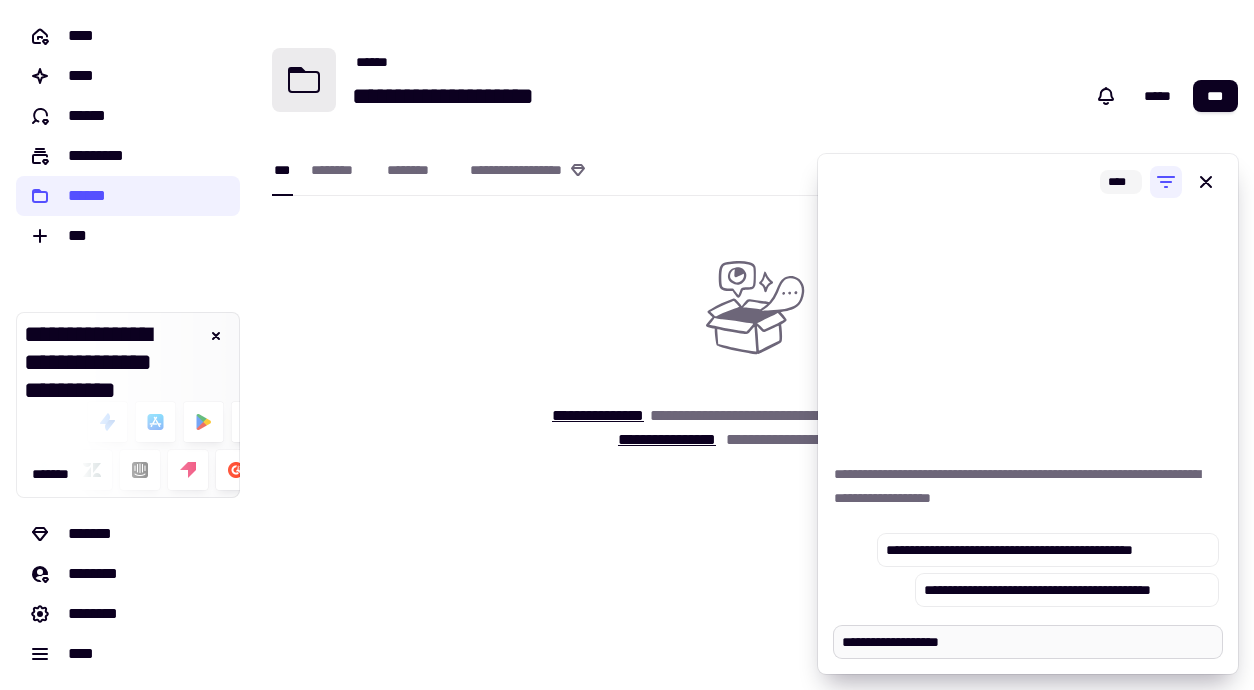 type on "*" 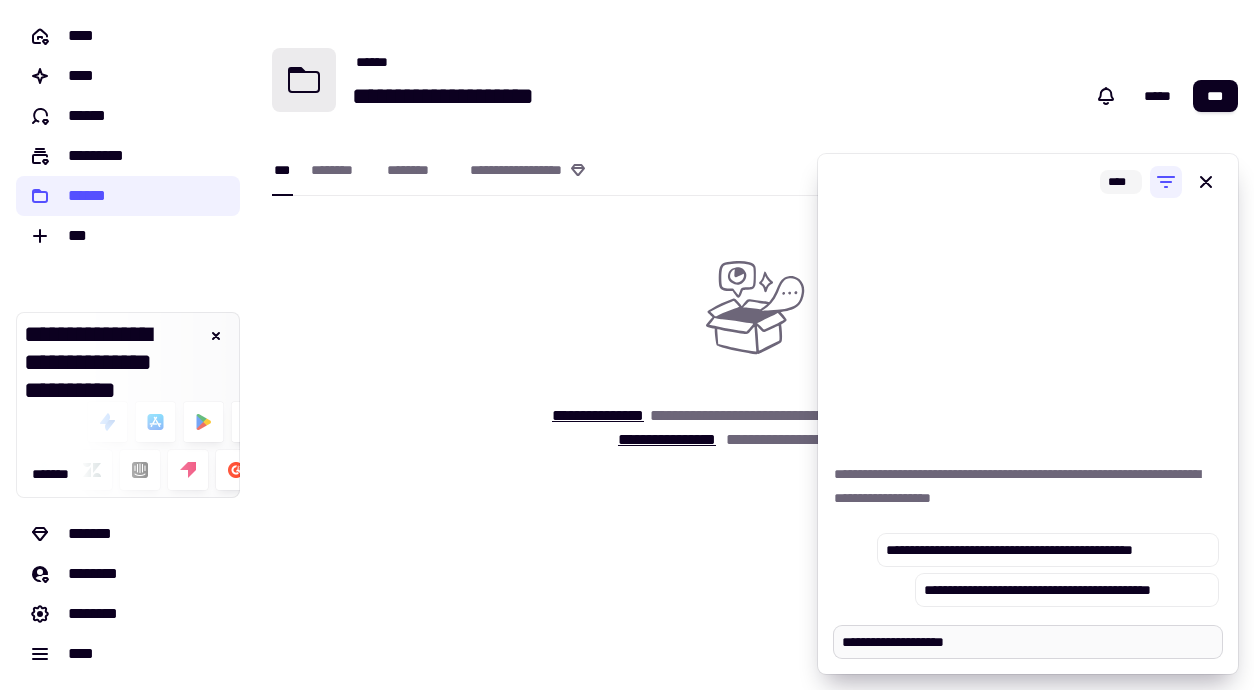 type on "*" 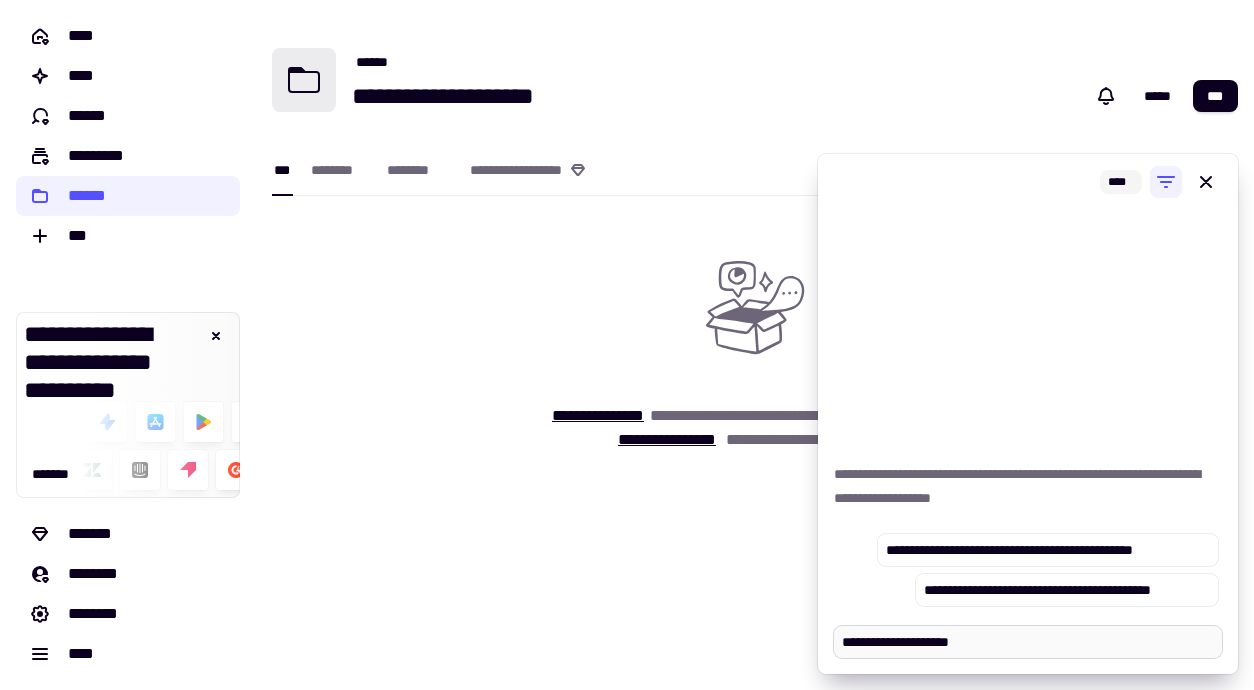 type on "*" 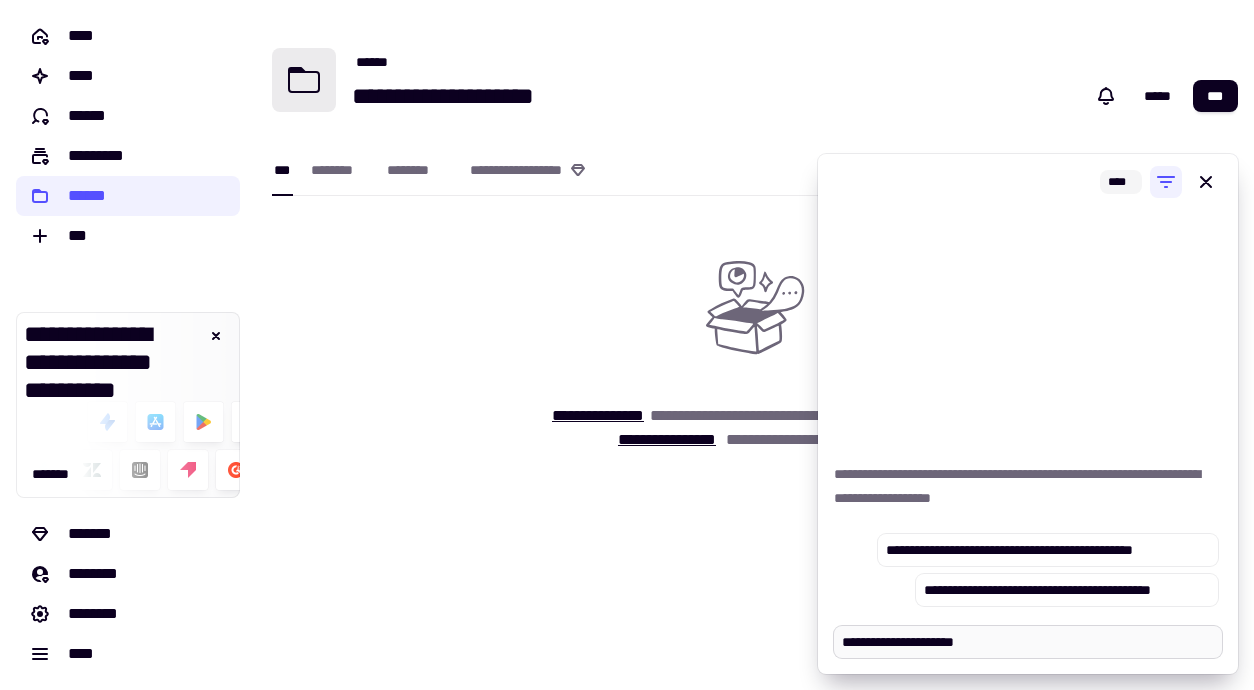 type on "*" 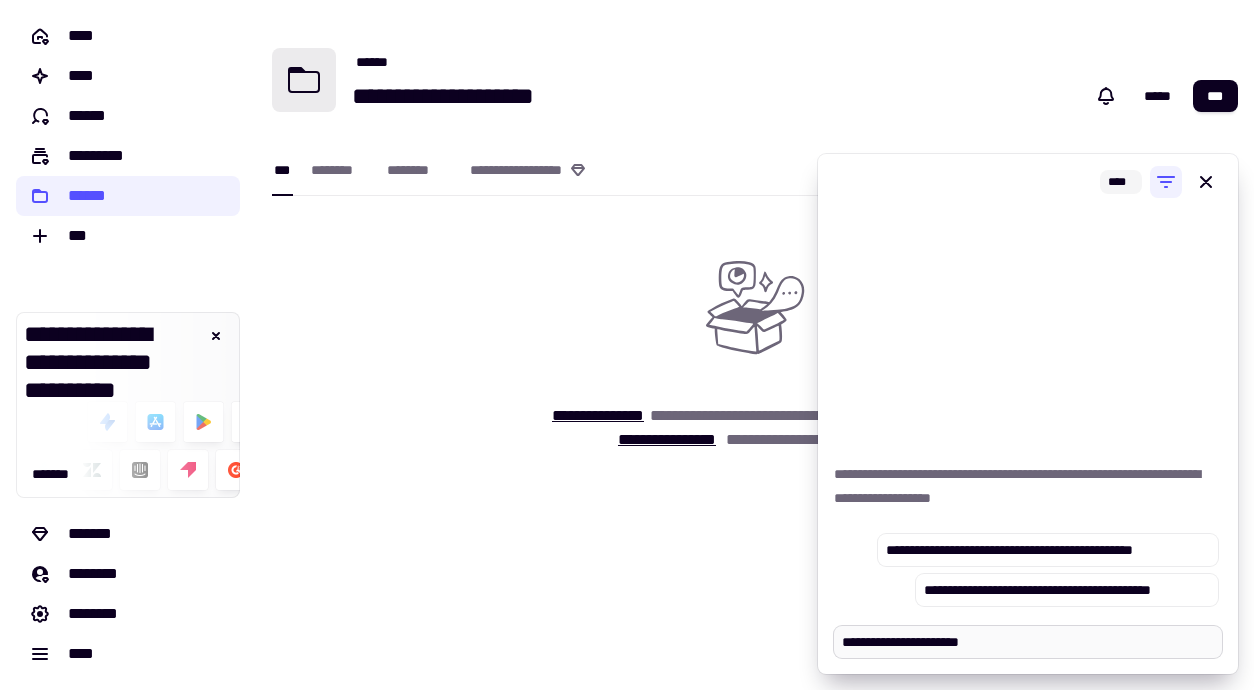 type on "*" 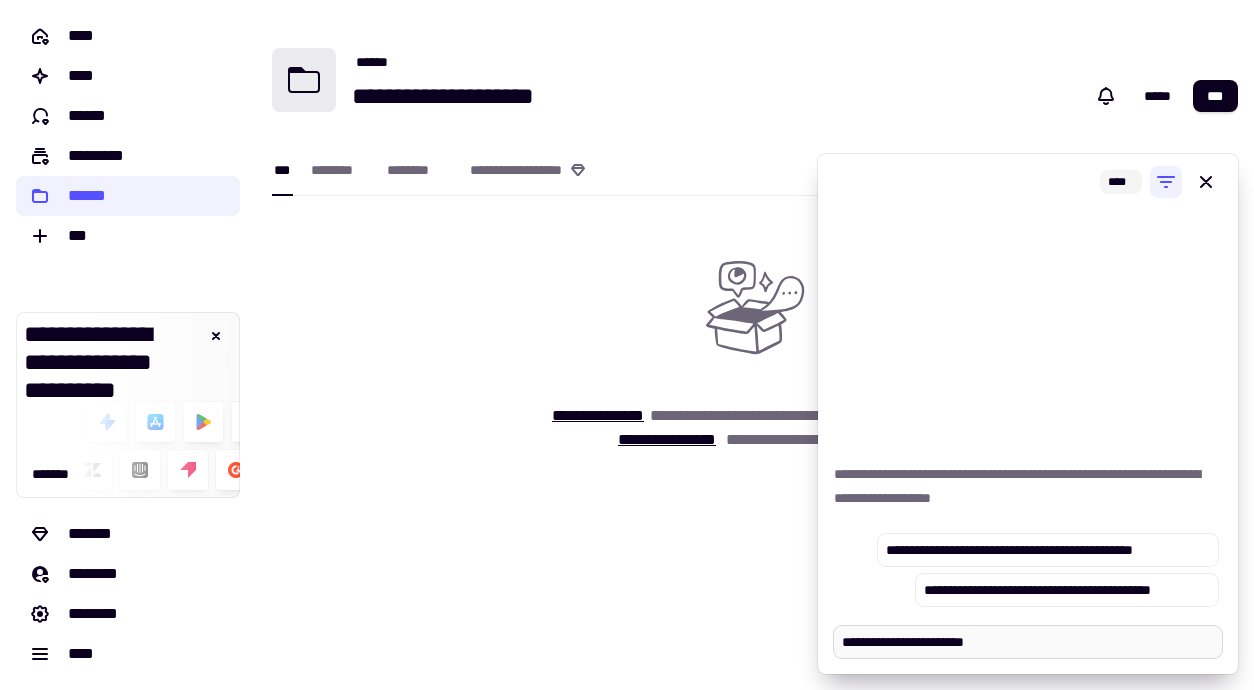 type on "*" 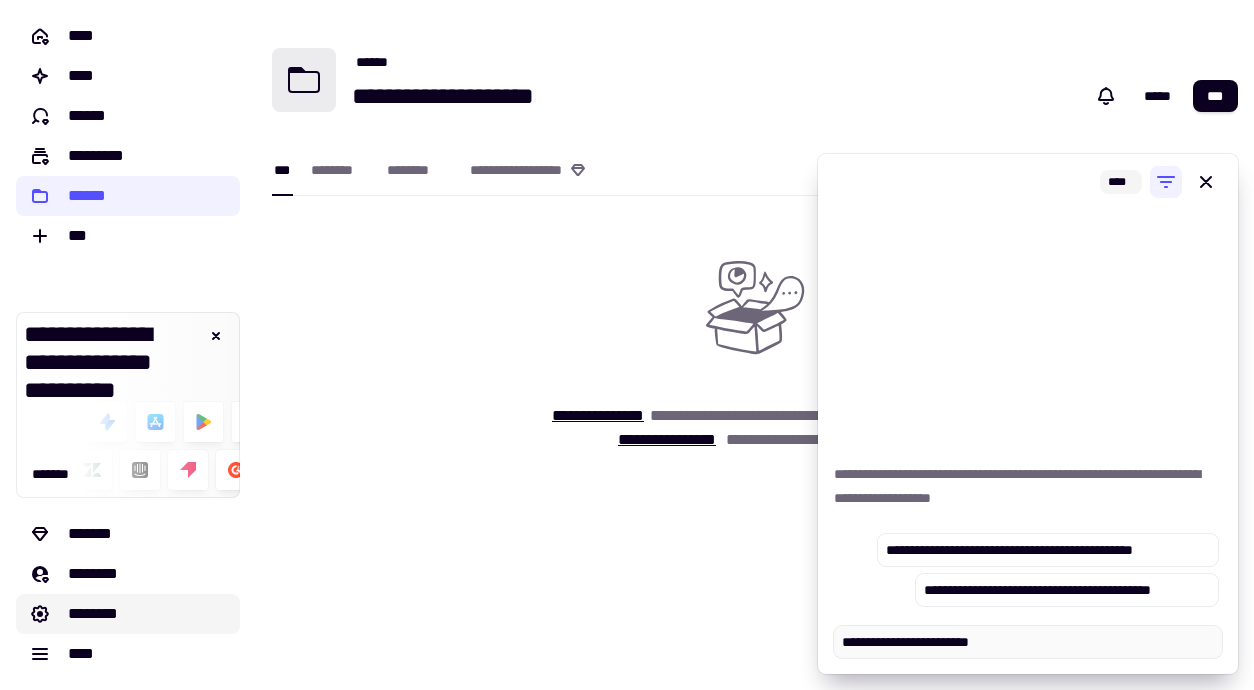 type on "**********" 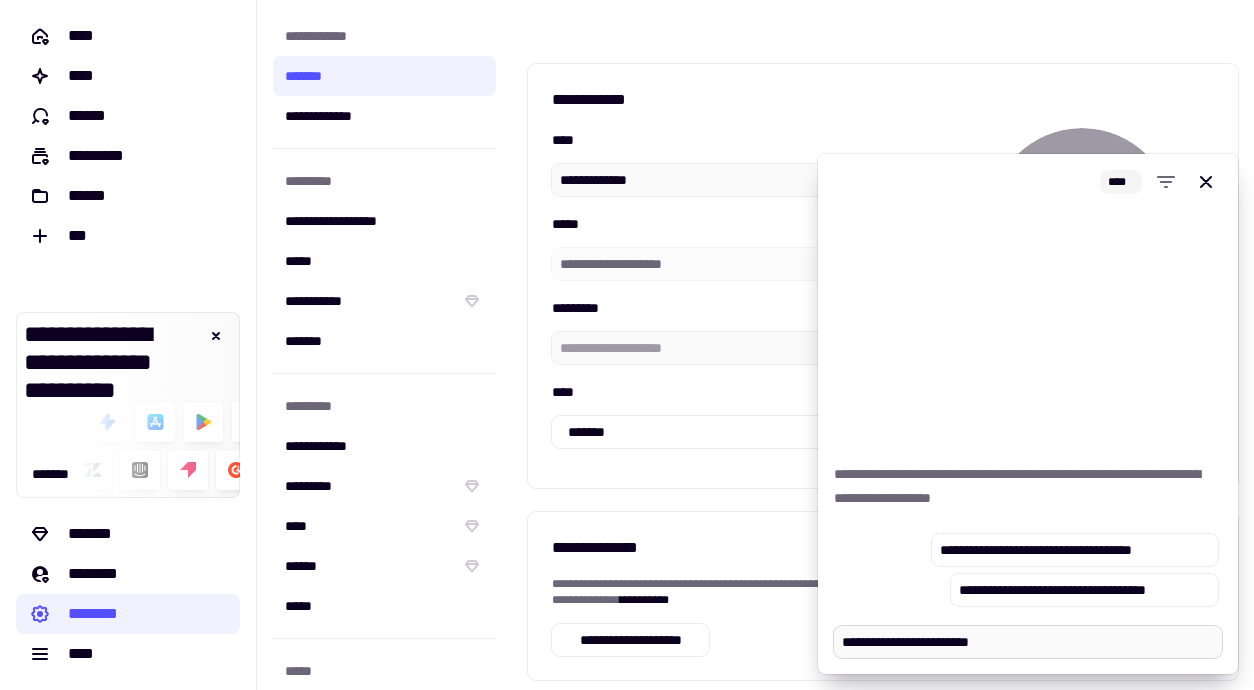 click on "**********" at bounding box center [1028, 642] 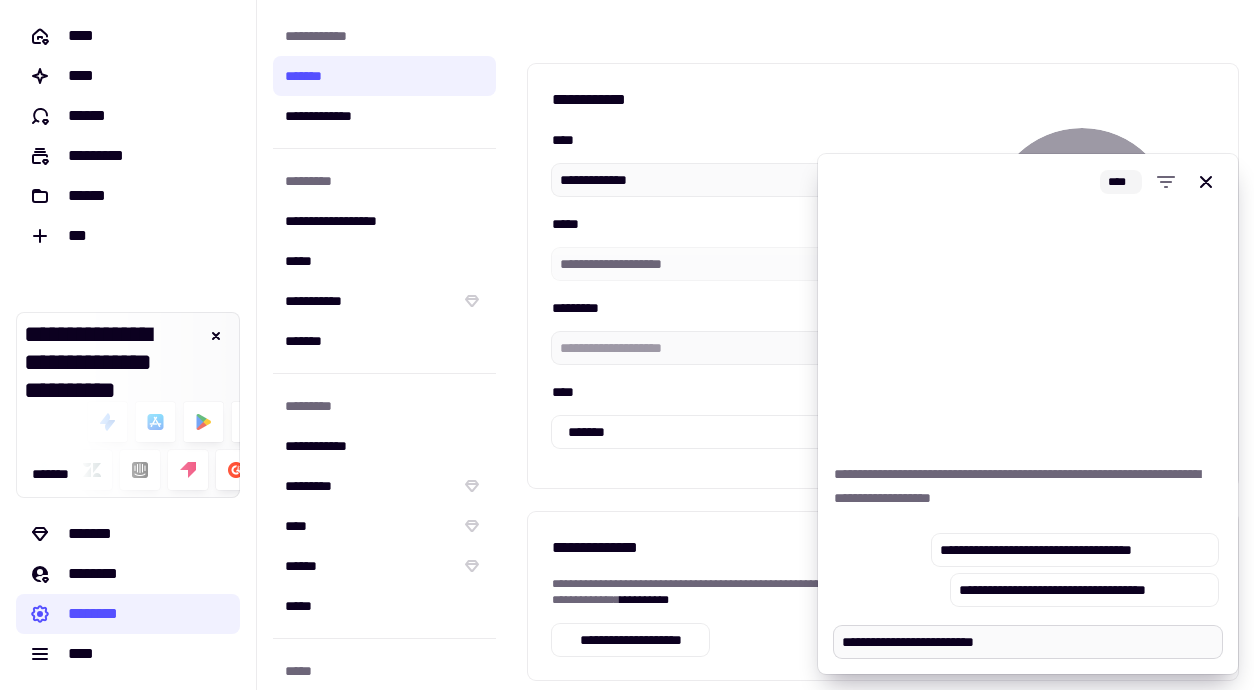 type on "*" 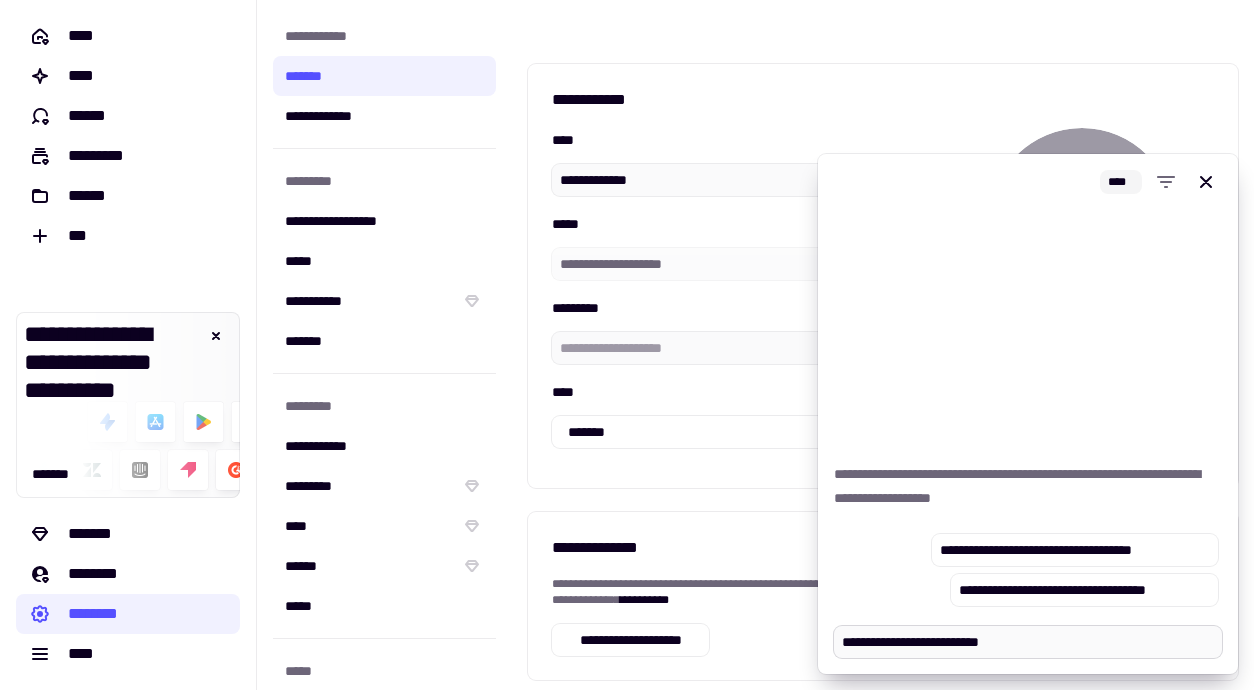 type on "*" 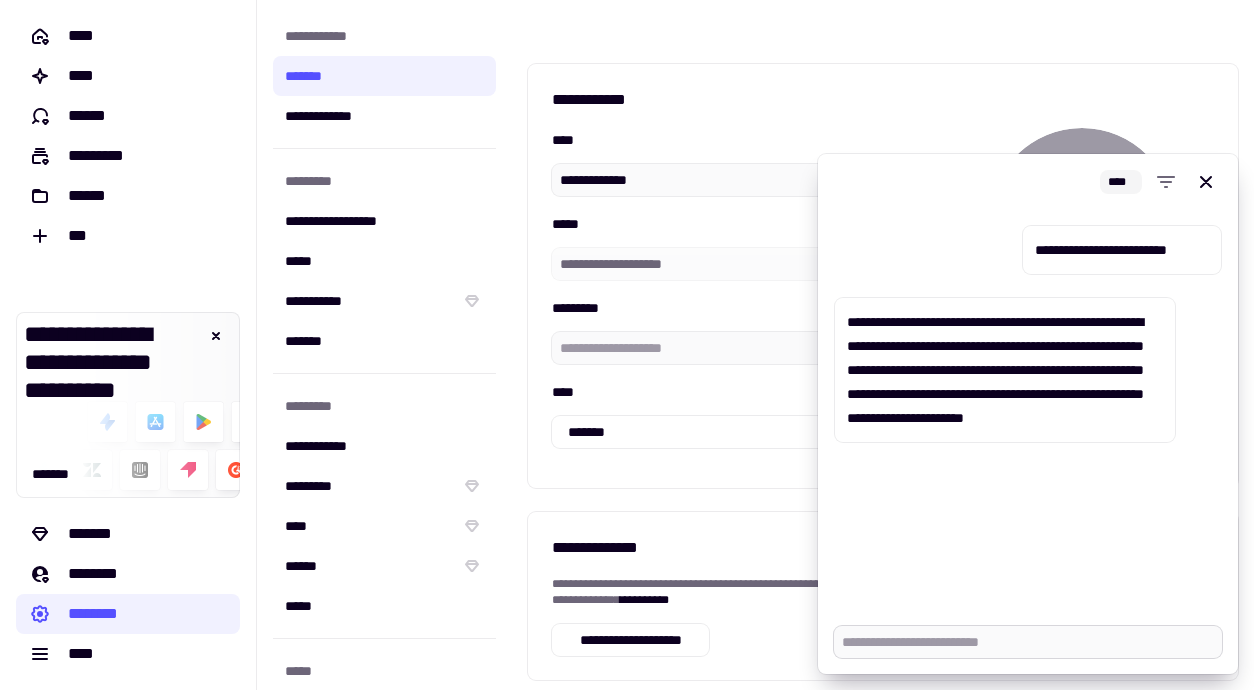 type on "*" 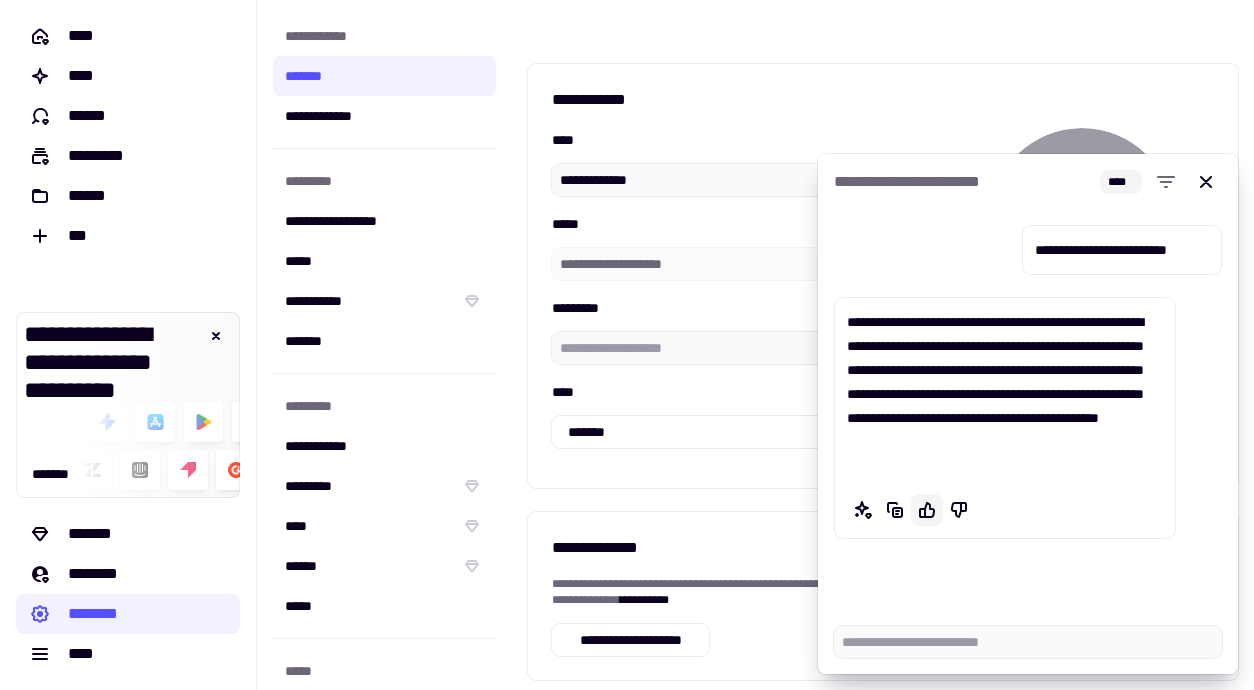 type 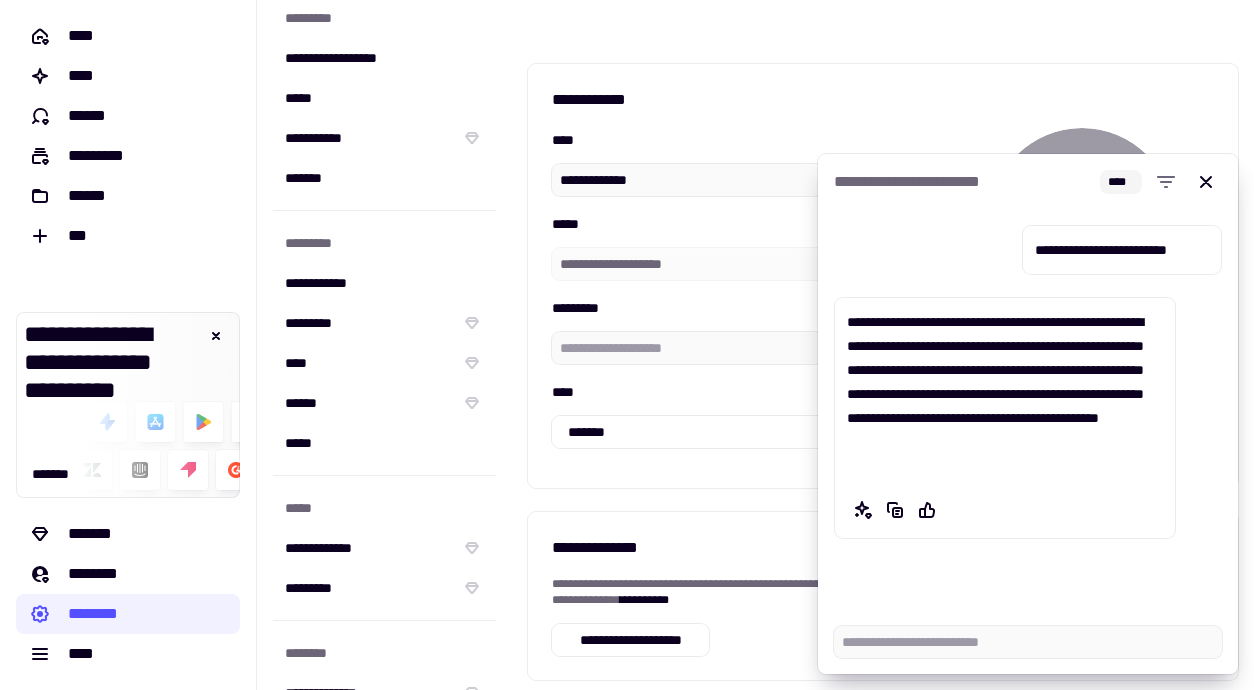 scroll, scrollTop: 181, scrollLeft: 0, axis: vertical 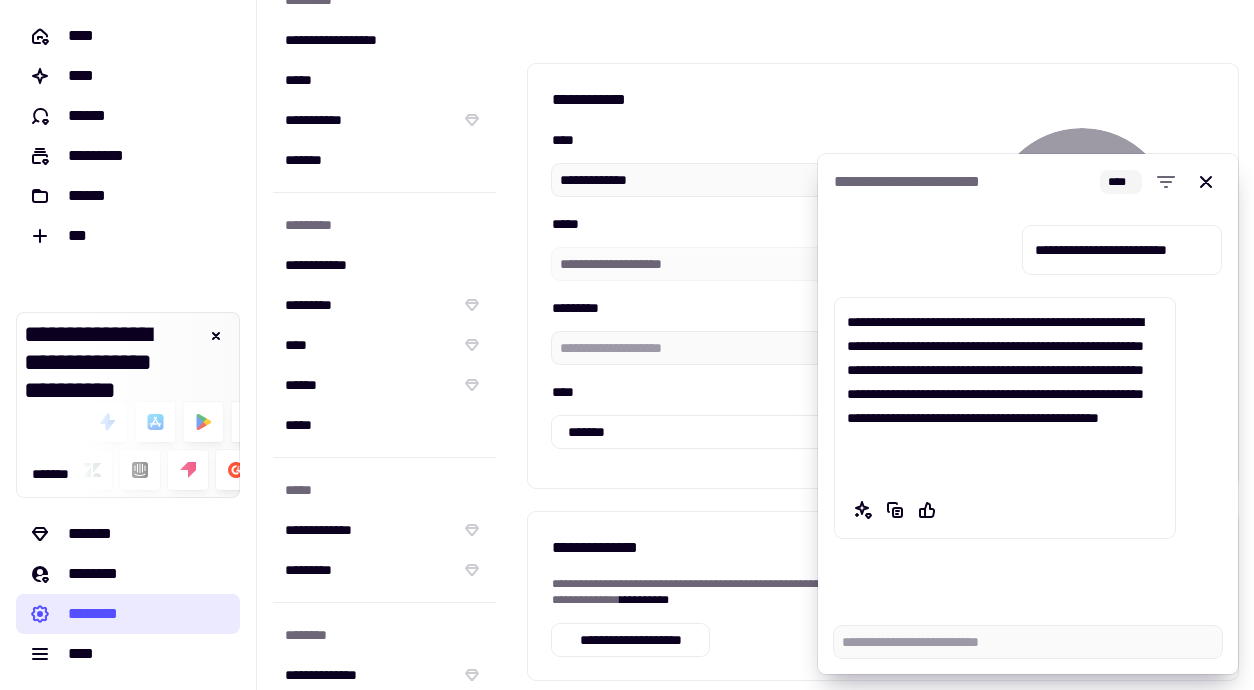 click on "********" 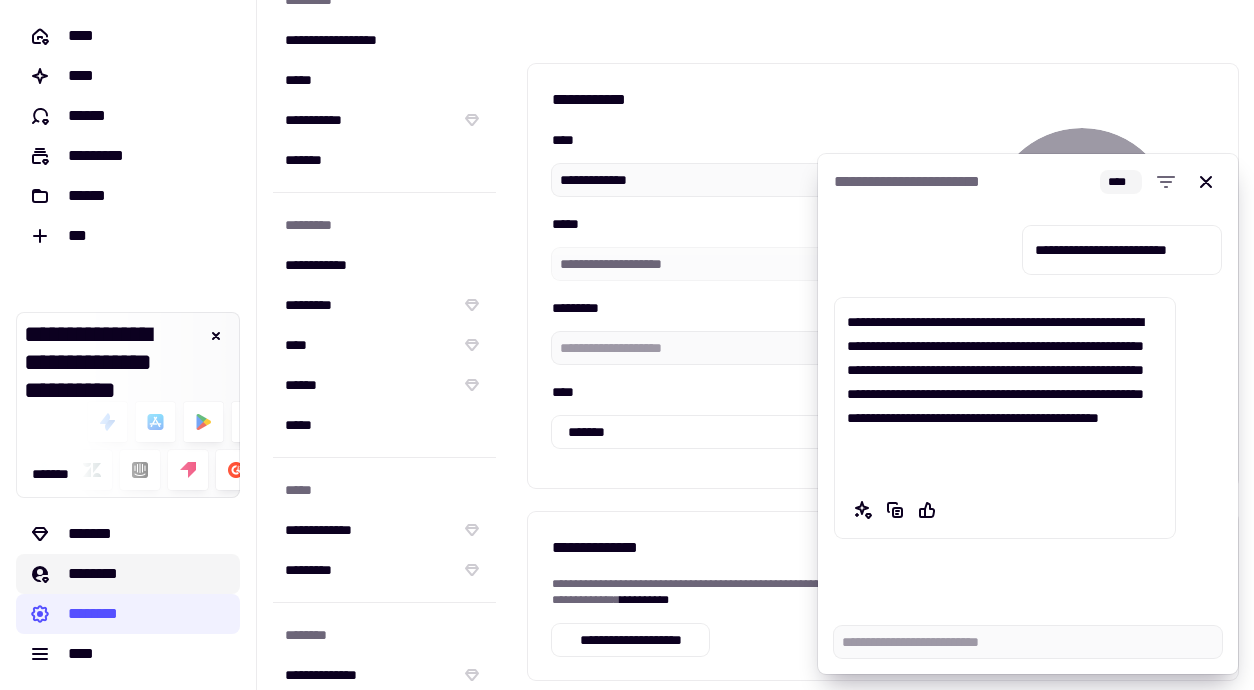click on "********" 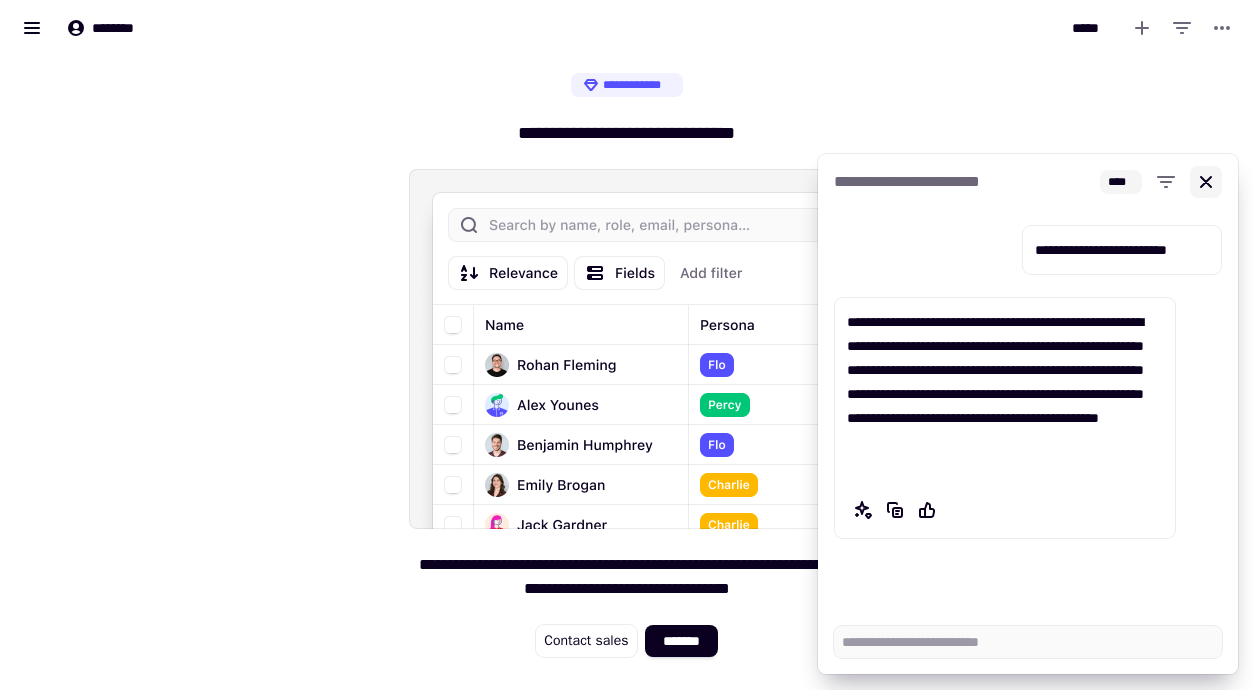 click 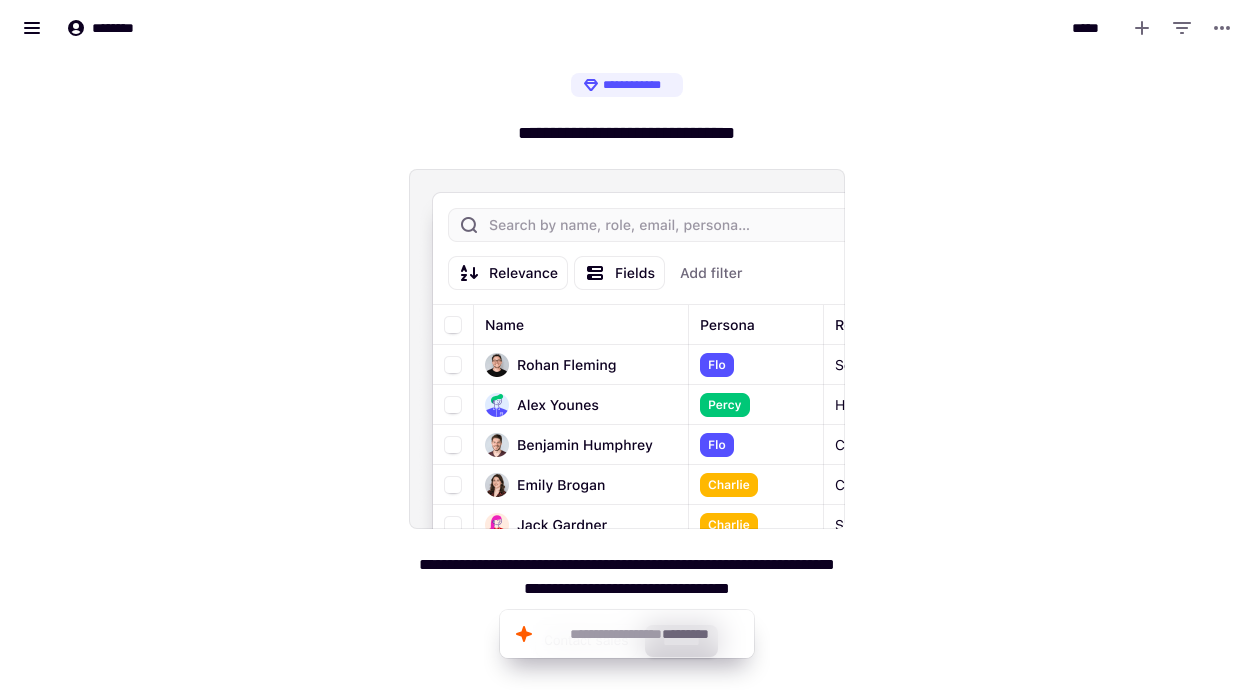 click on "**********" at bounding box center (627, 133) 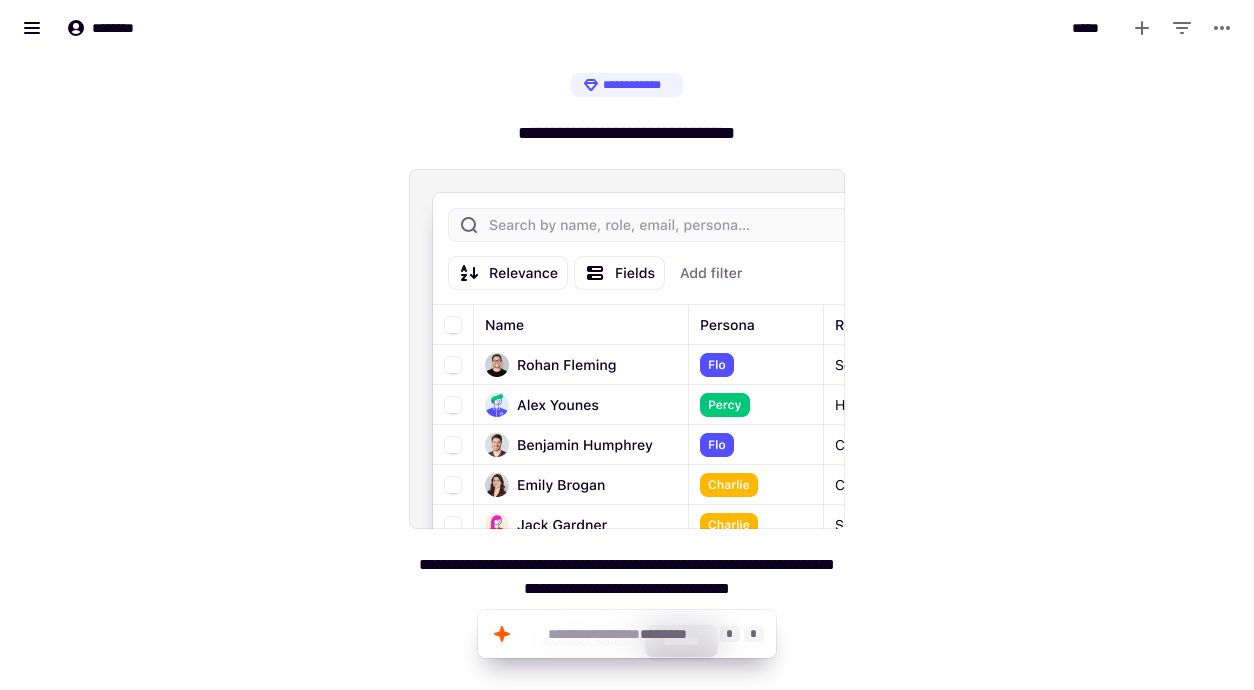 click on "**********" 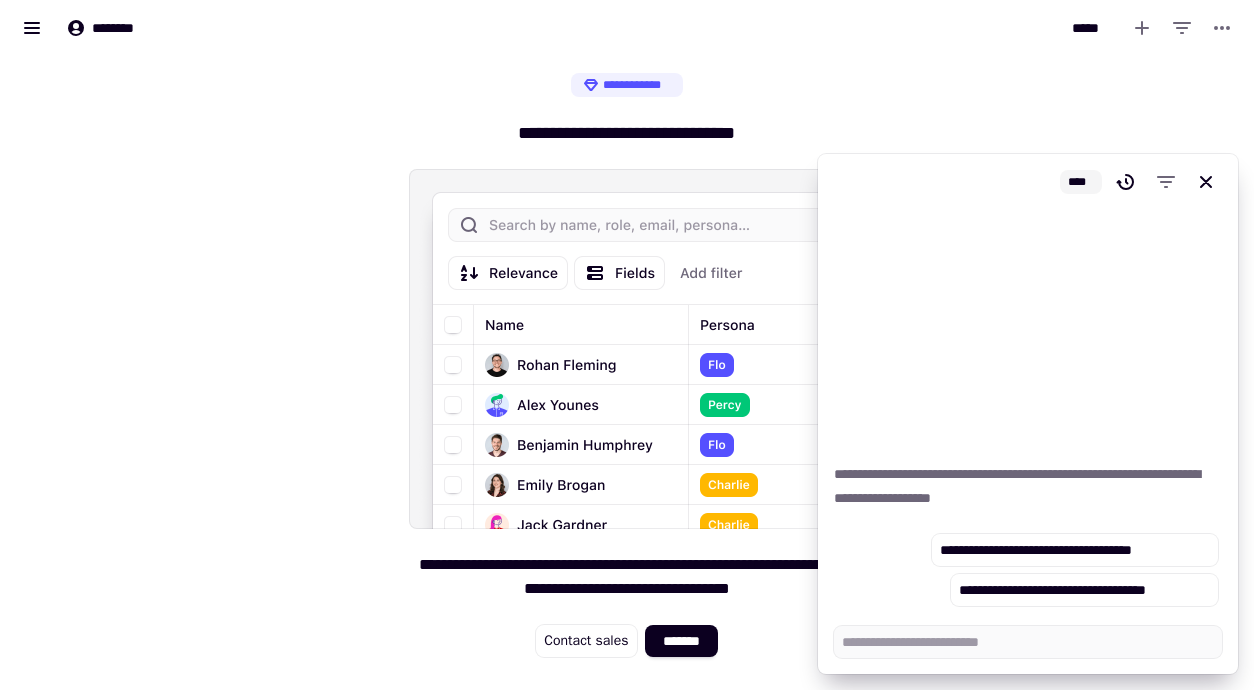type on "*" 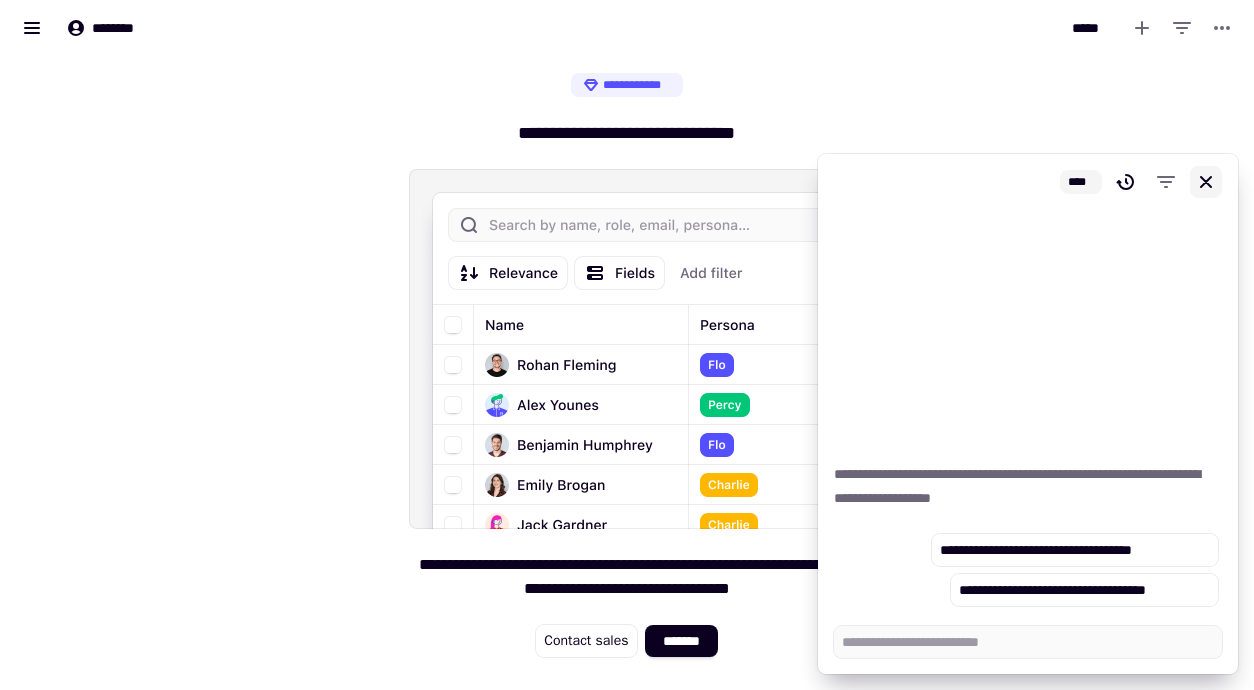 click 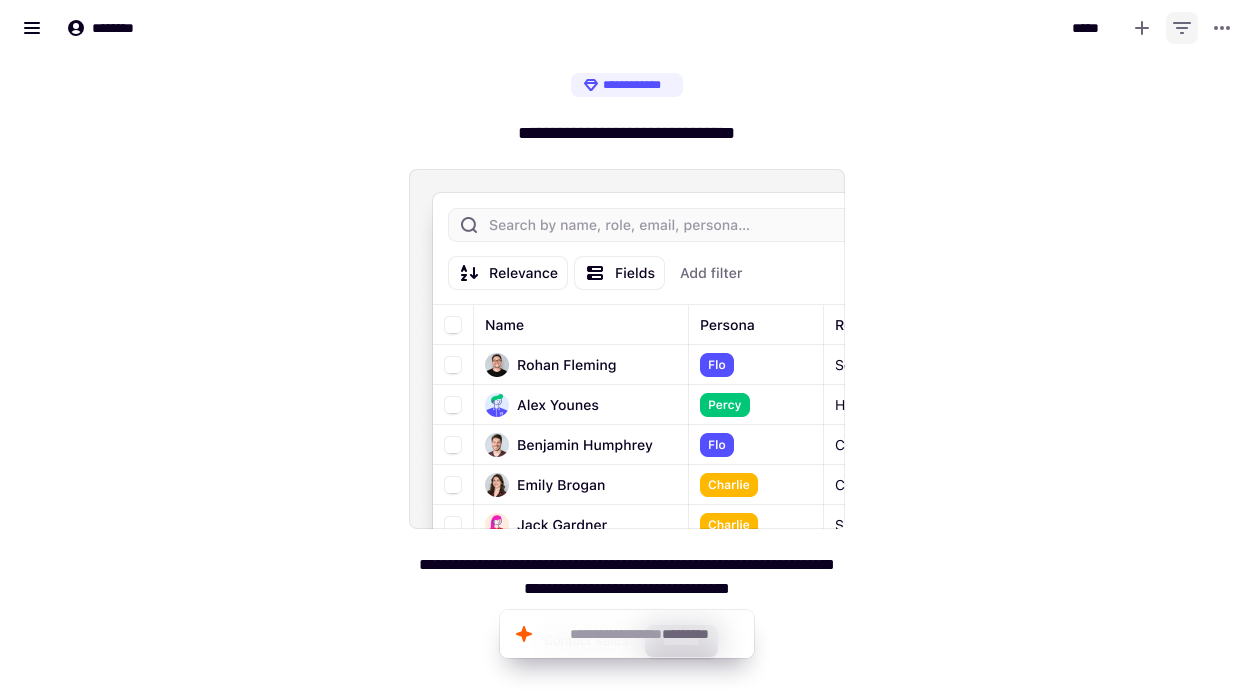 click 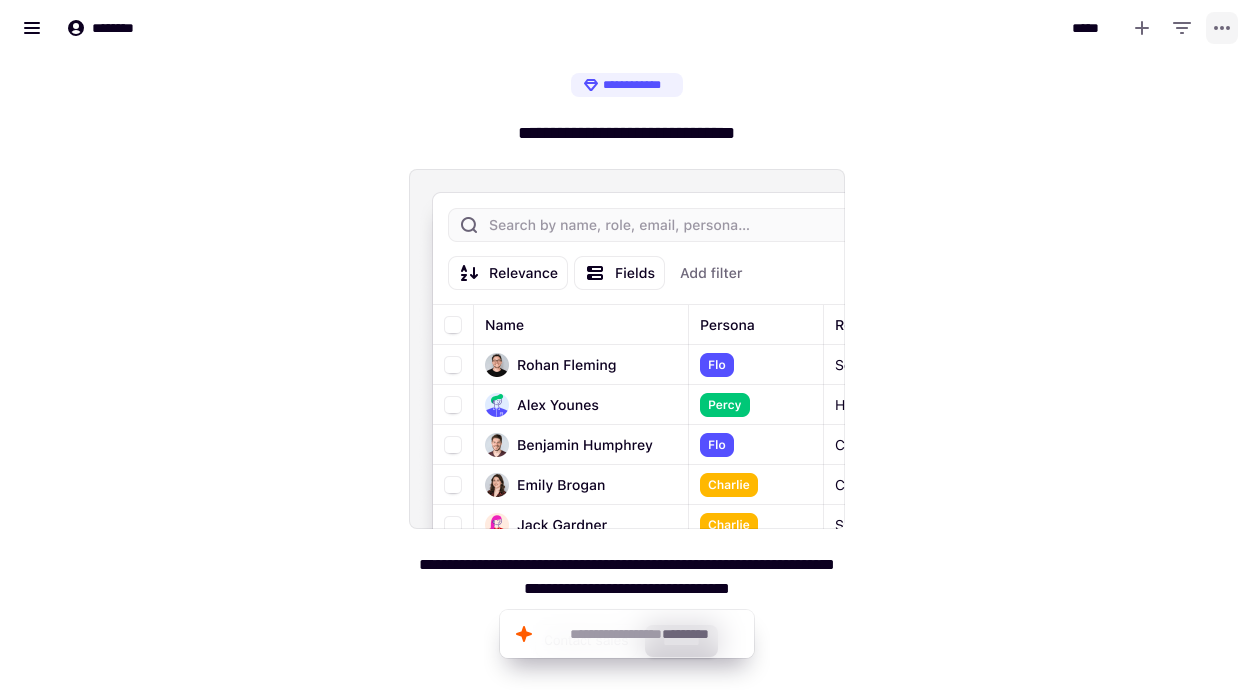 click 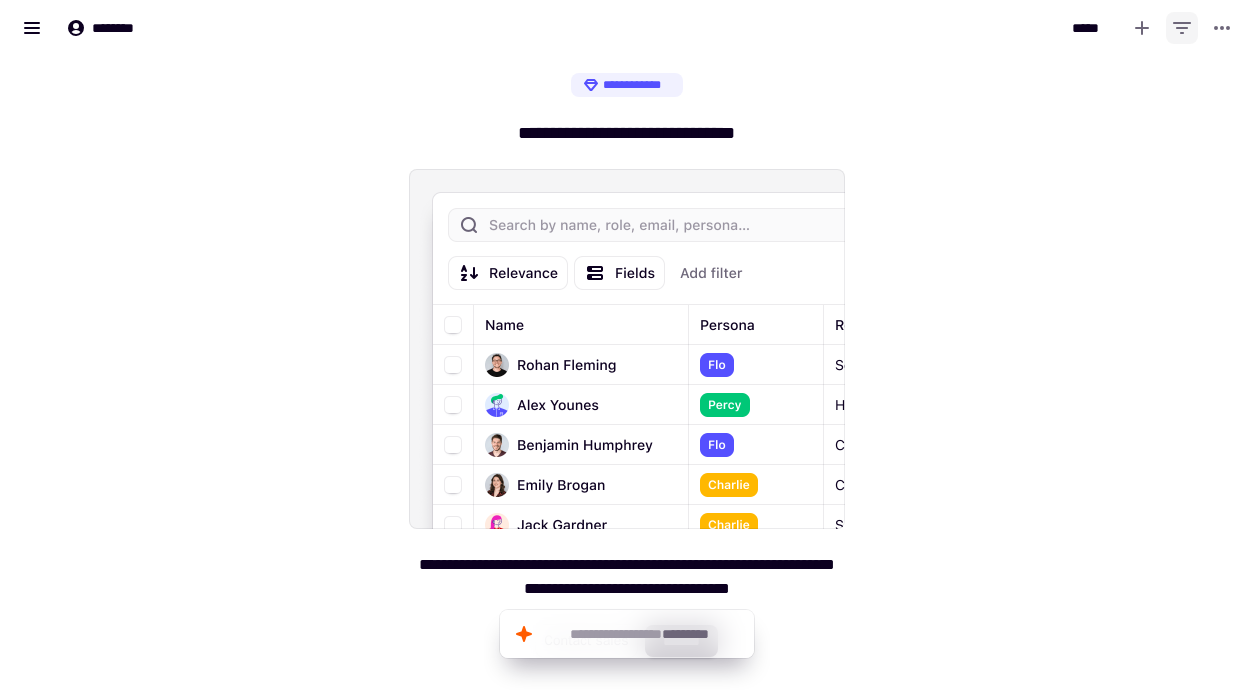 click 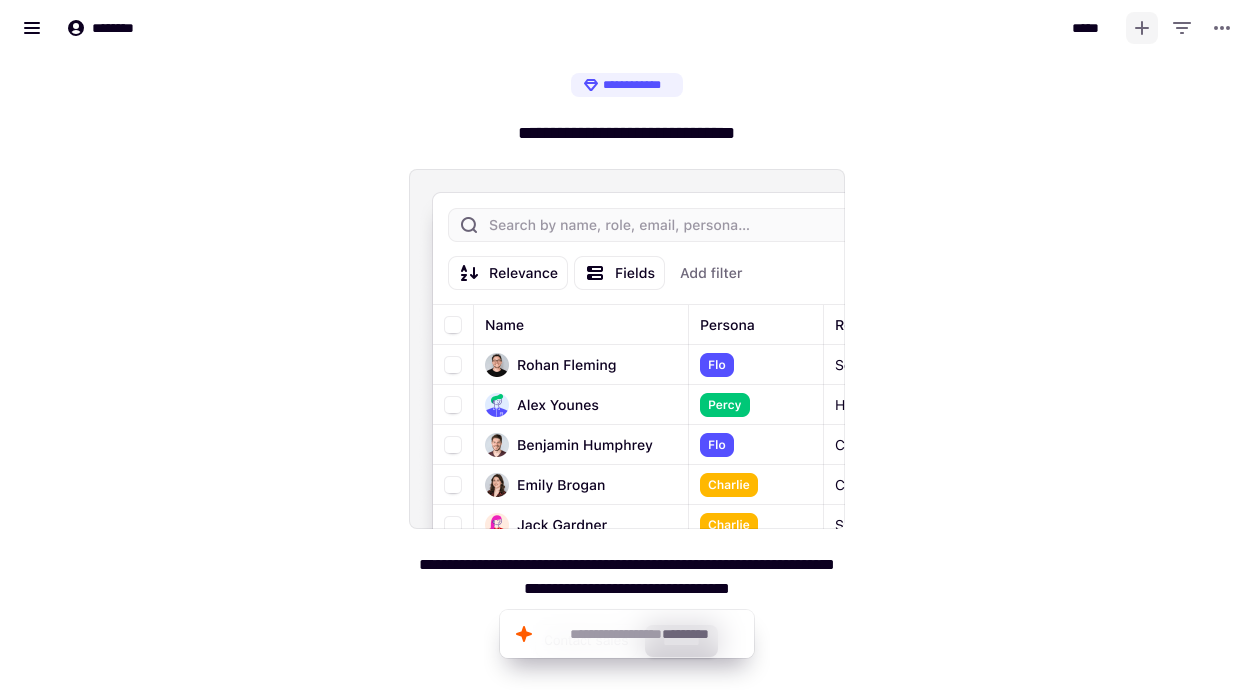 click 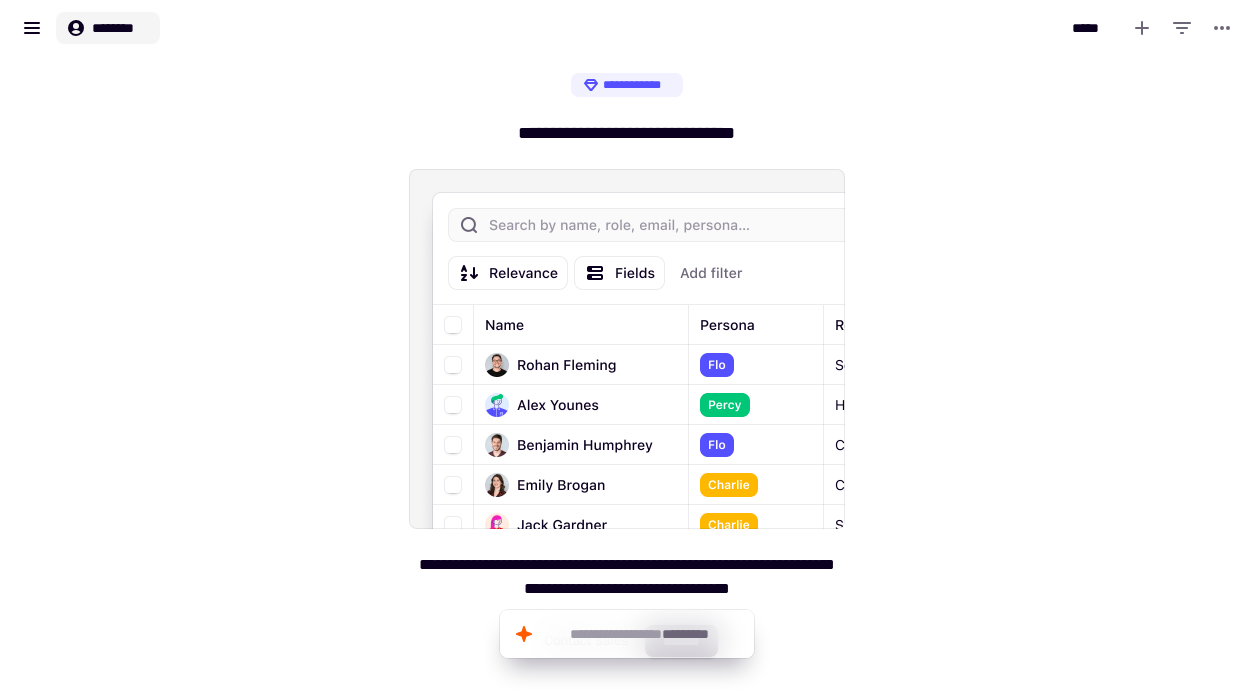 click on "********" 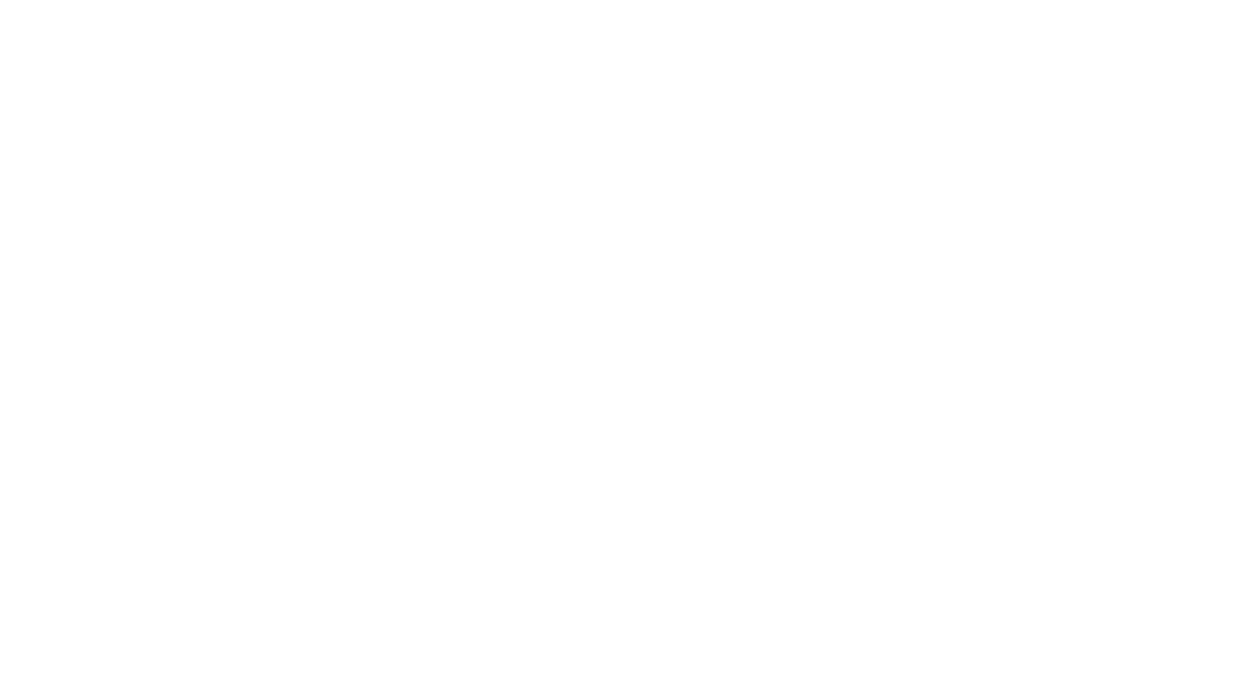 scroll, scrollTop: 0, scrollLeft: 0, axis: both 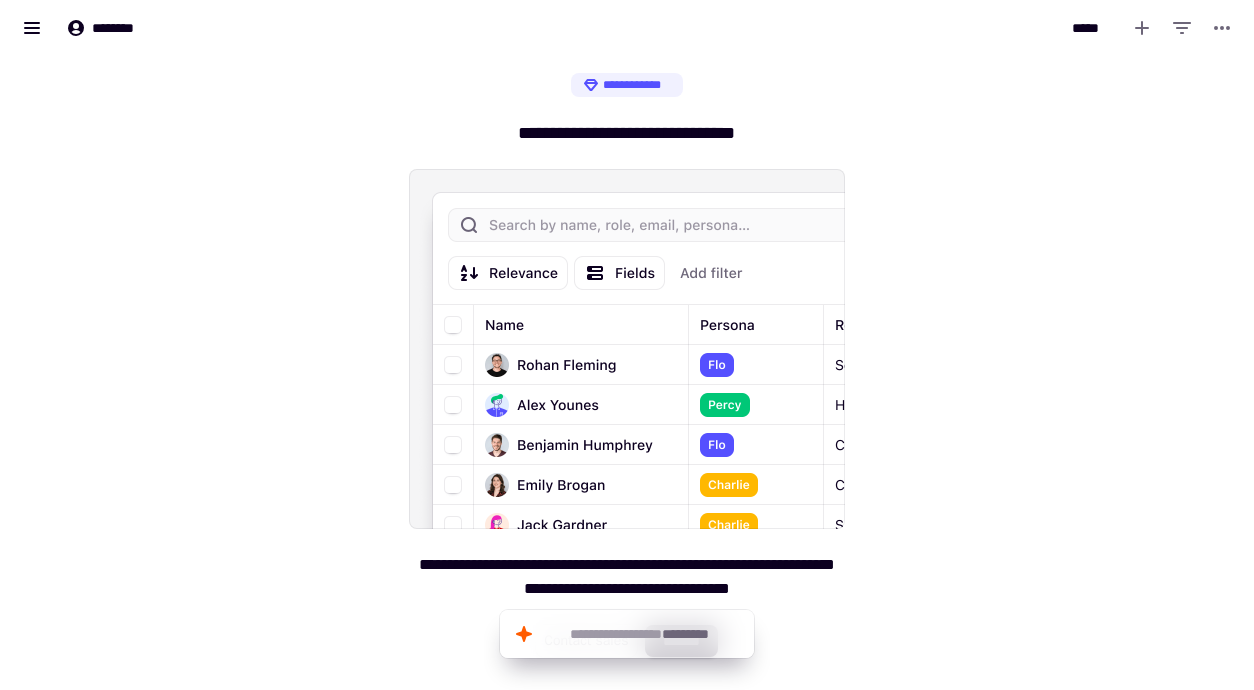 click at bounding box center (627, 349) 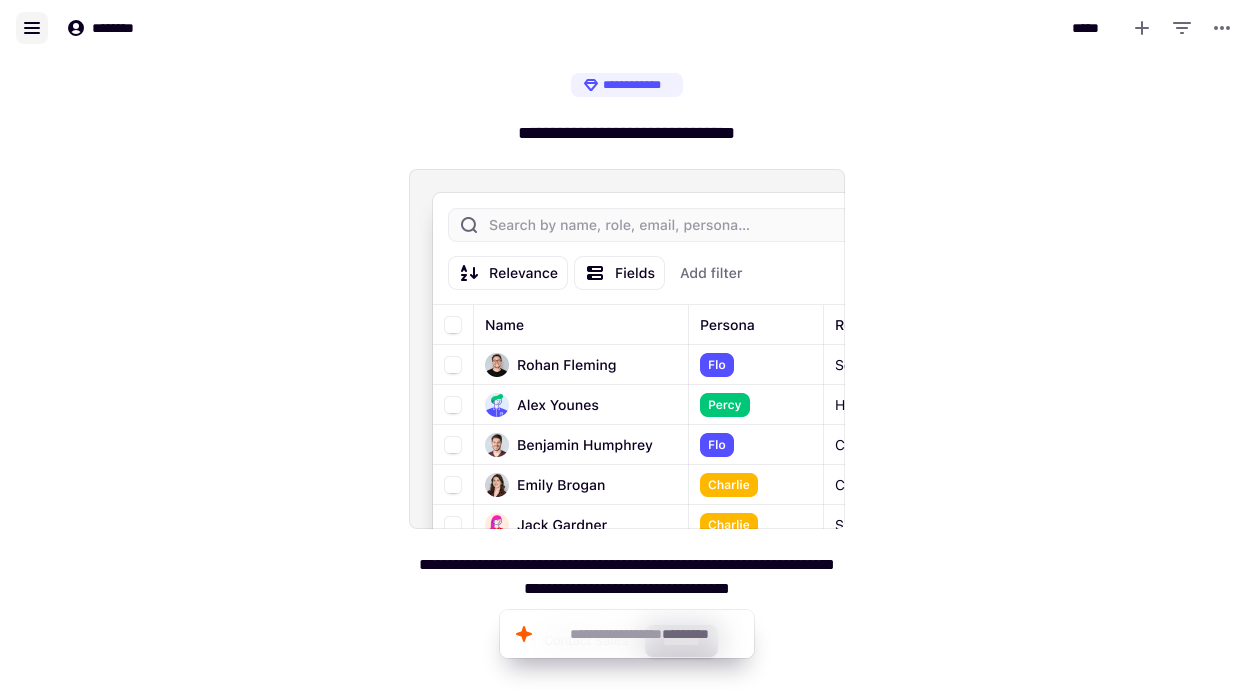 click 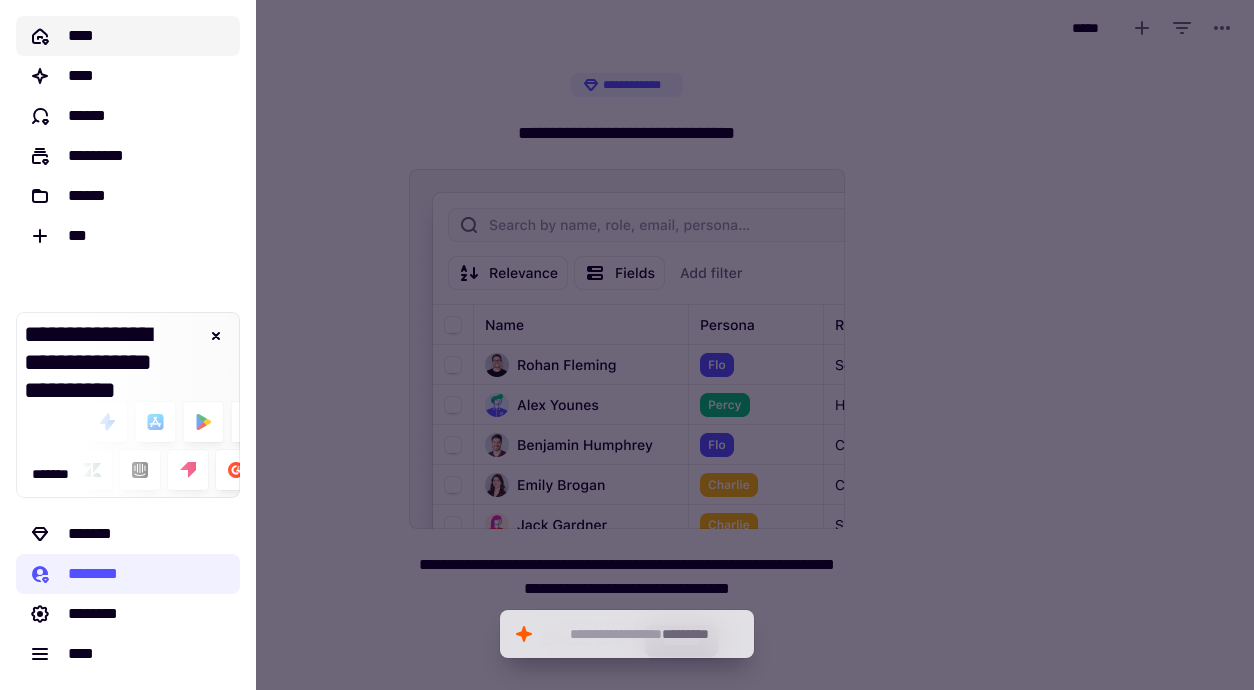 click on "****" 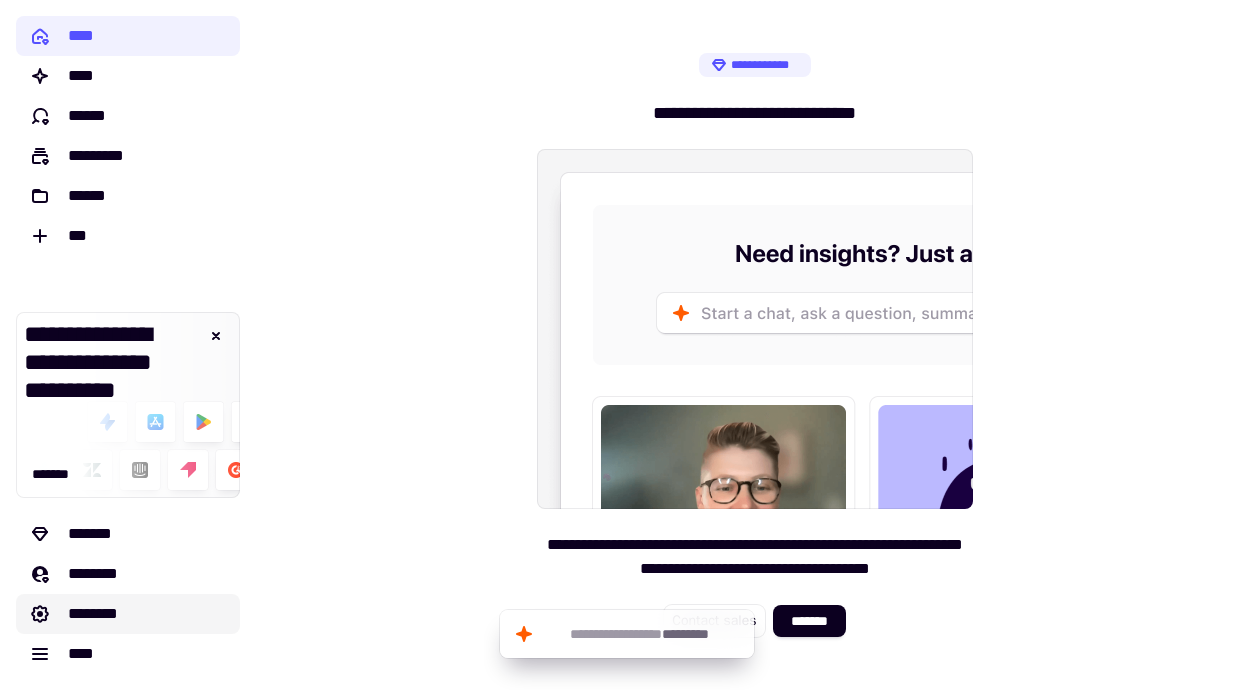 click on "********" 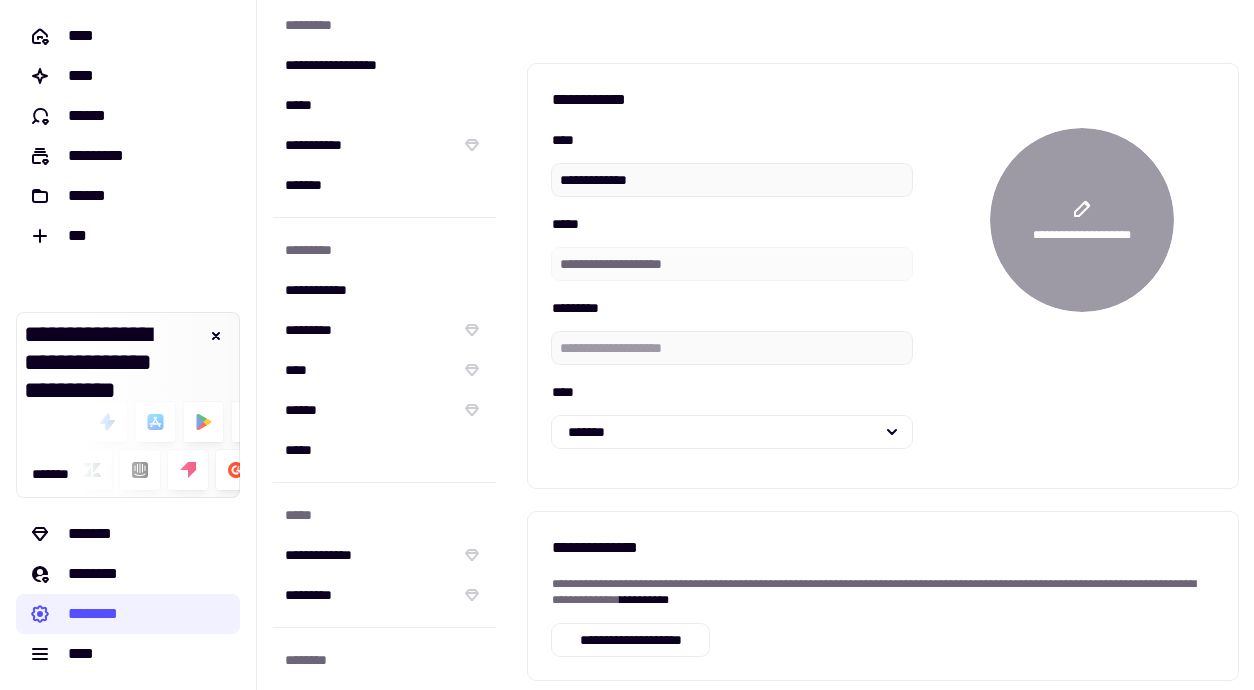 scroll, scrollTop: 282, scrollLeft: 0, axis: vertical 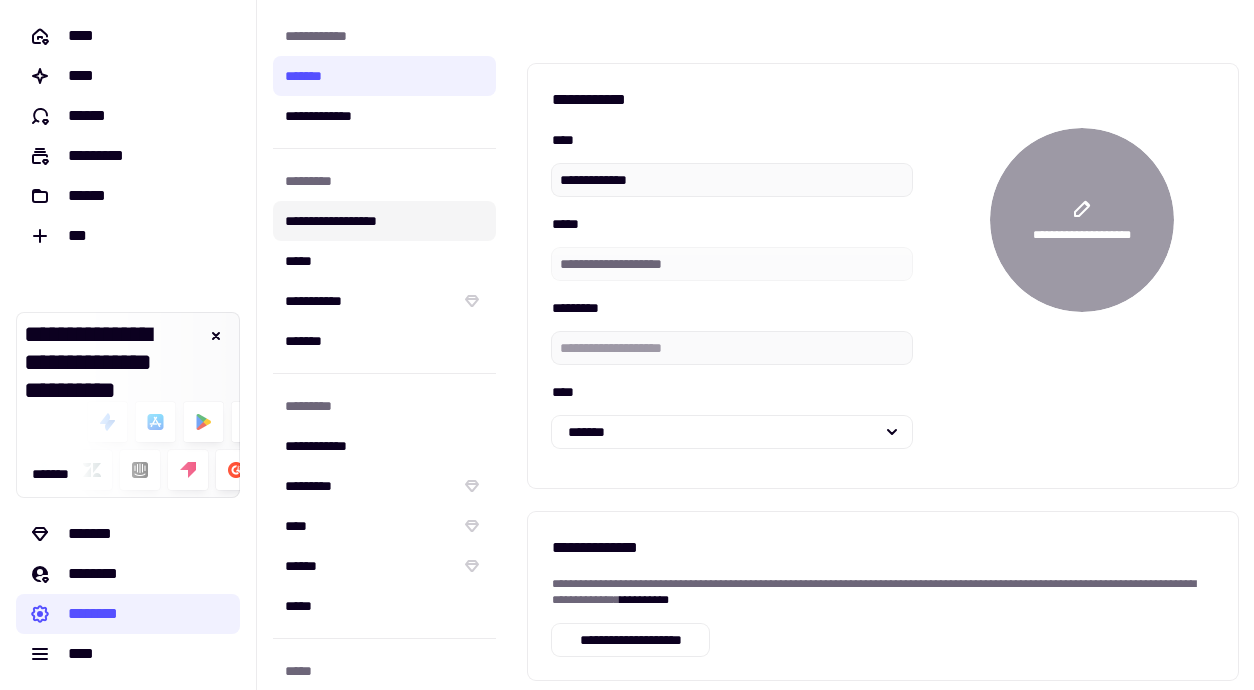 click on "**********" 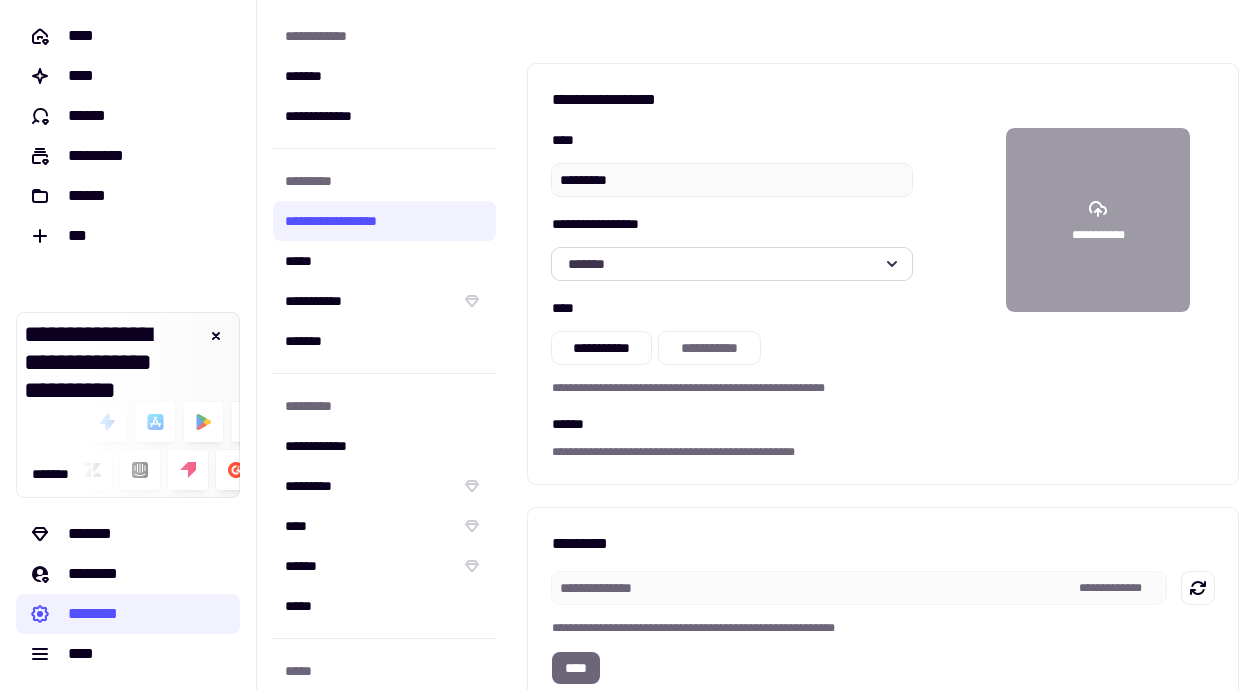 click 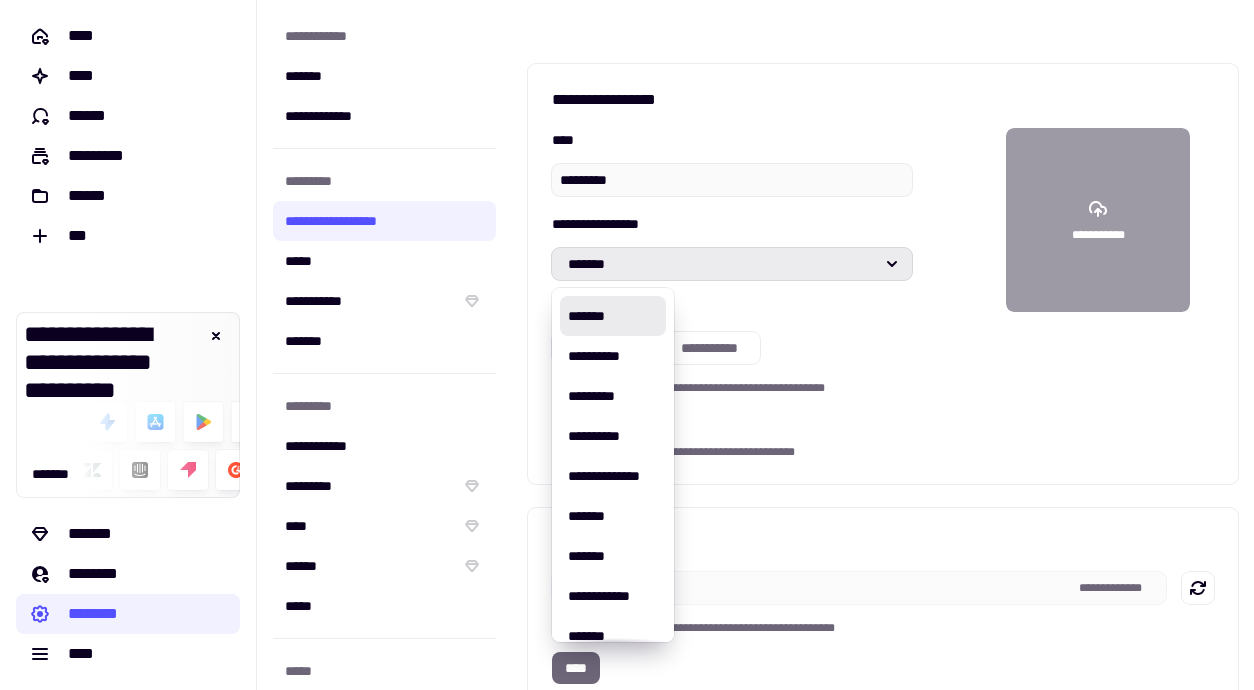 click on "Some text here." at bounding box center (883, 294) 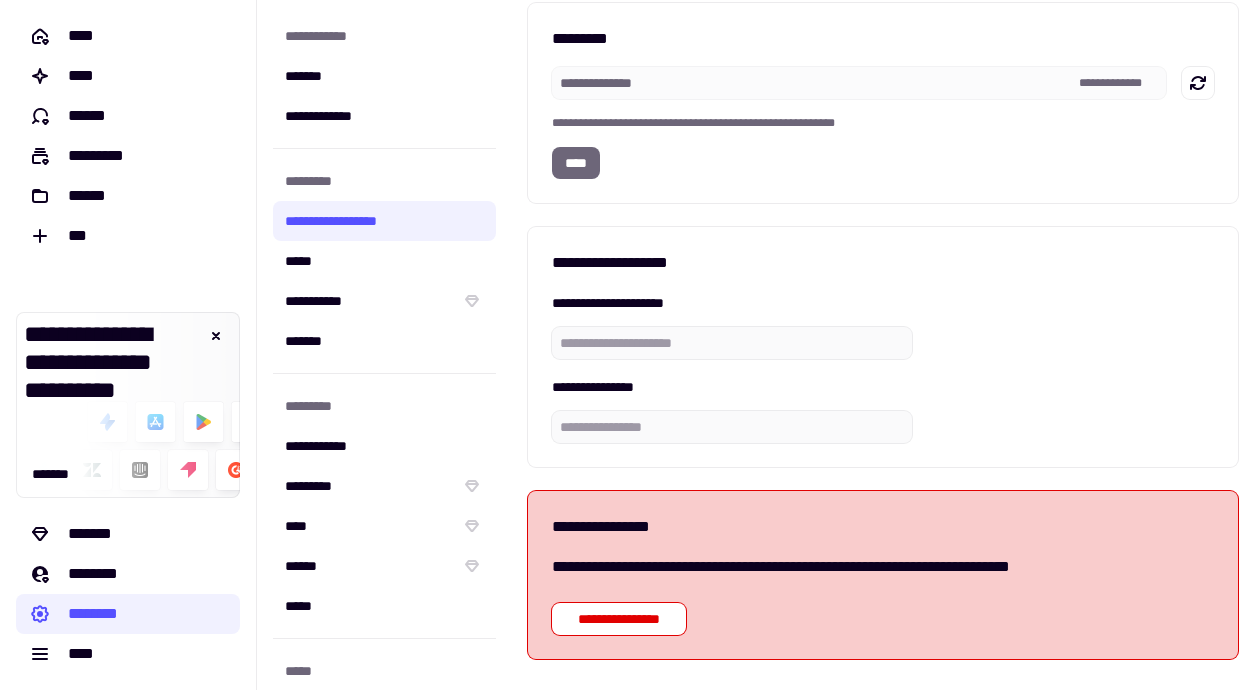 scroll, scrollTop: 562, scrollLeft: 0, axis: vertical 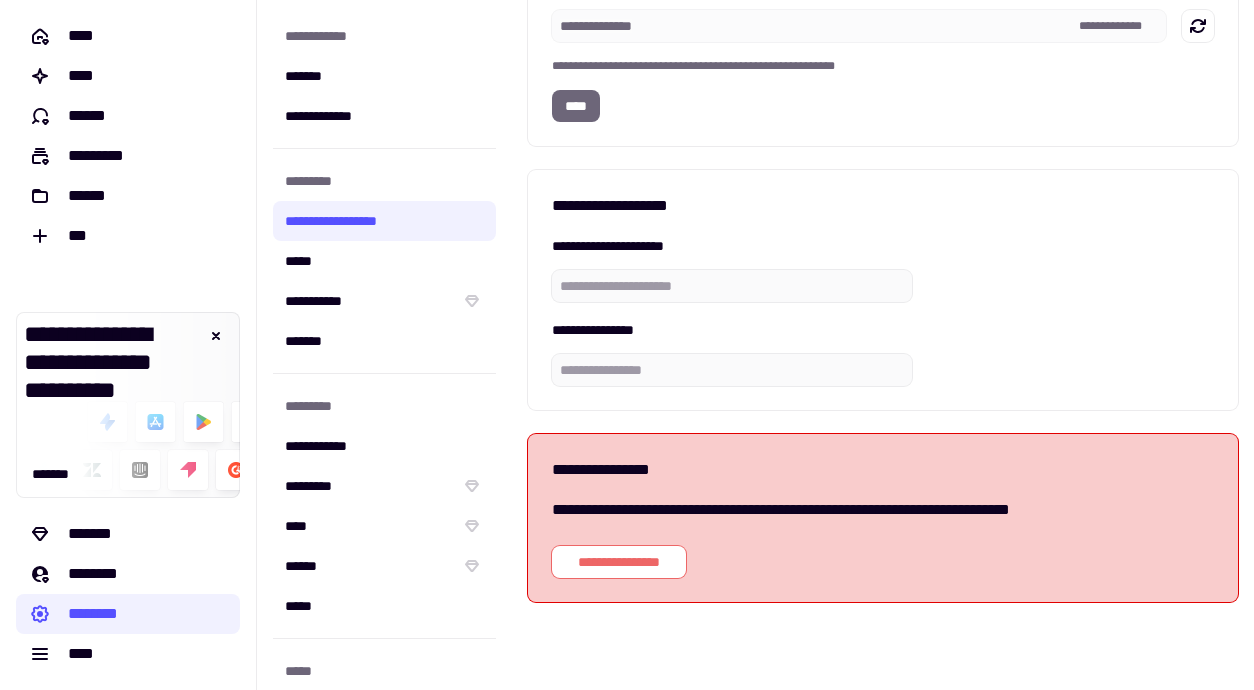 click on "**********" 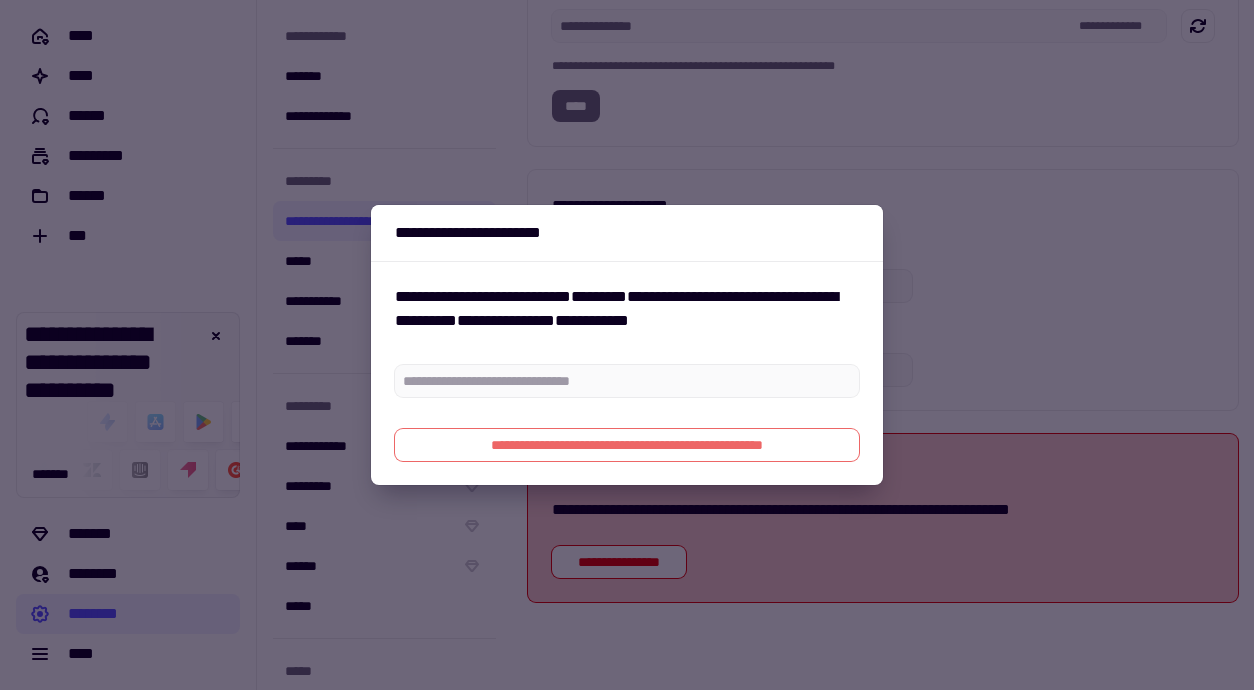 click on "**********" 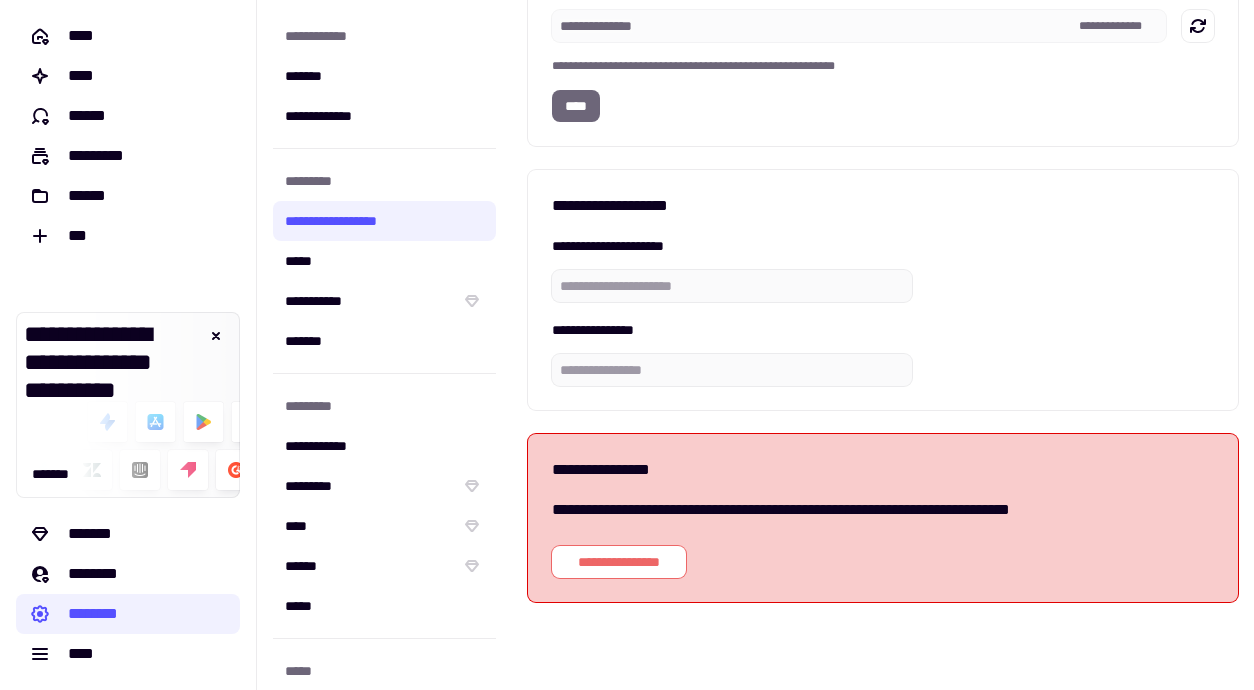 click on "**********" 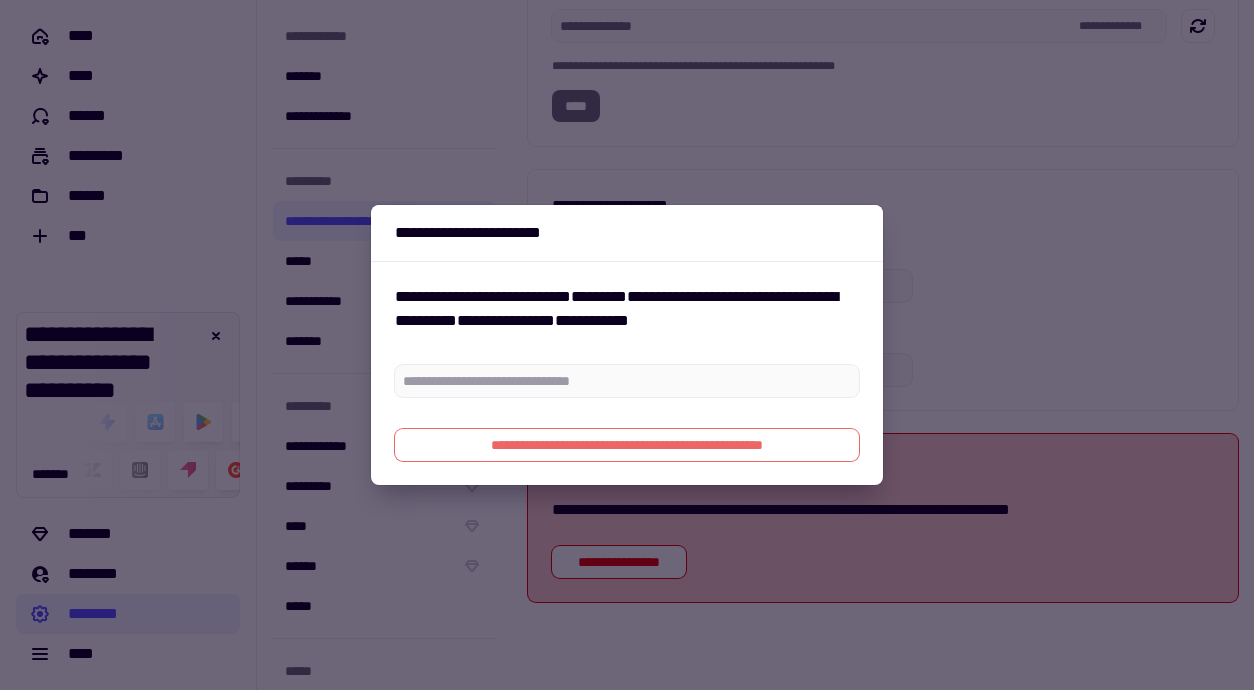 click on "**********" 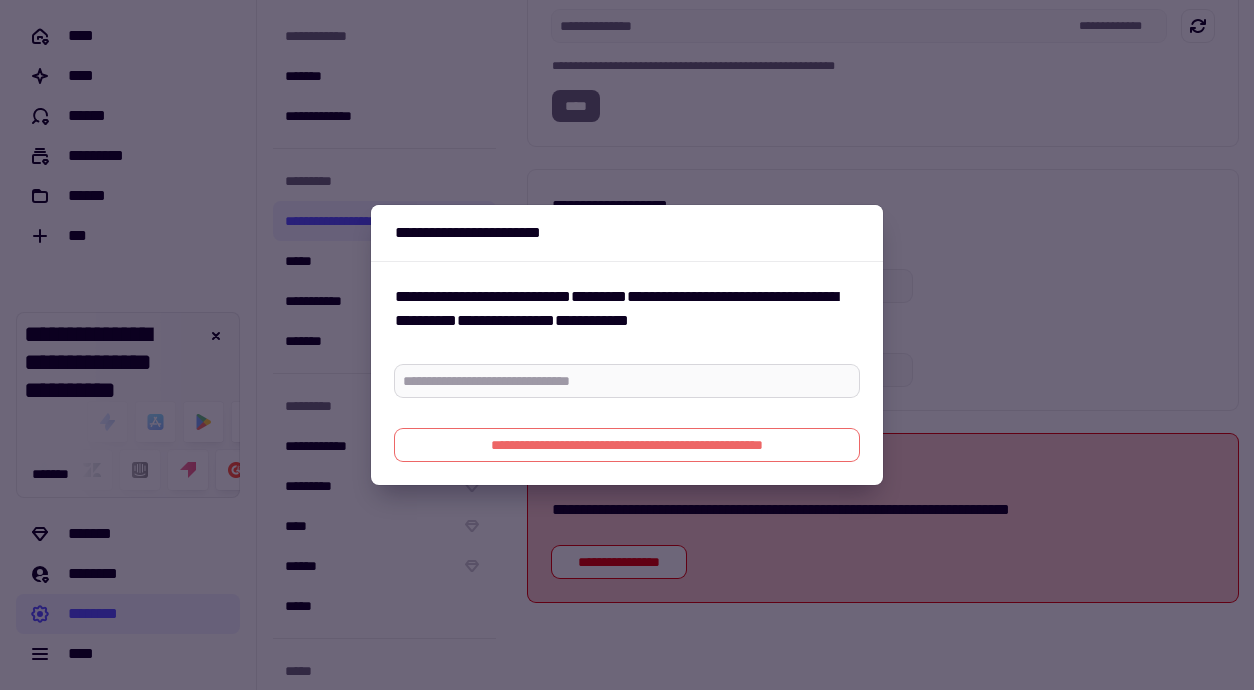 click at bounding box center [627, 381] 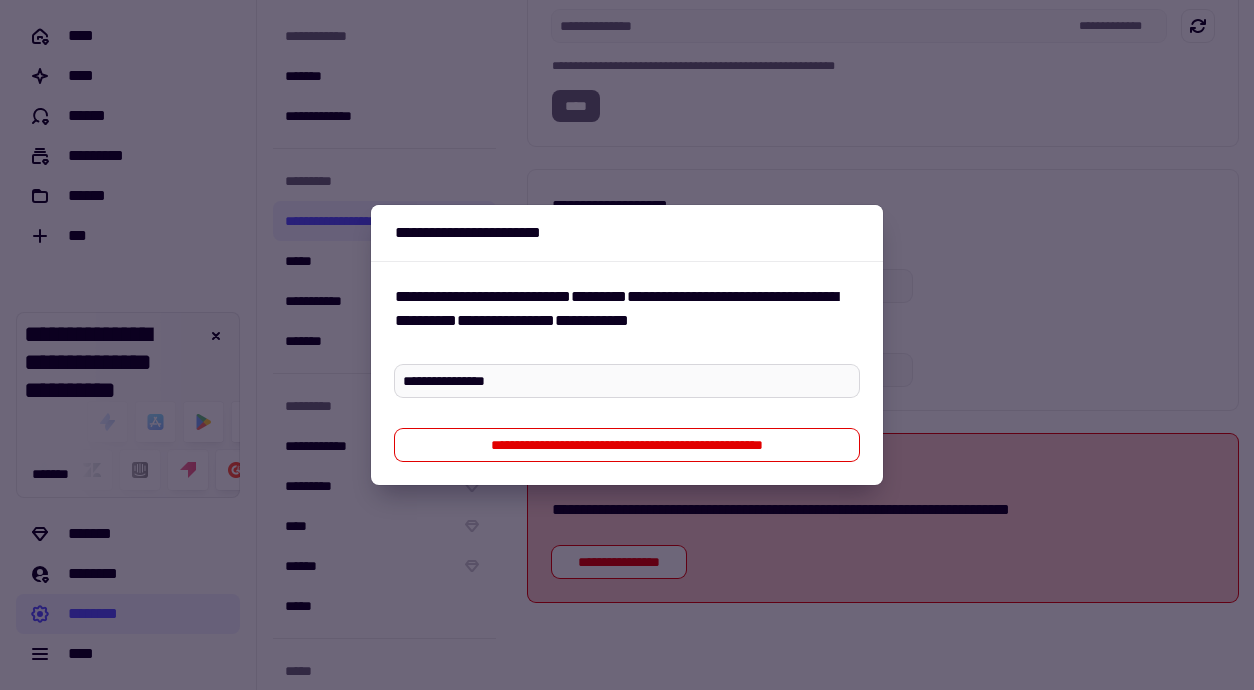 type on "**********" 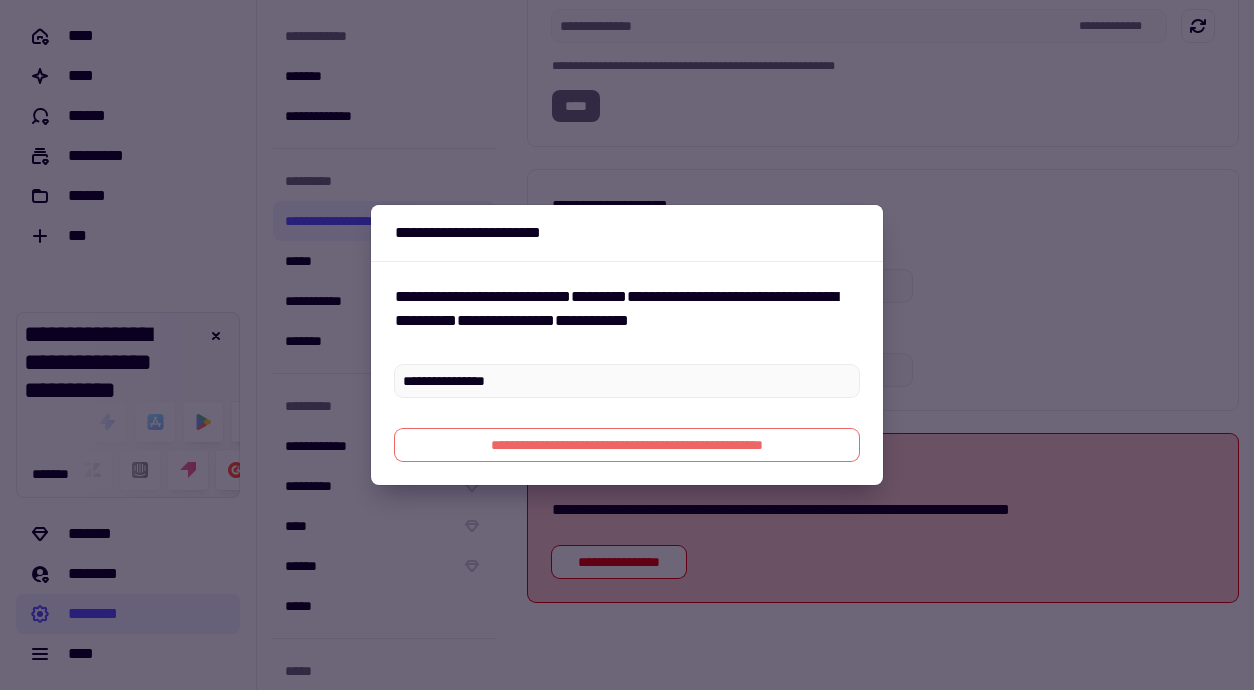 click on "**********" 